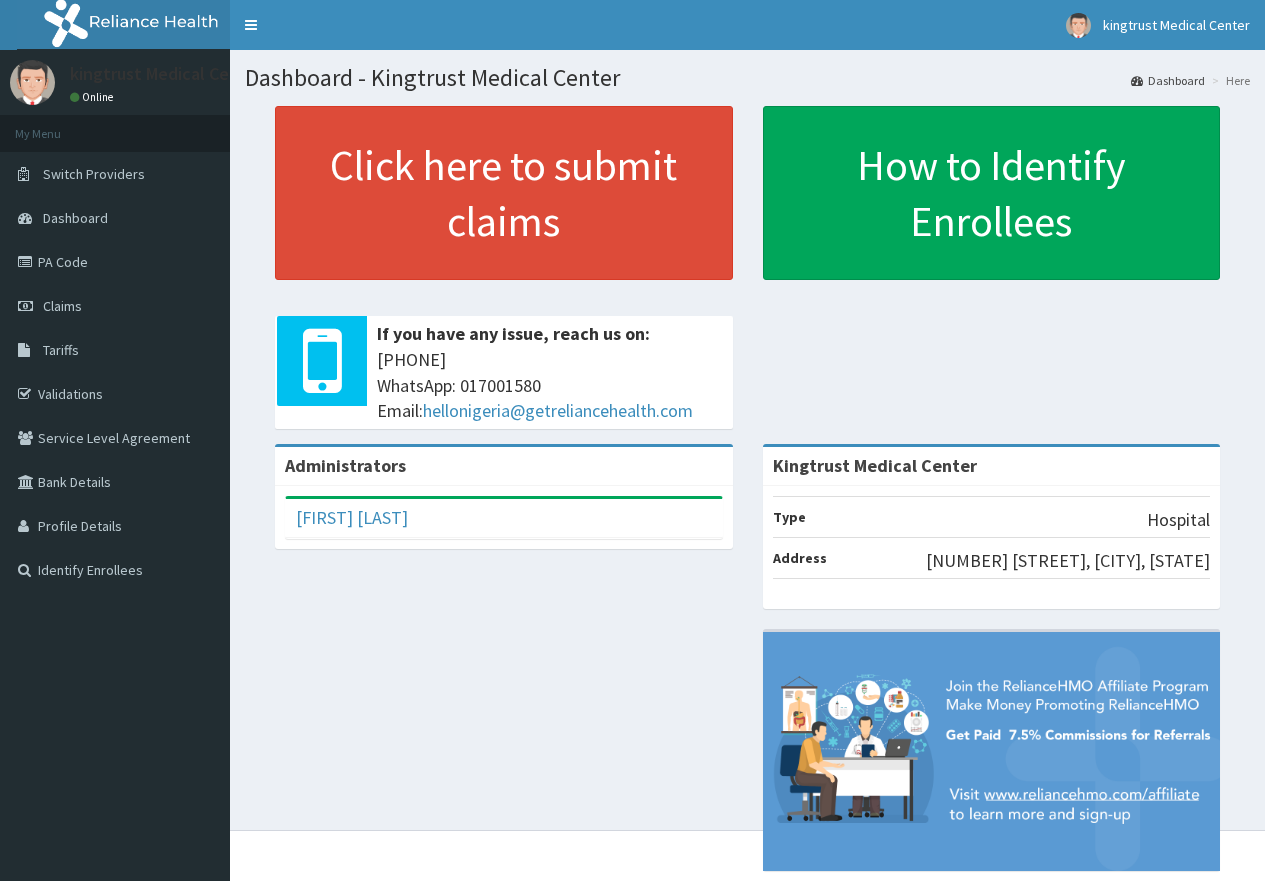 scroll, scrollTop: 0, scrollLeft: 0, axis: both 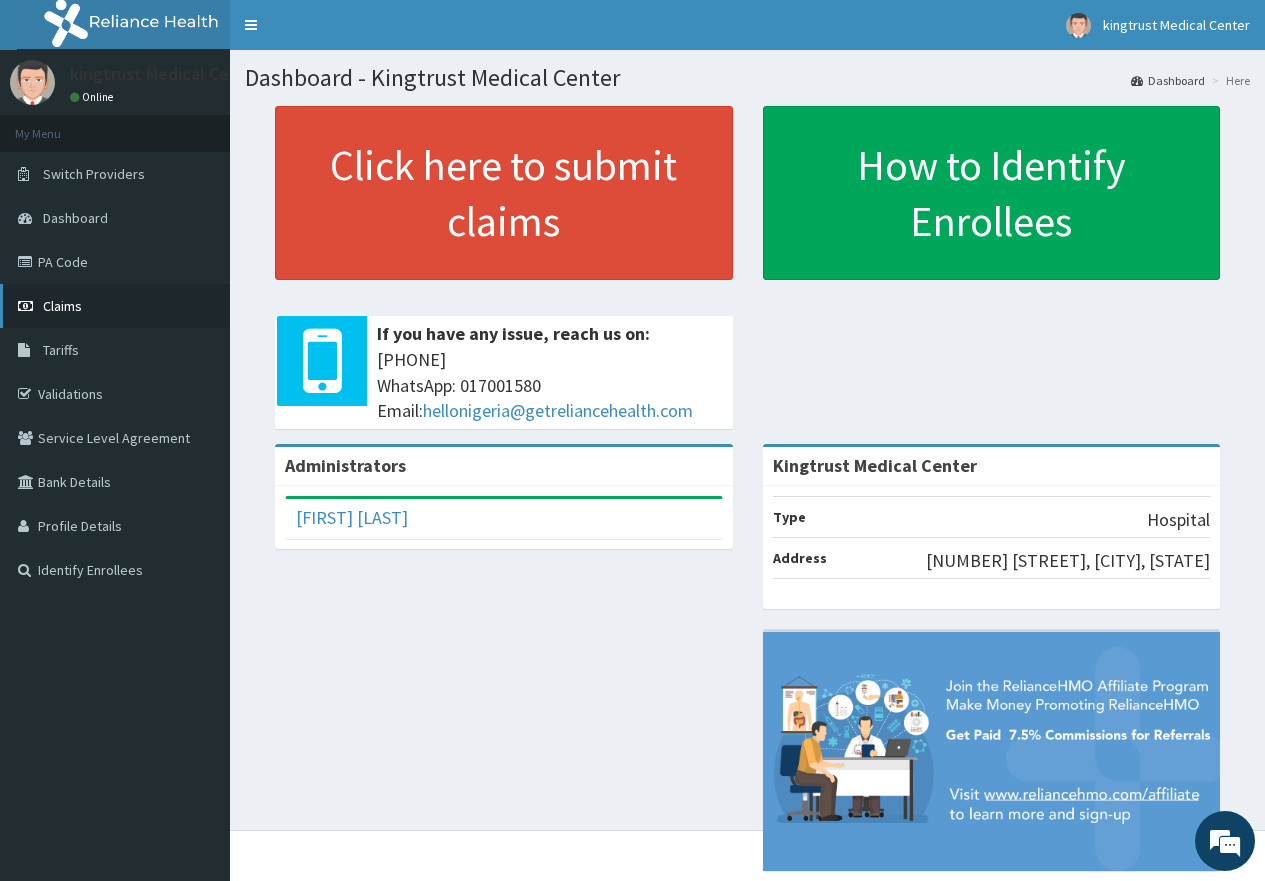 click on "Claims" at bounding box center [115, 306] 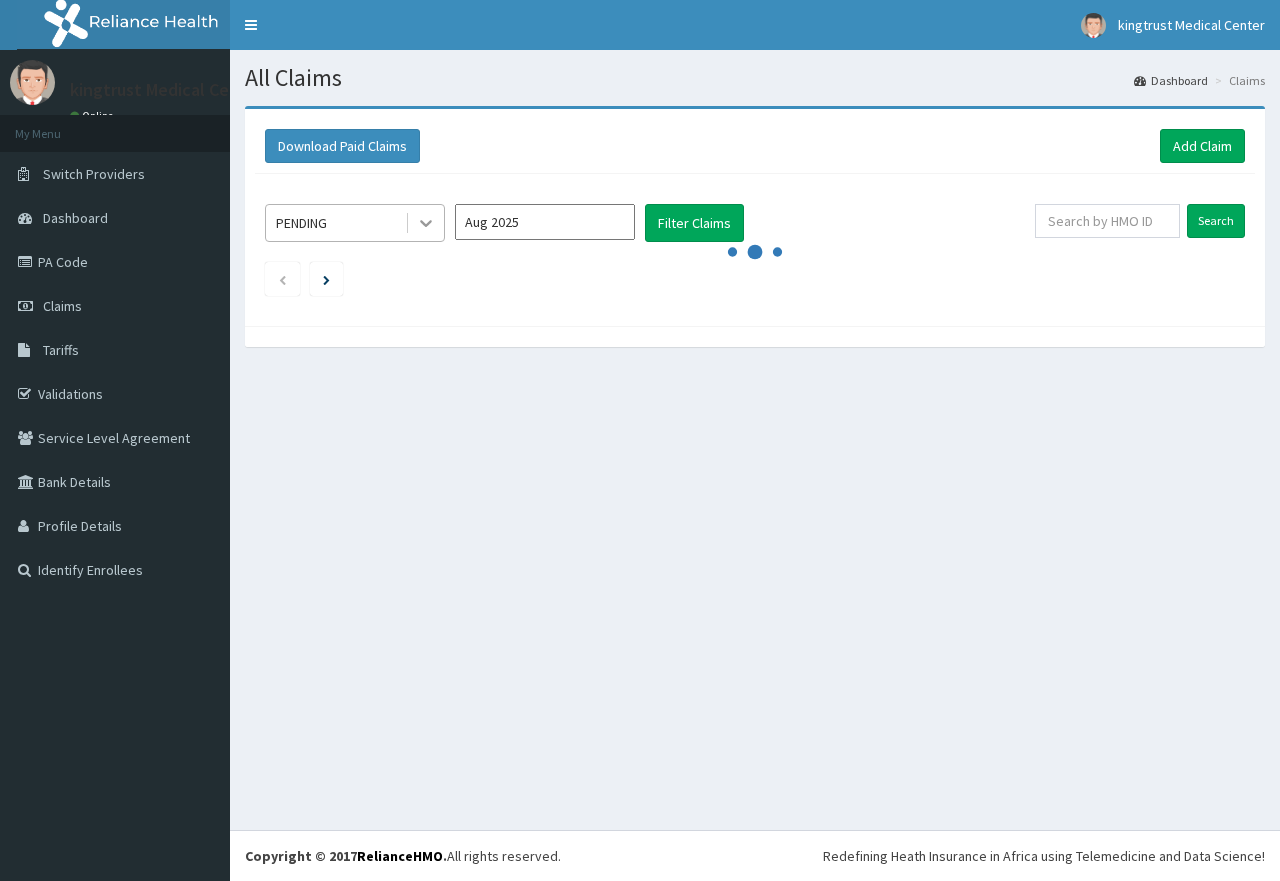 scroll, scrollTop: 0, scrollLeft: 0, axis: both 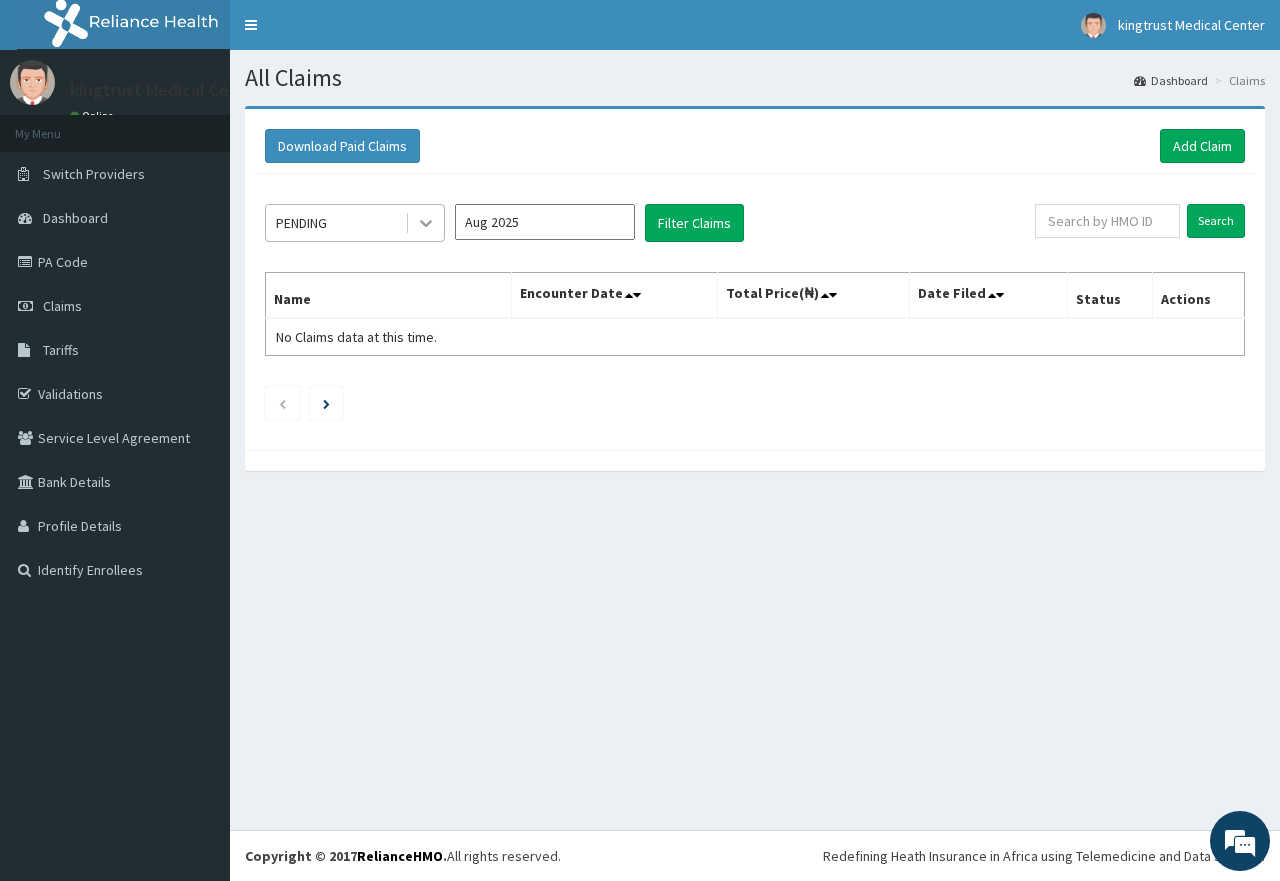 click 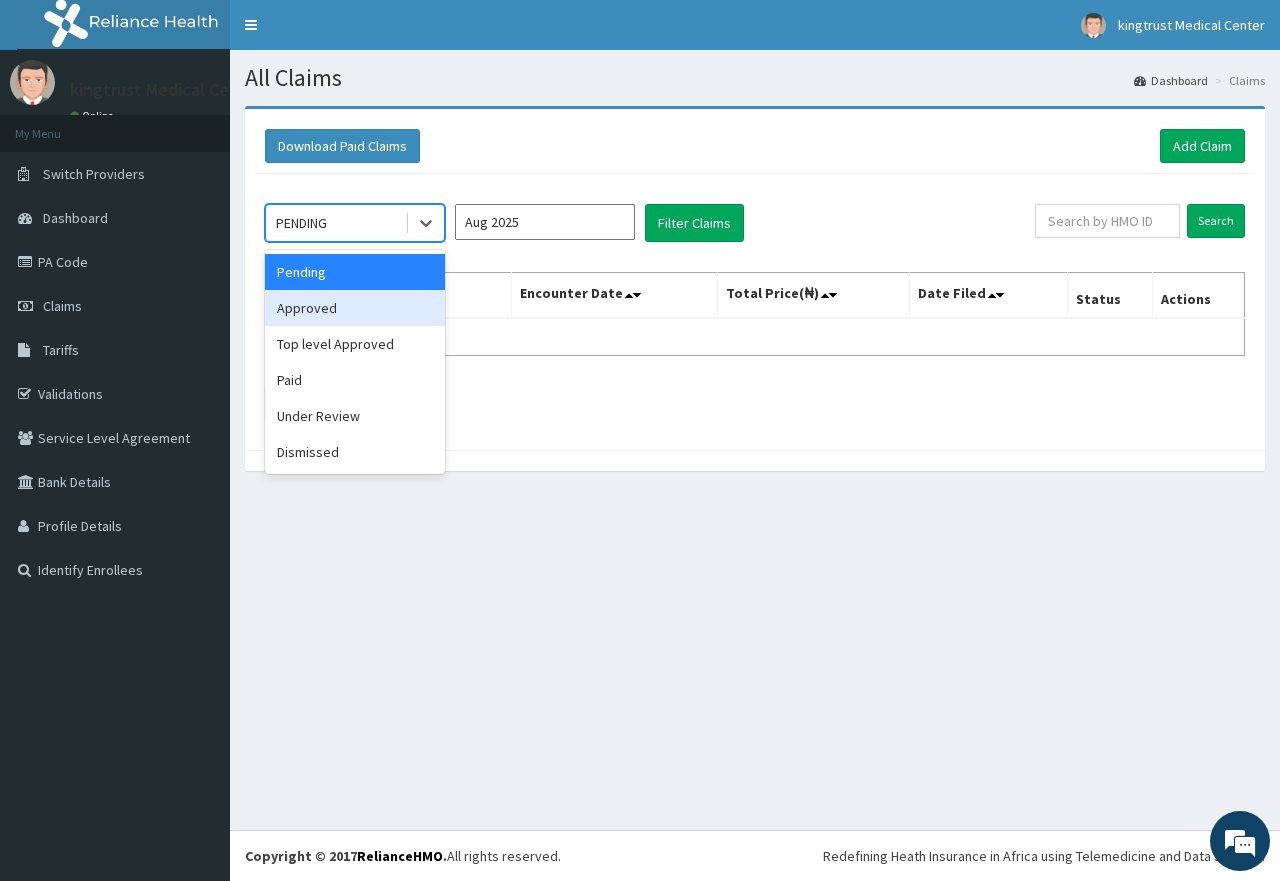 click on "Approved" at bounding box center (355, 308) 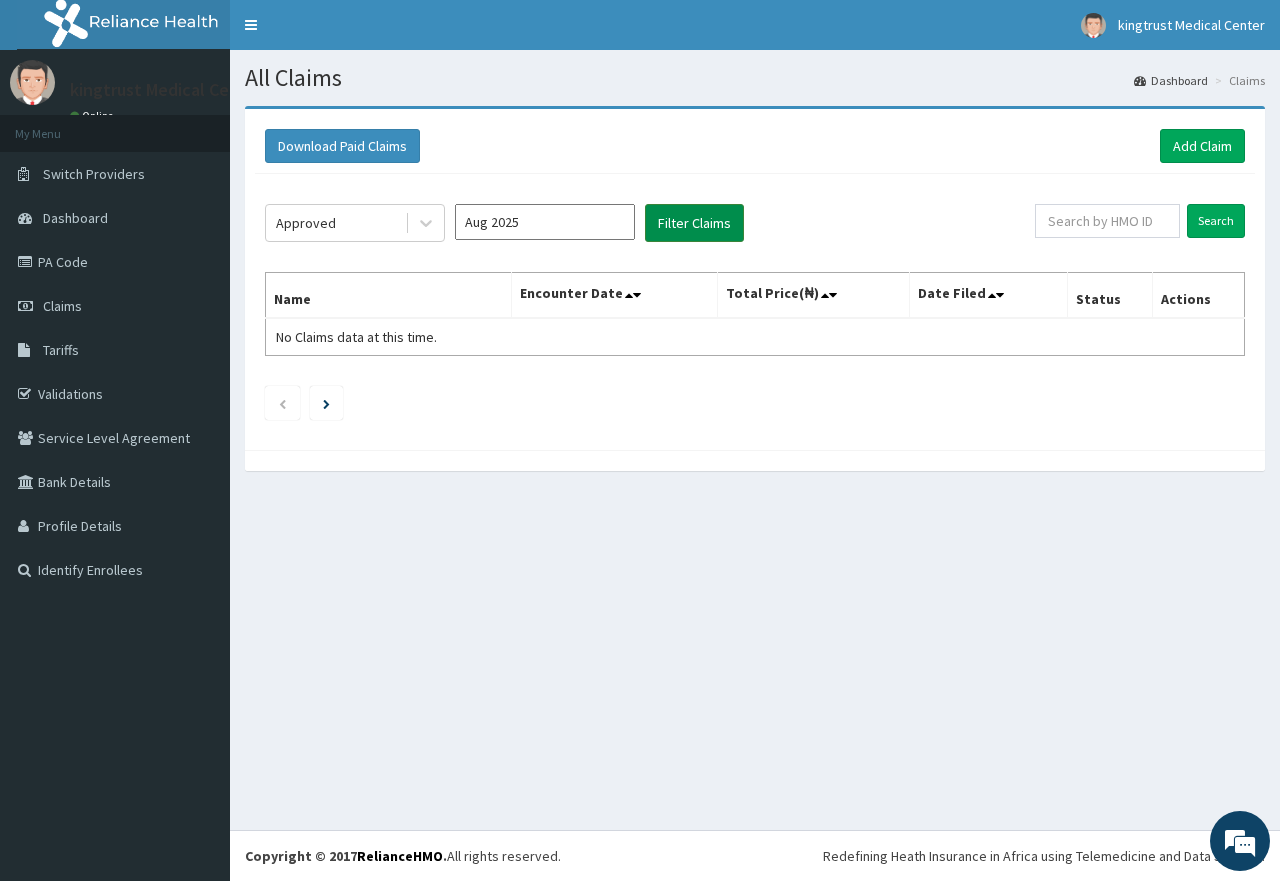 click on "Filter Claims" at bounding box center [694, 223] 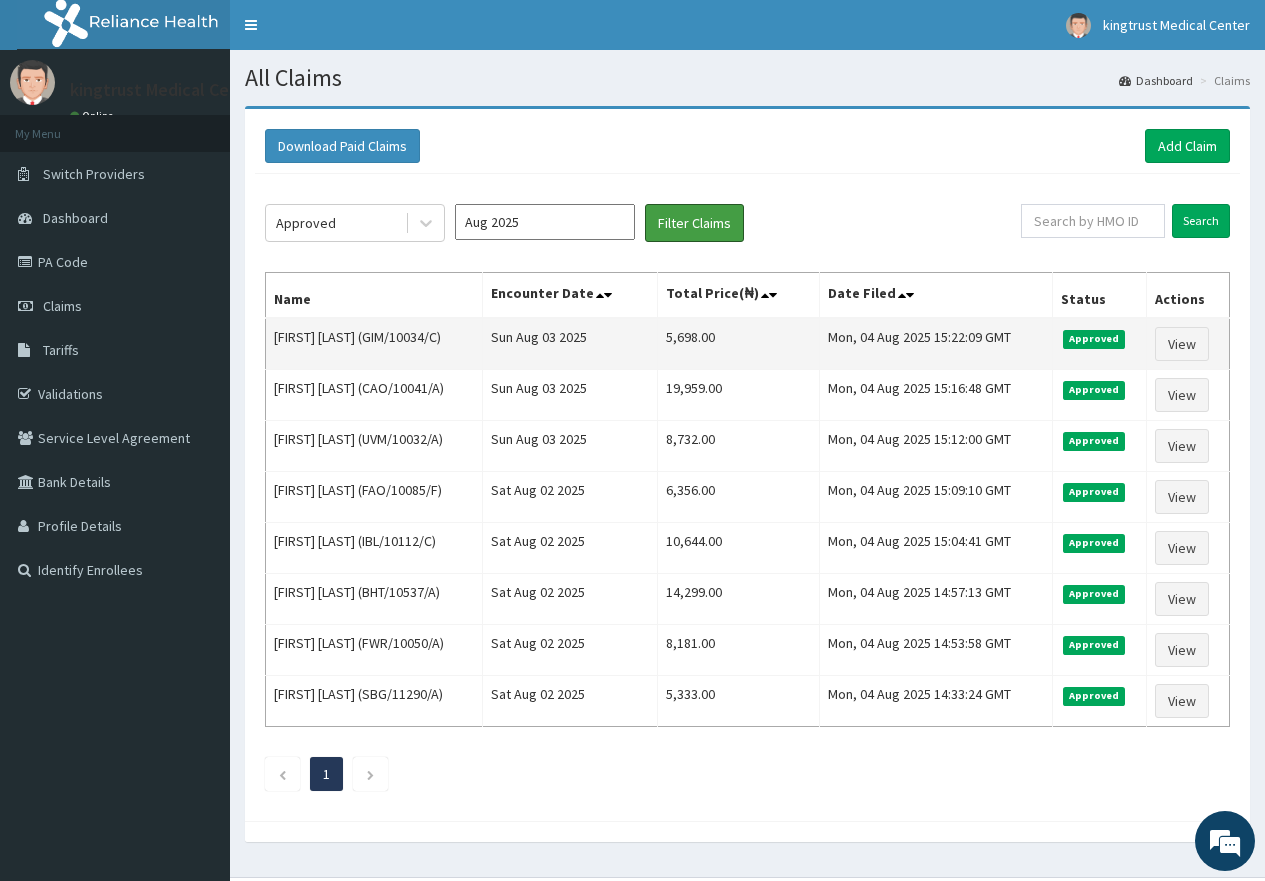 scroll, scrollTop: 0, scrollLeft: 0, axis: both 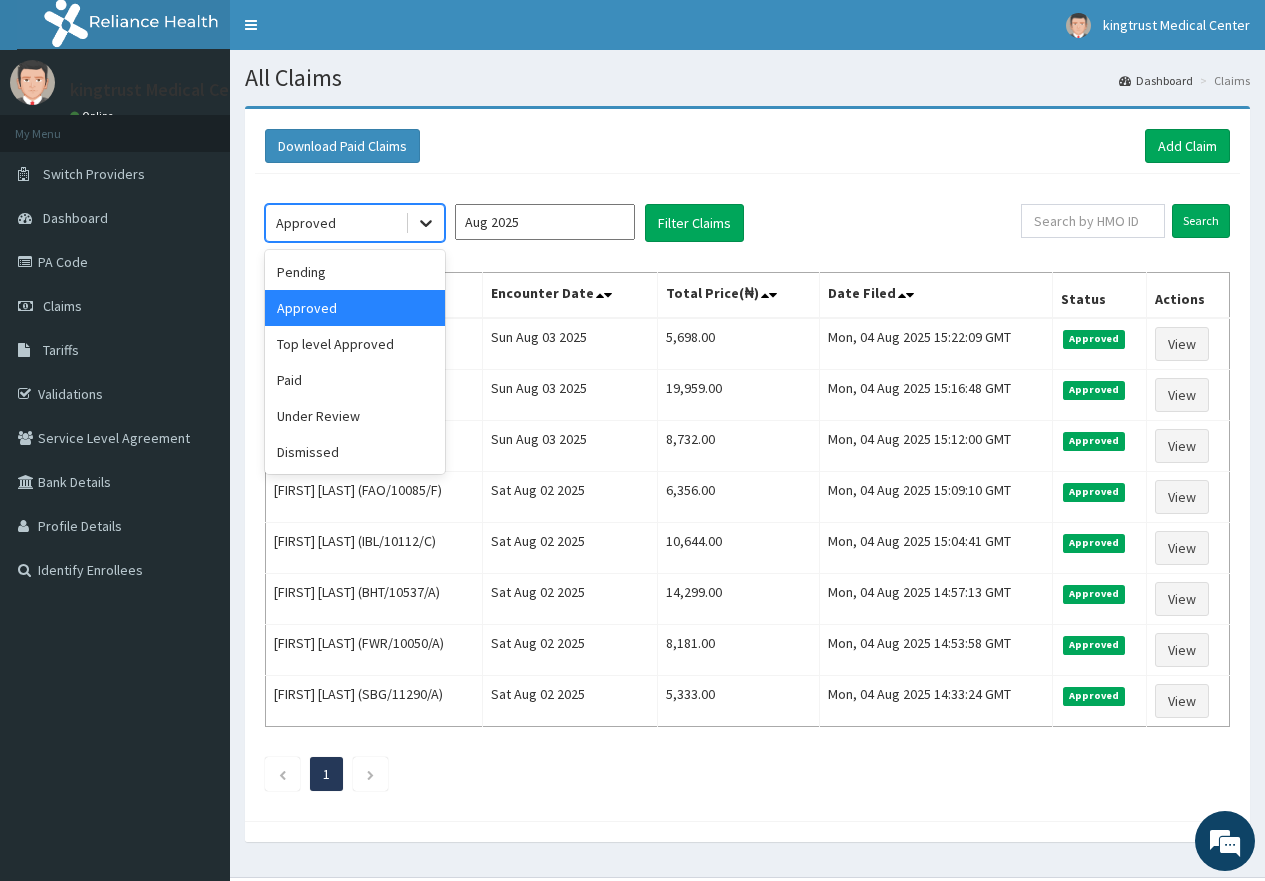 click 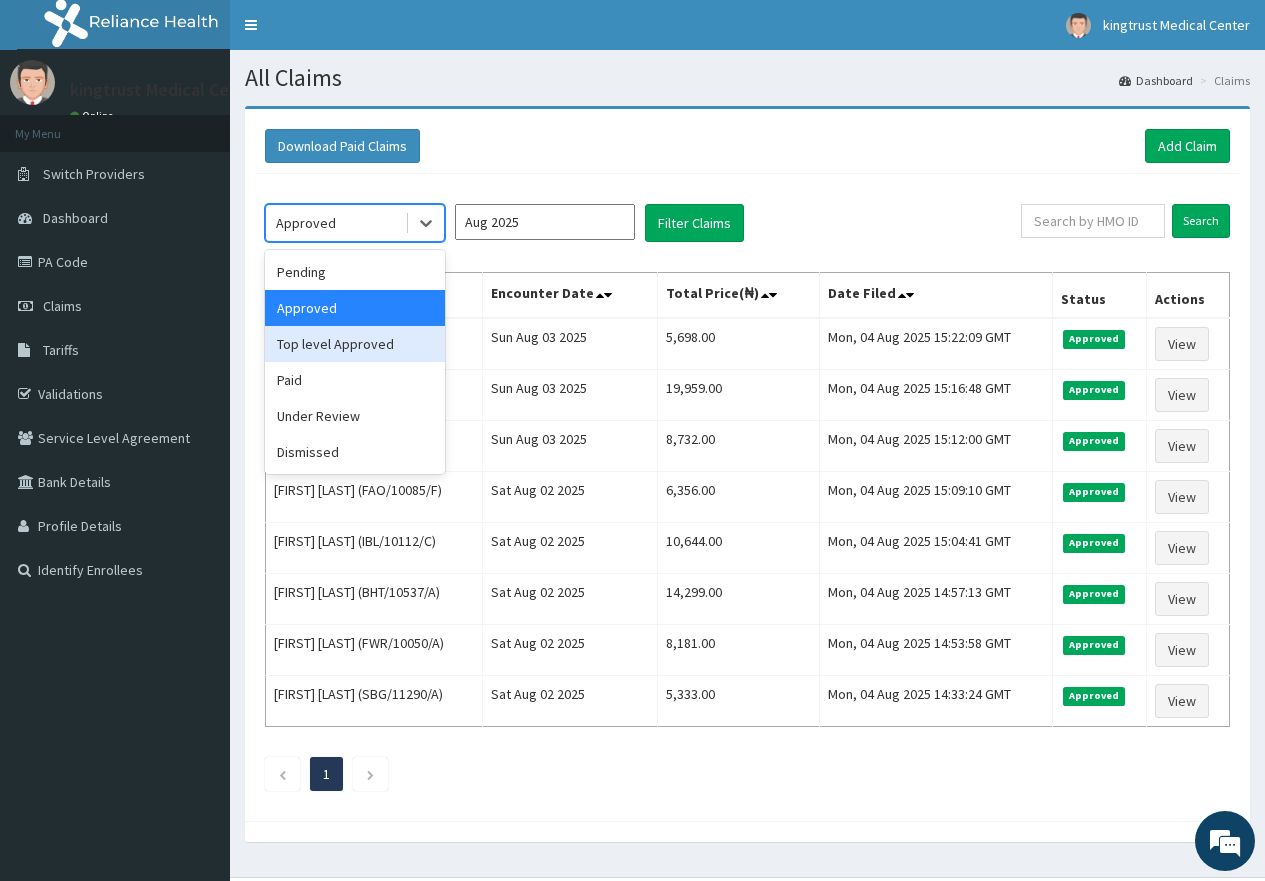 click on "Top level Approved" at bounding box center [355, 344] 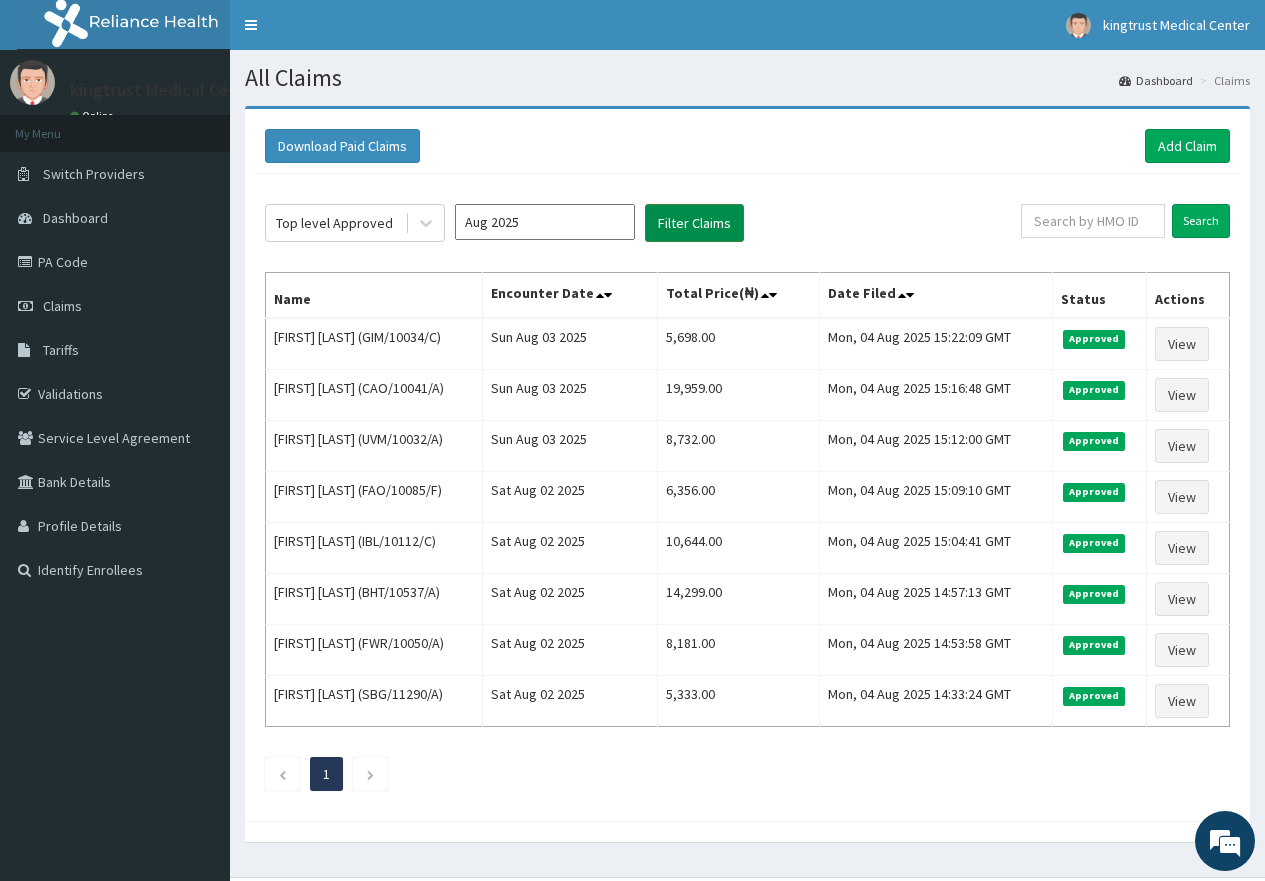 click on "Filter Claims" at bounding box center (694, 223) 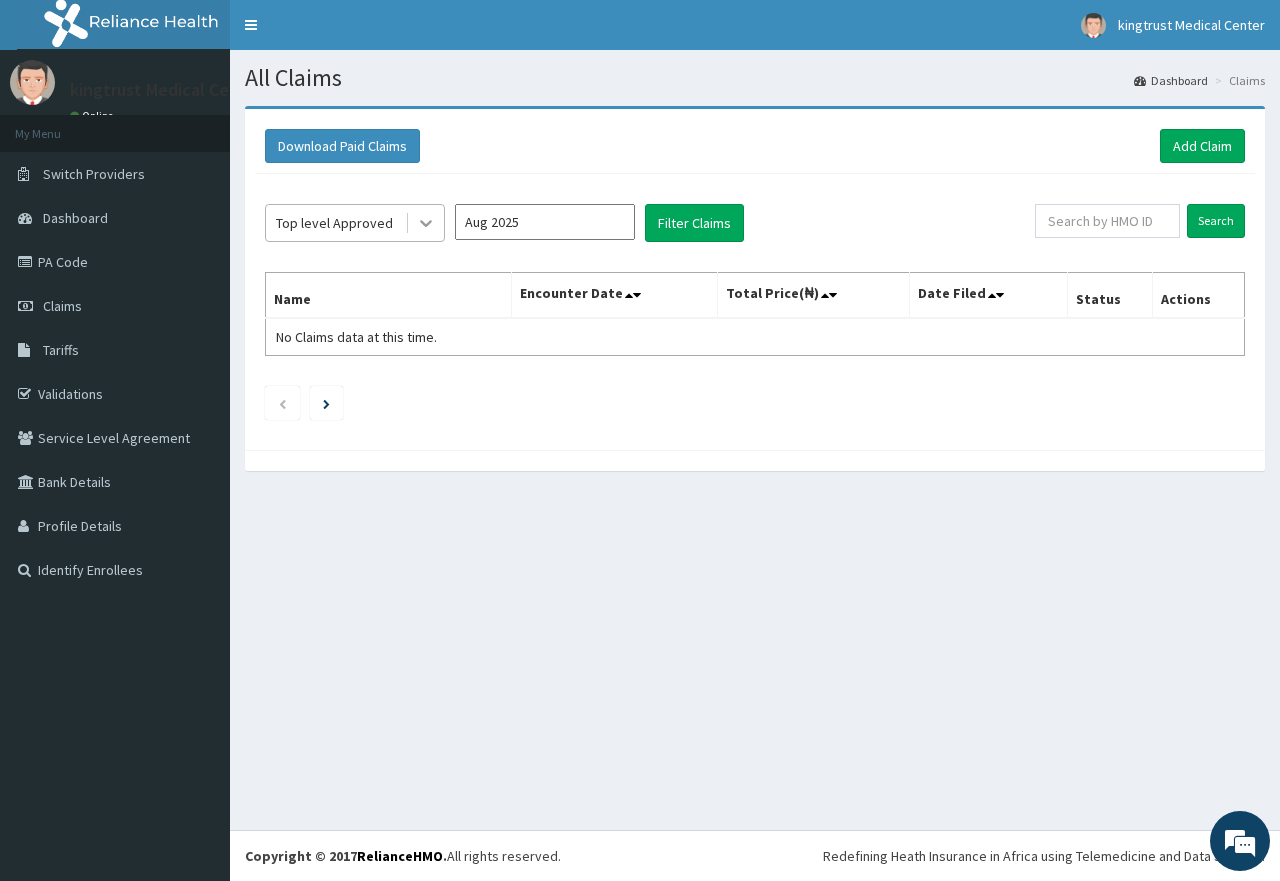 click 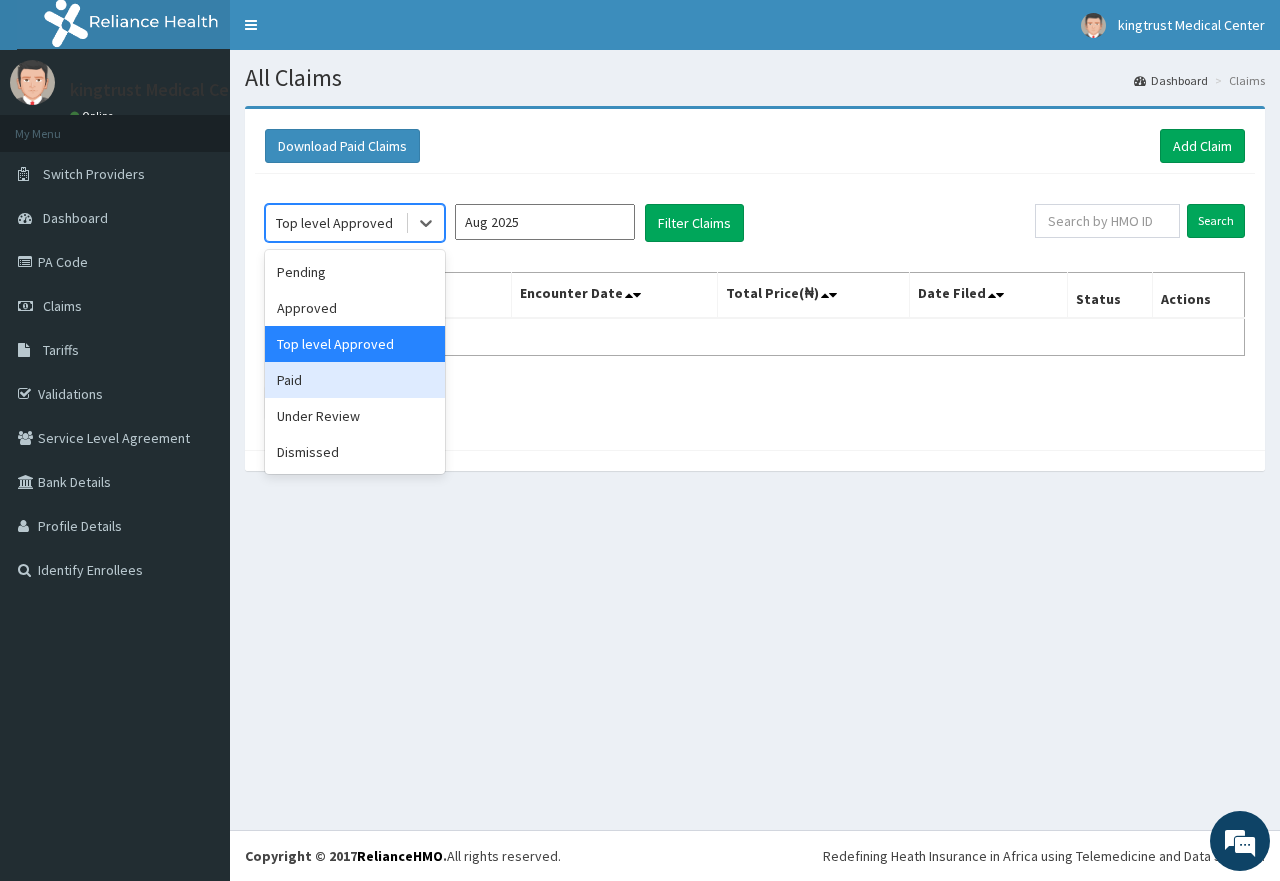 click on "Paid" at bounding box center (355, 380) 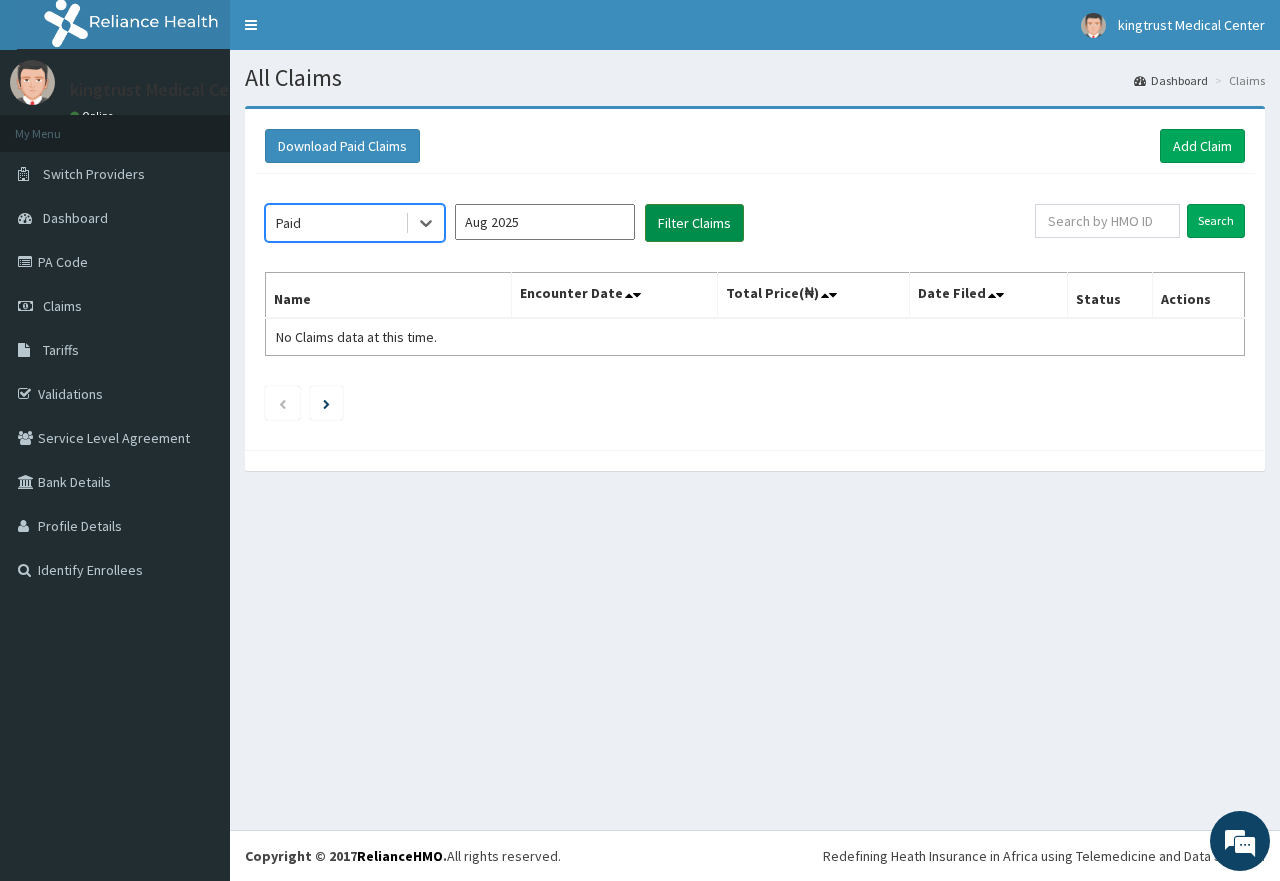 click on "Filter Claims" at bounding box center (694, 223) 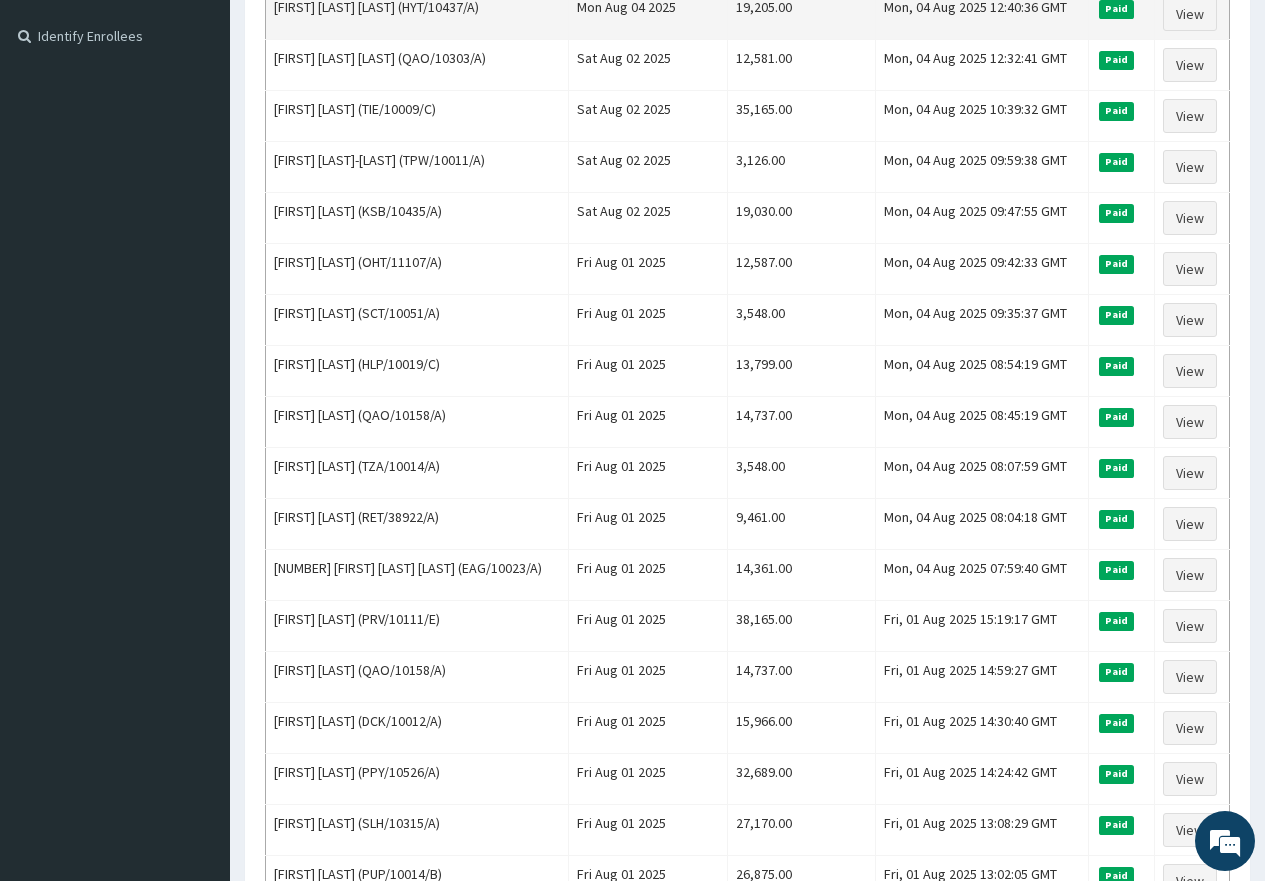 scroll, scrollTop: 700, scrollLeft: 0, axis: vertical 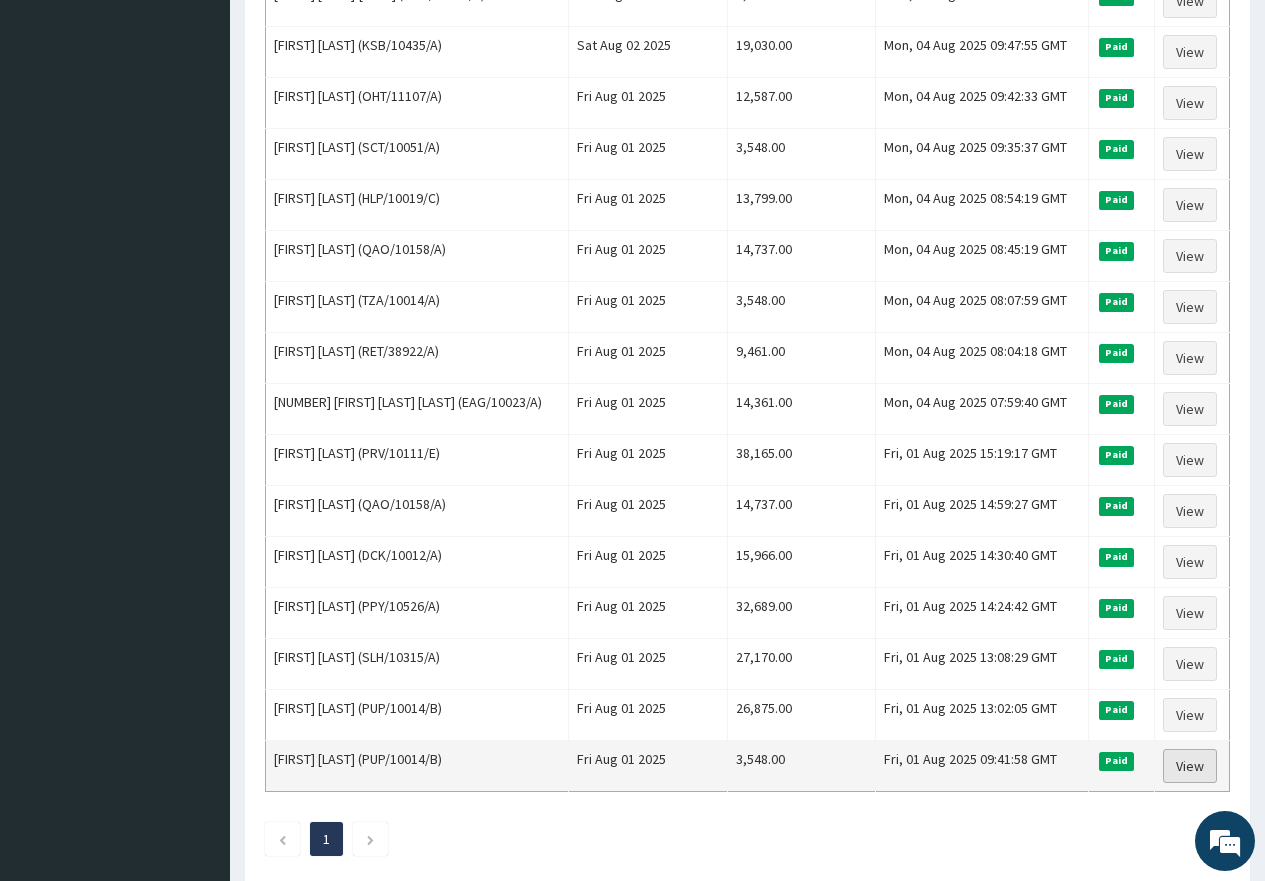 click on "View" at bounding box center (1190, 766) 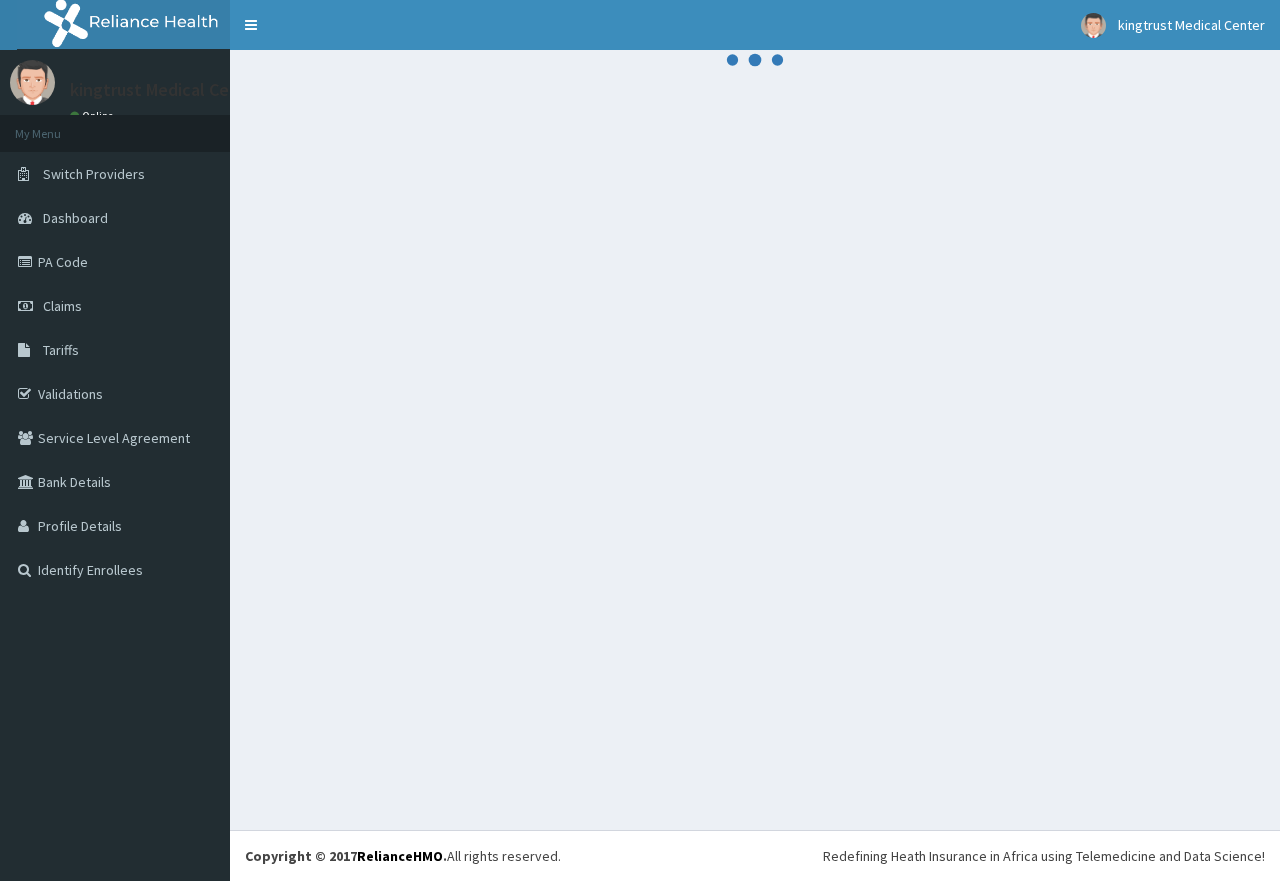 scroll, scrollTop: 0, scrollLeft: 0, axis: both 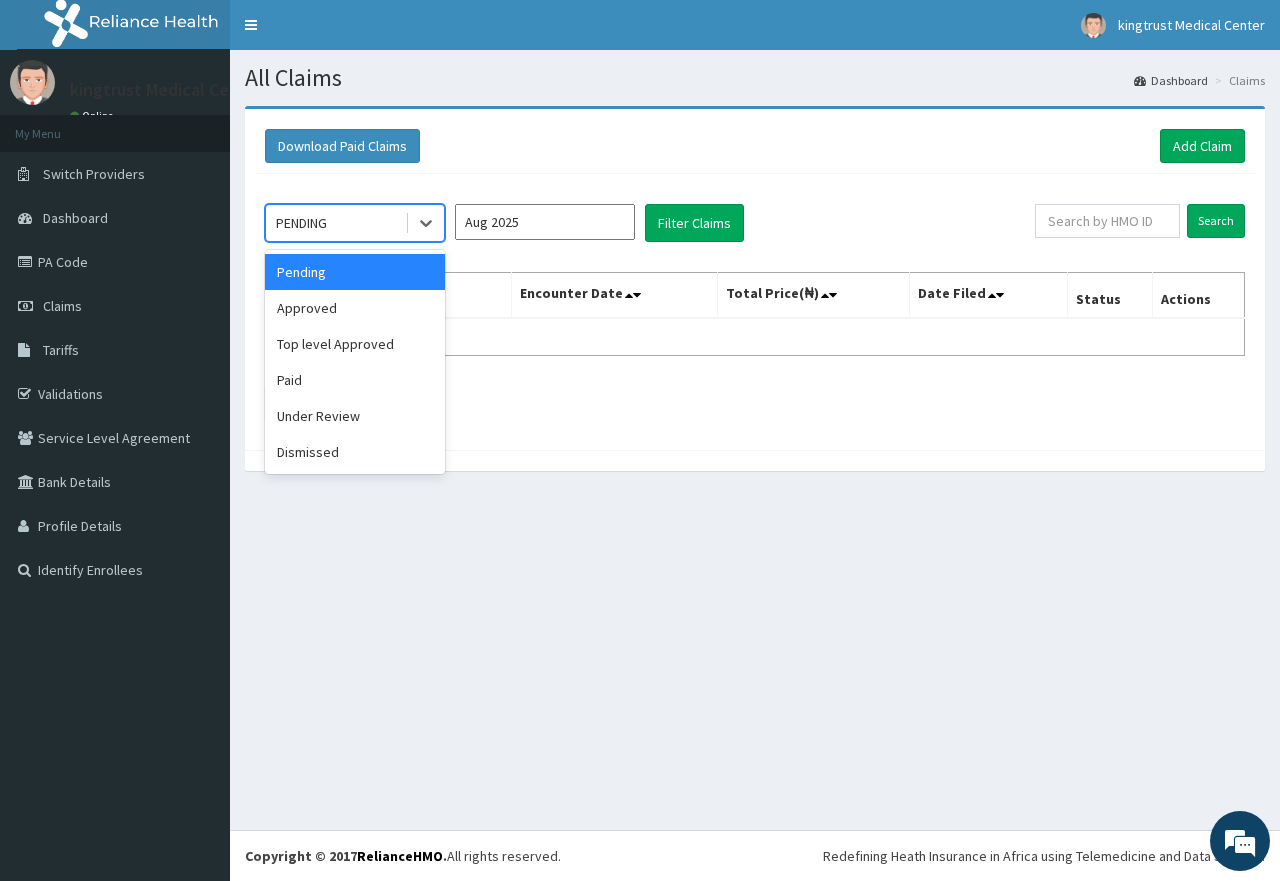 click 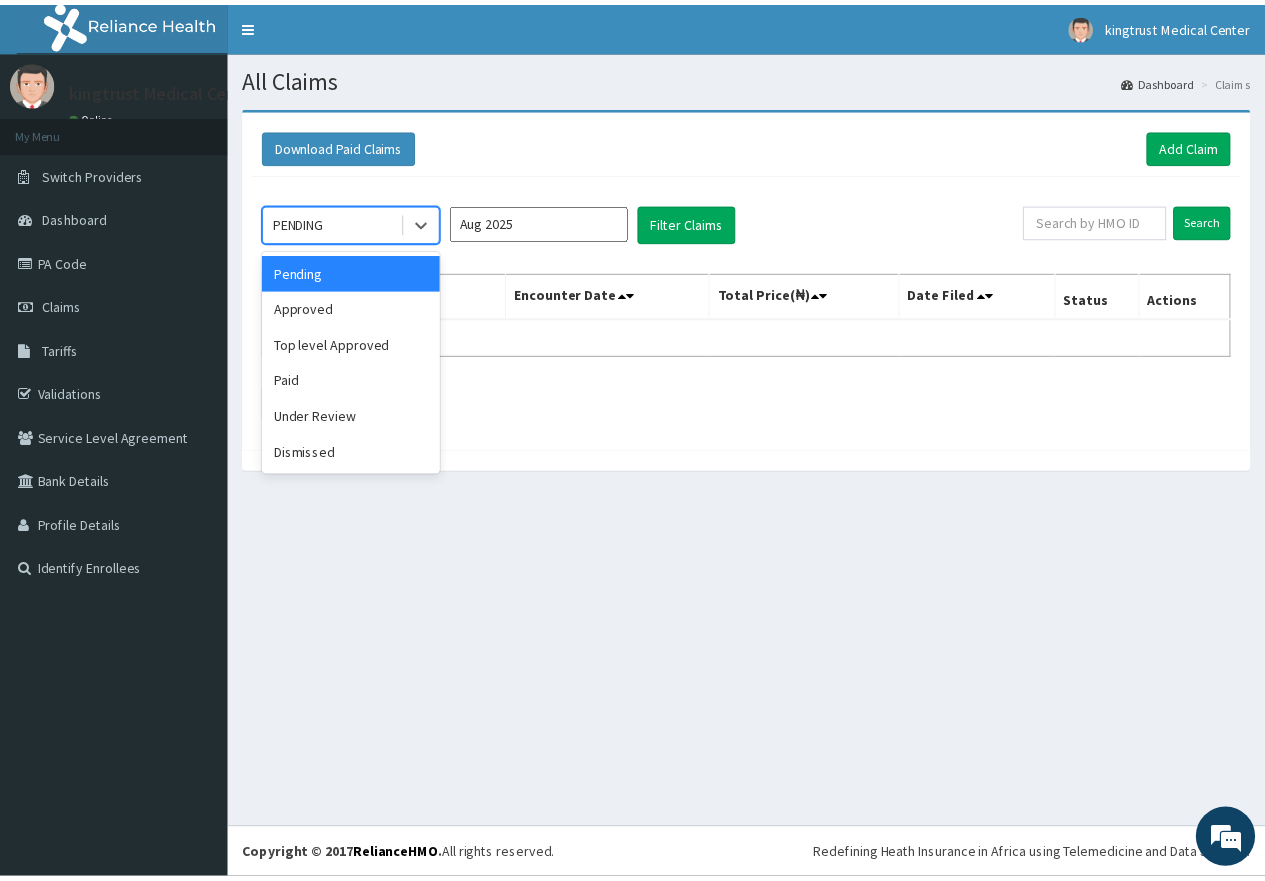 scroll, scrollTop: 0, scrollLeft: 0, axis: both 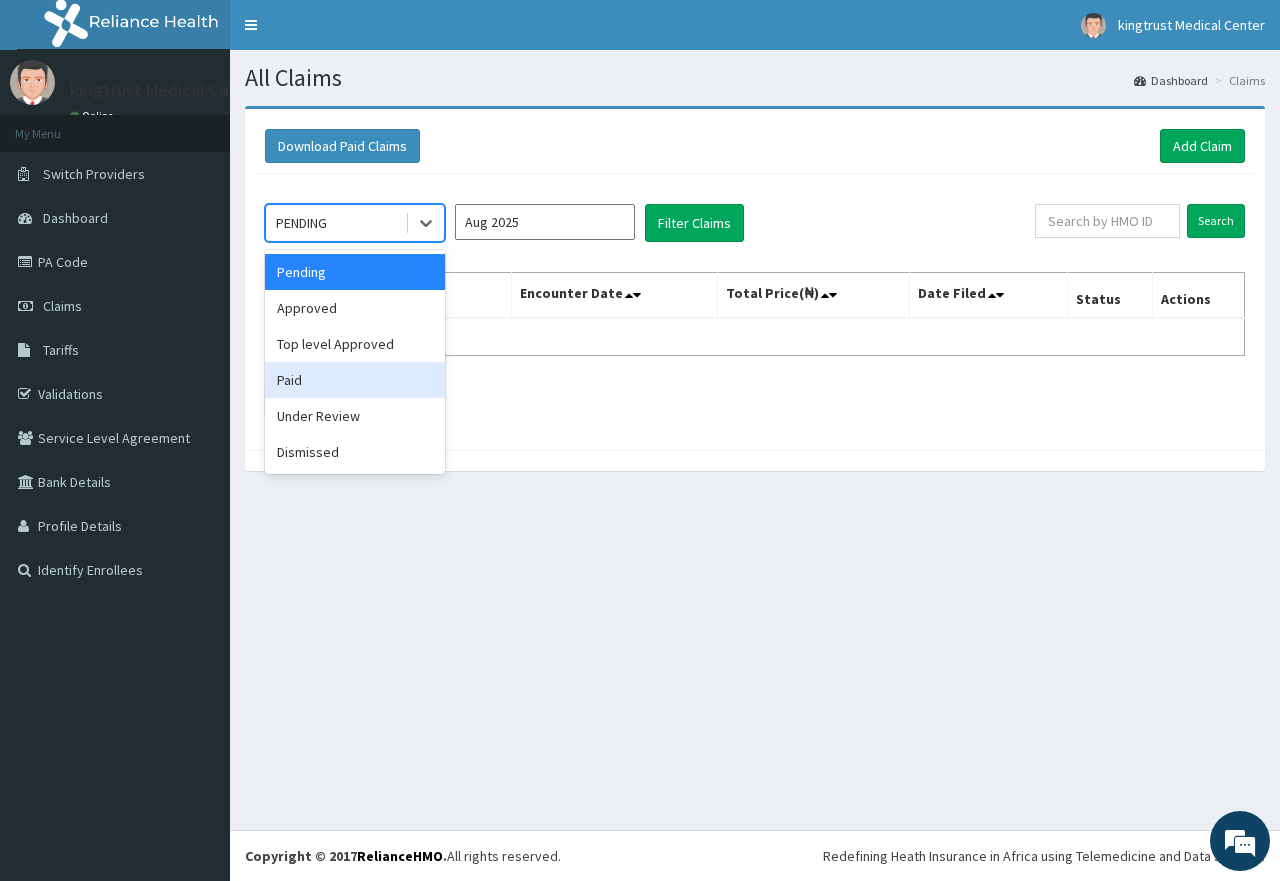 click on "Paid" at bounding box center [355, 380] 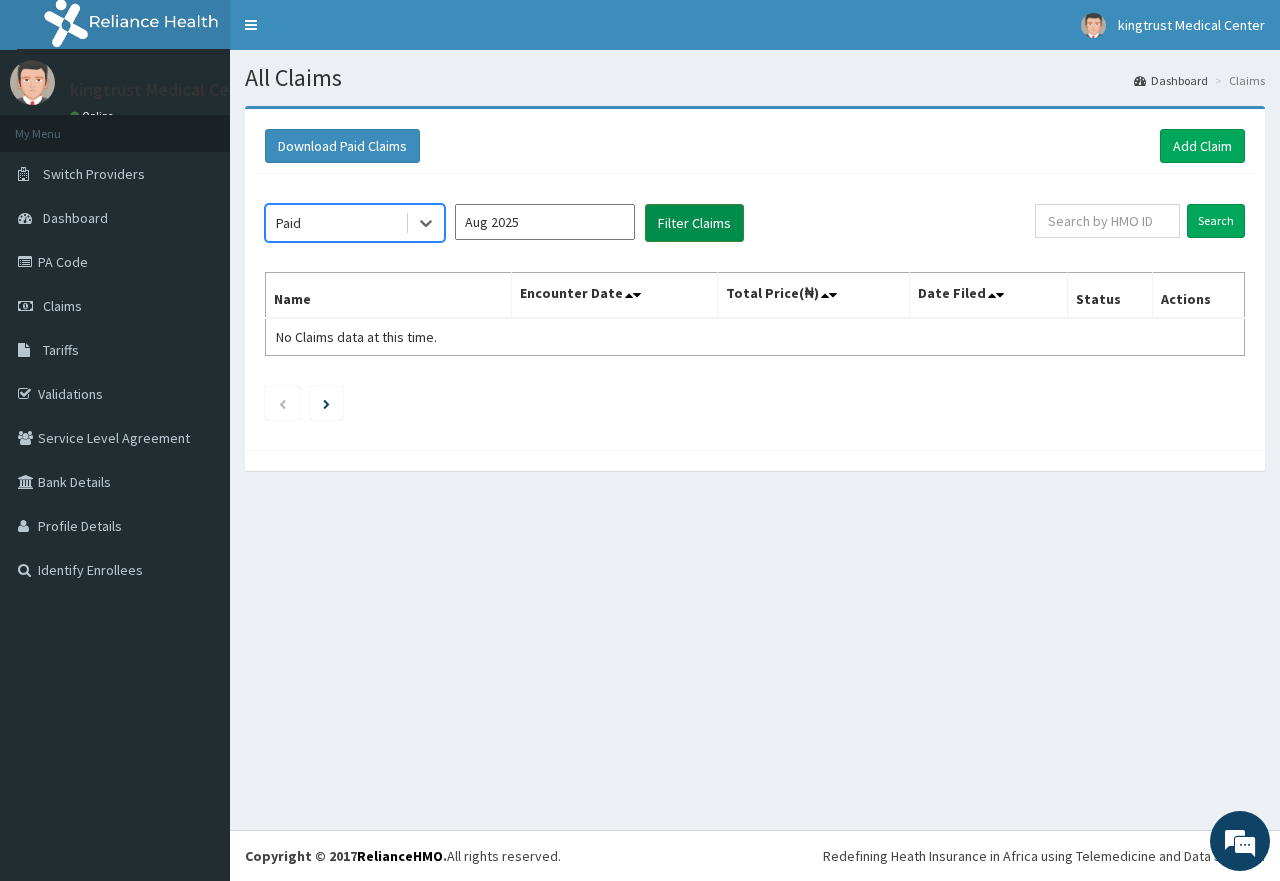 click on "Filter Claims" at bounding box center (694, 223) 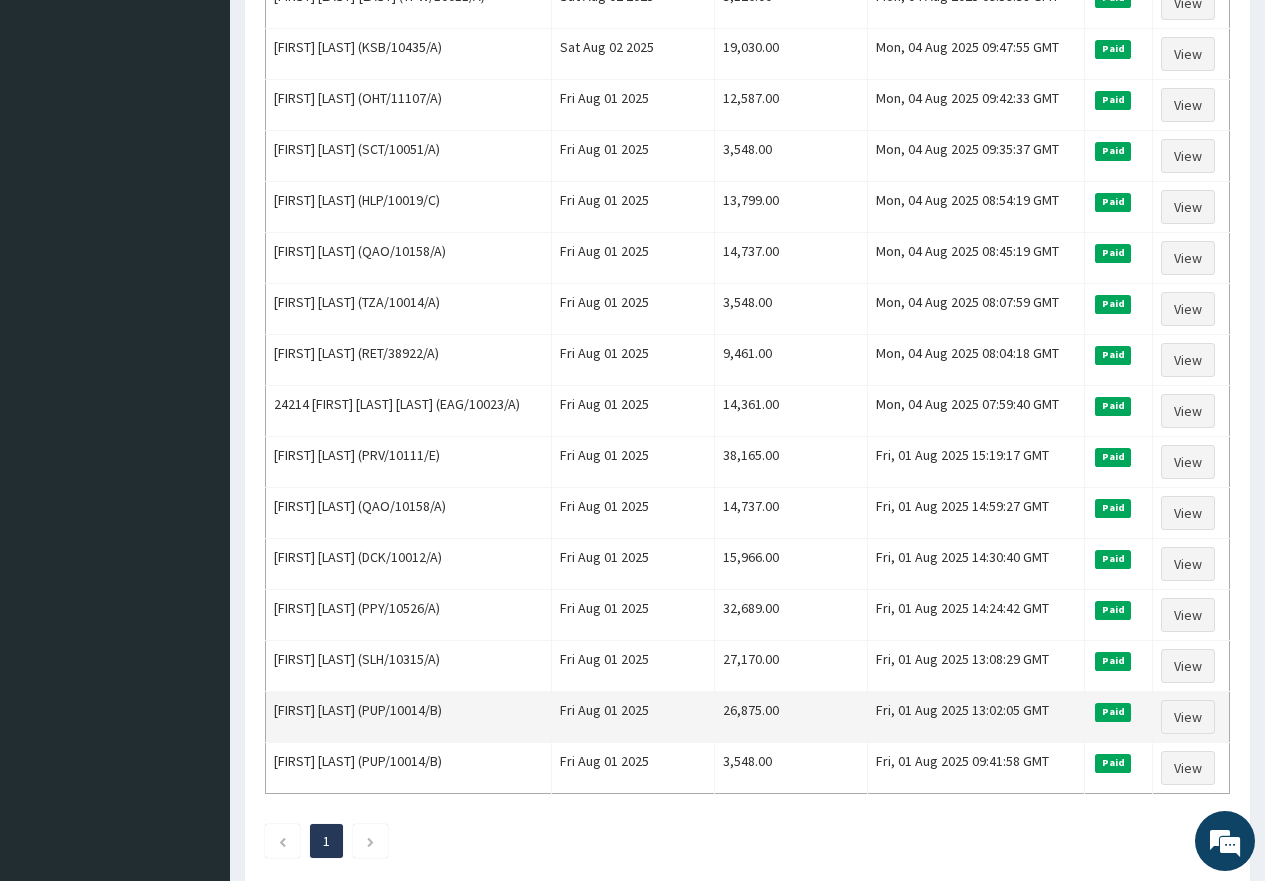 scroll, scrollTop: 812, scrollLeft: 0, axis: vertical 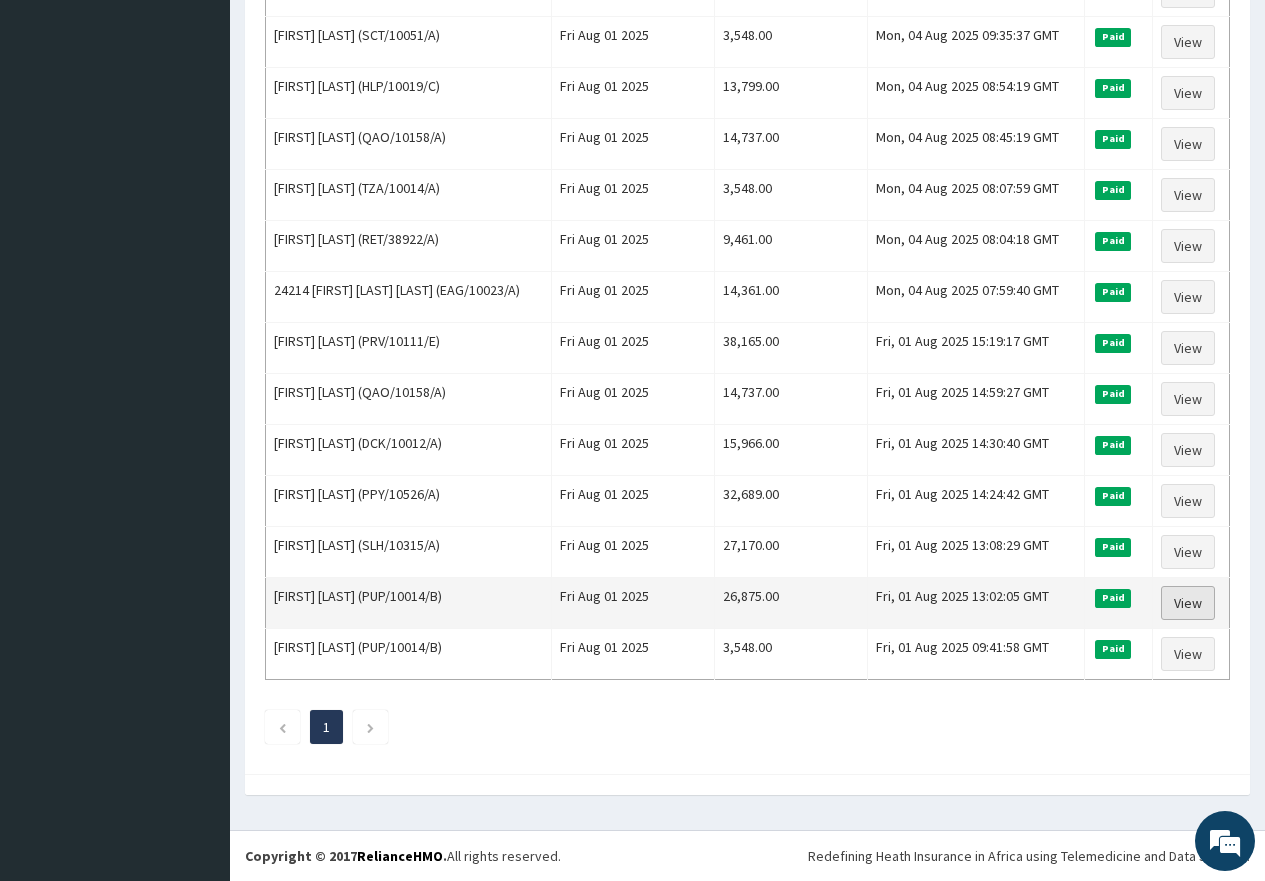 click on "View" at bounding box center (1188, 603) 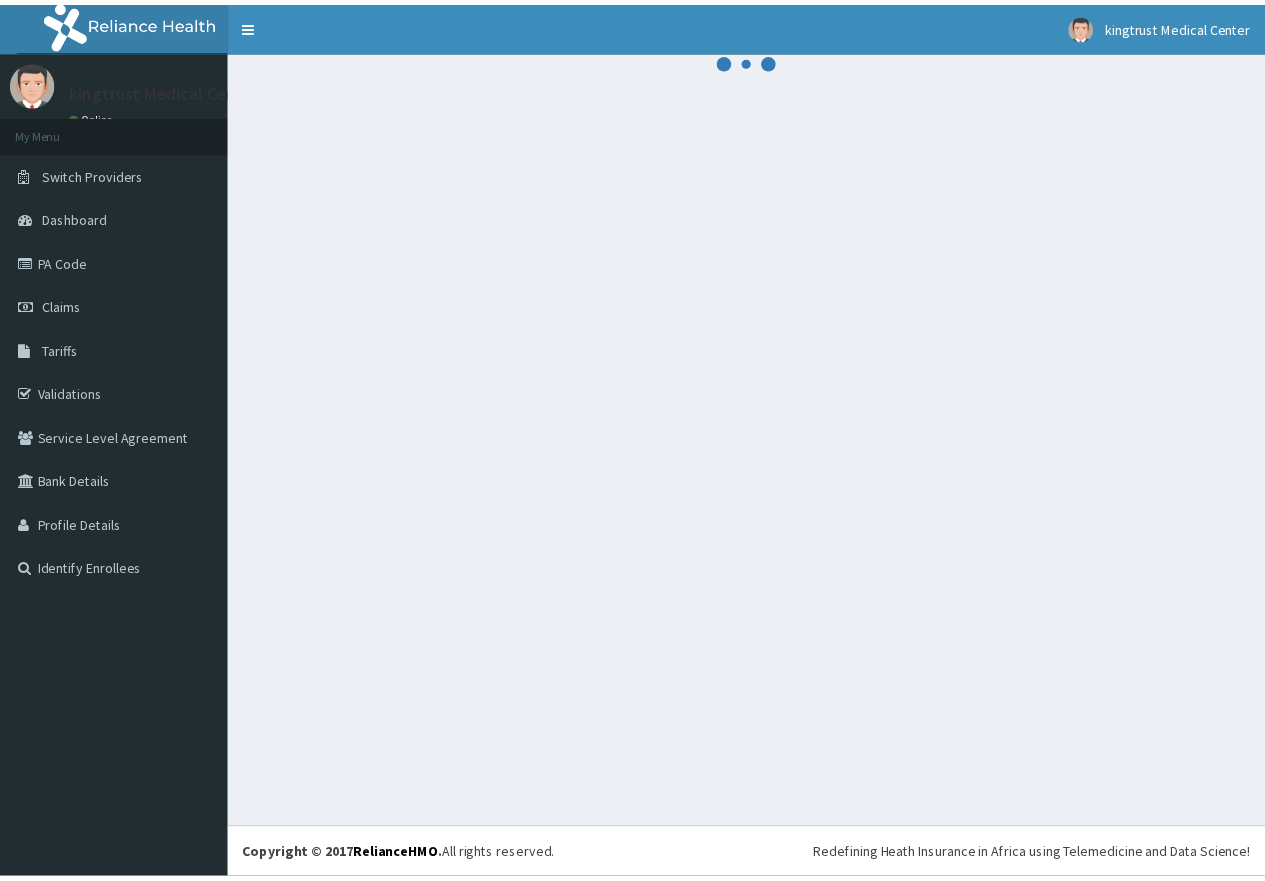 scroll, scrollTop: 0, scrollLeft: 0, axis: both 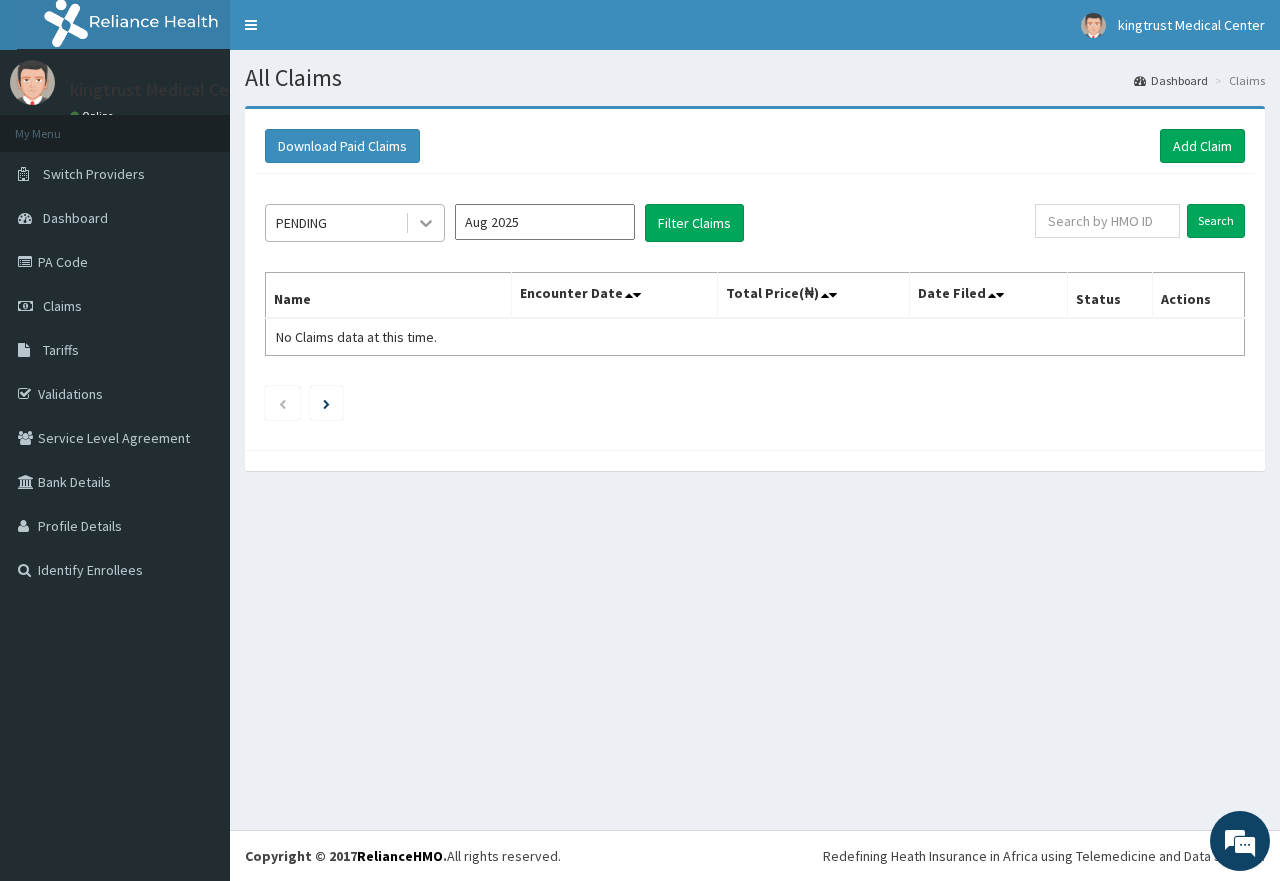 click 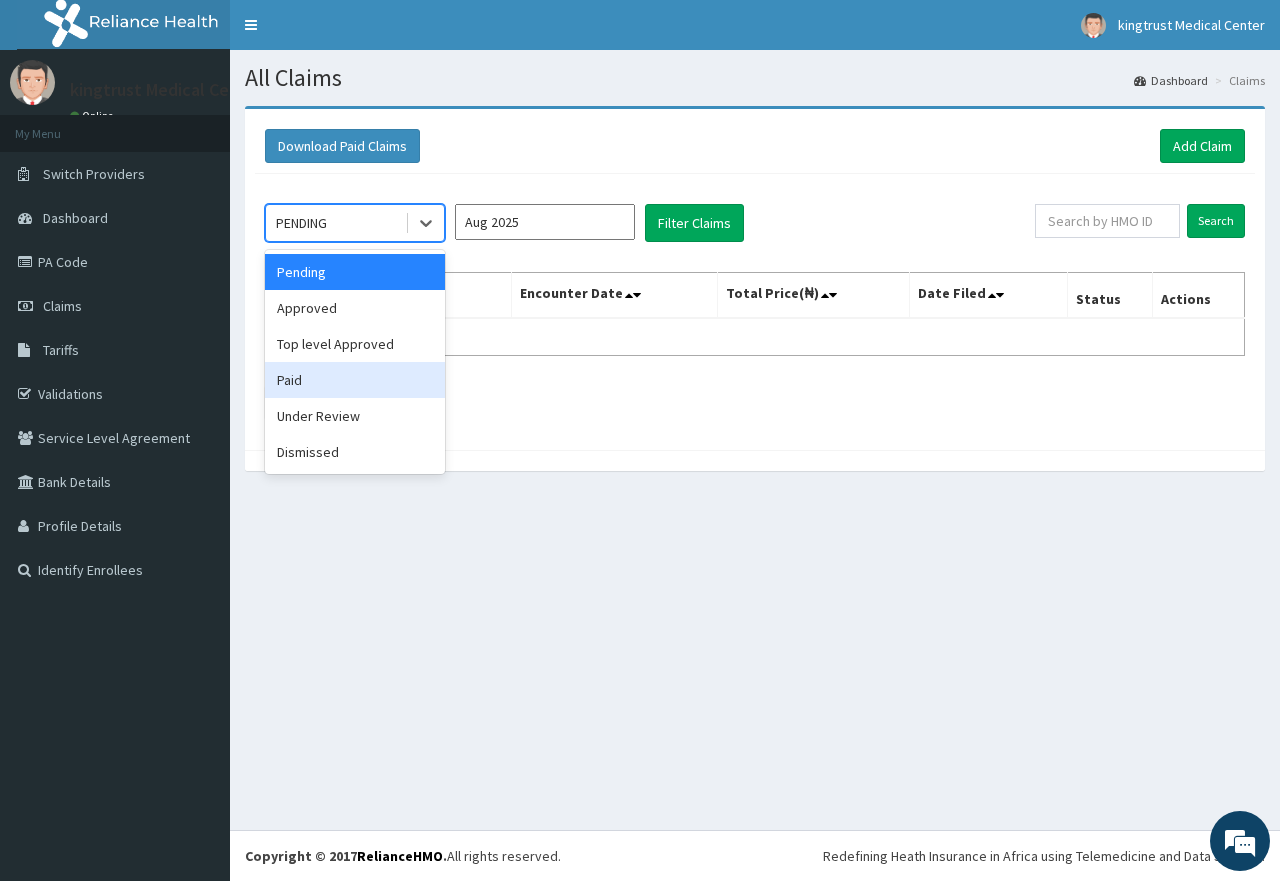click on "Paid" at bounding box center [355, 380] 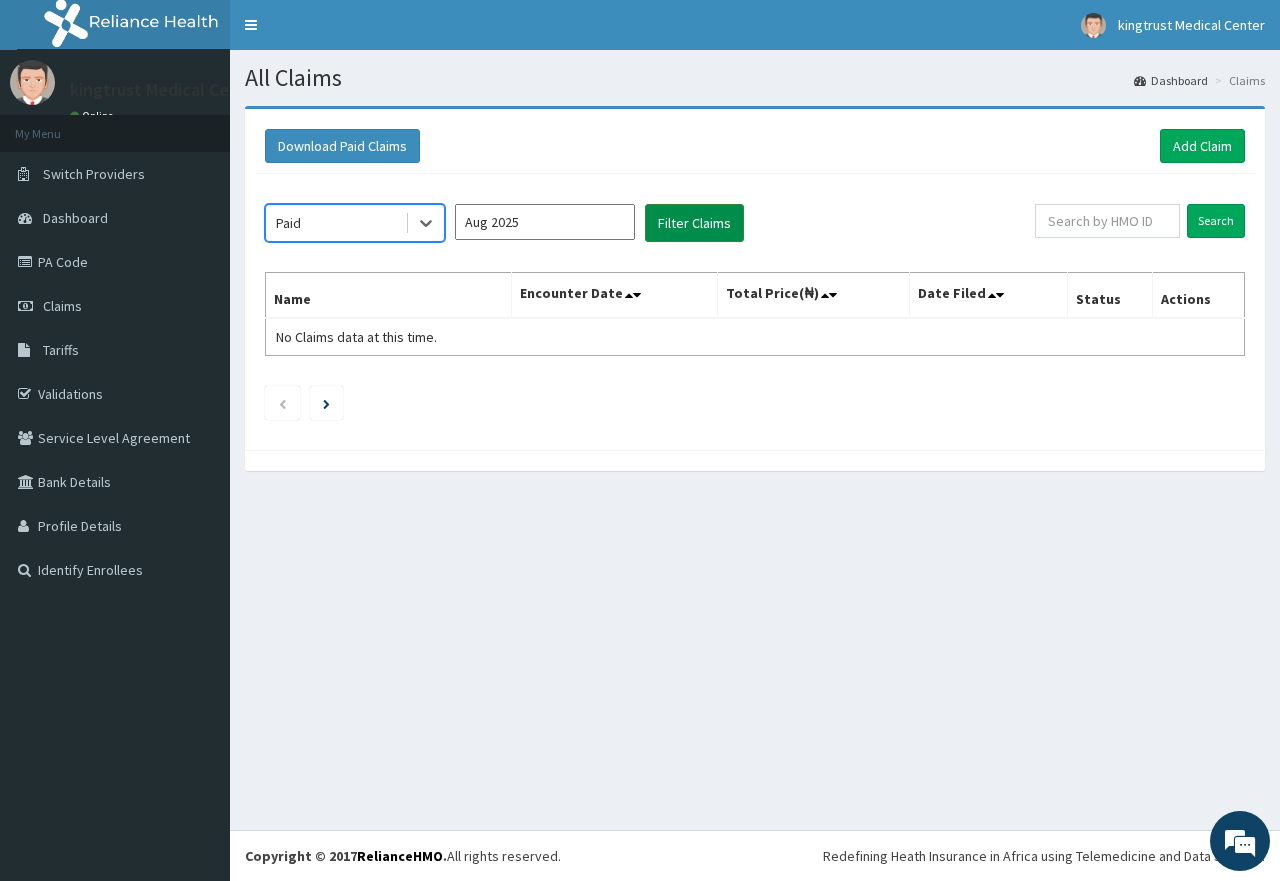 click on "Filter Claims" at bounding box center [694, 223] 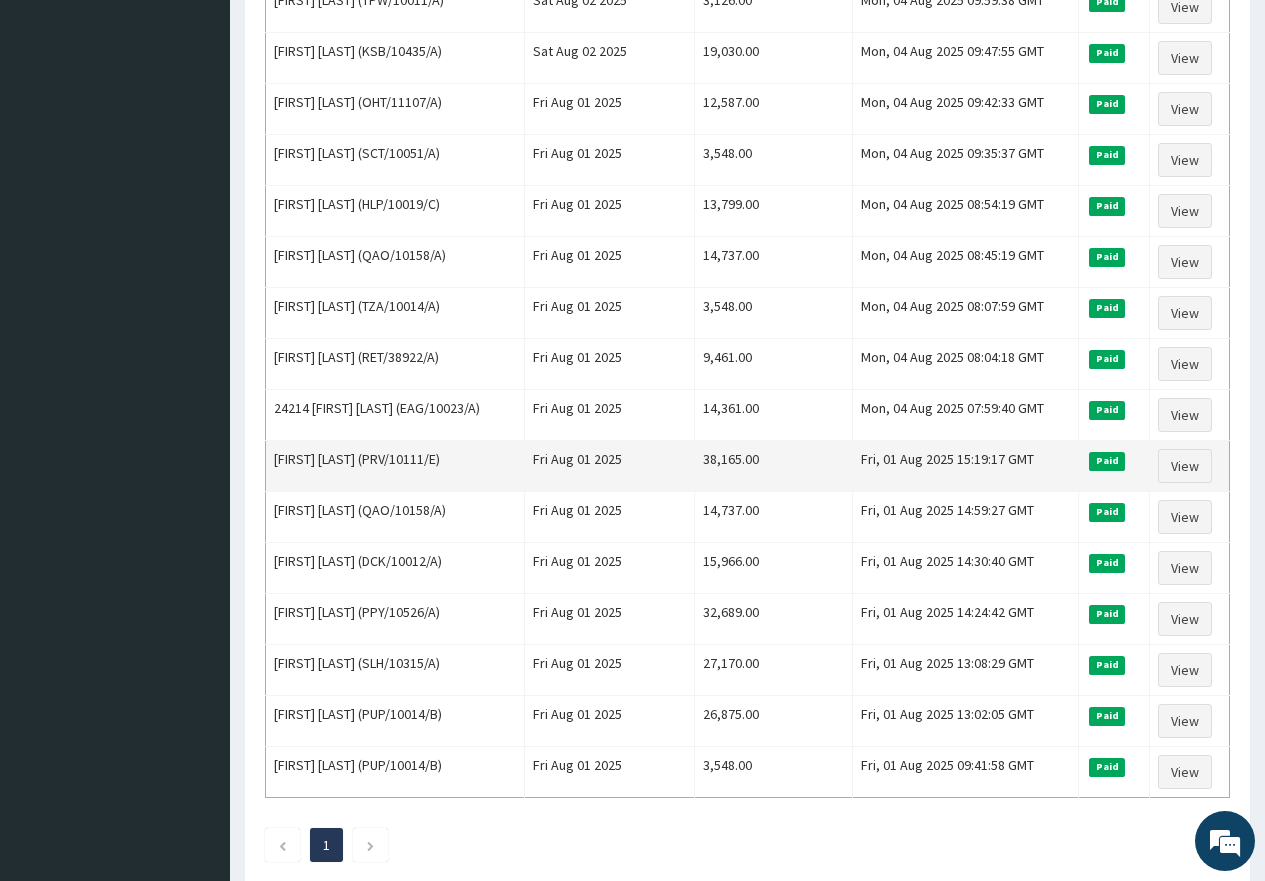 scroll, scrollTop: 812, scrollLeft: 0, axis: vertical 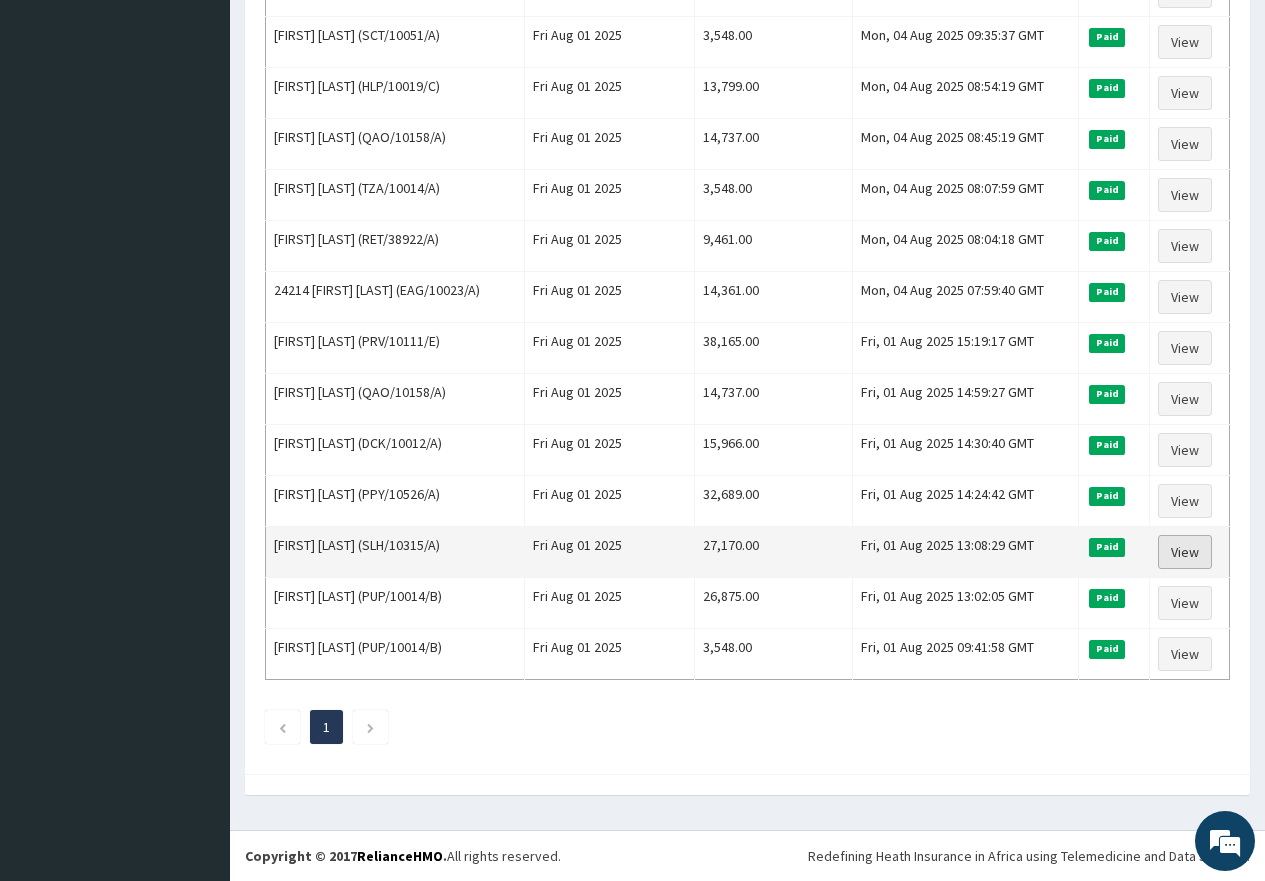 click on "View" at bounding box center (1185, 552) 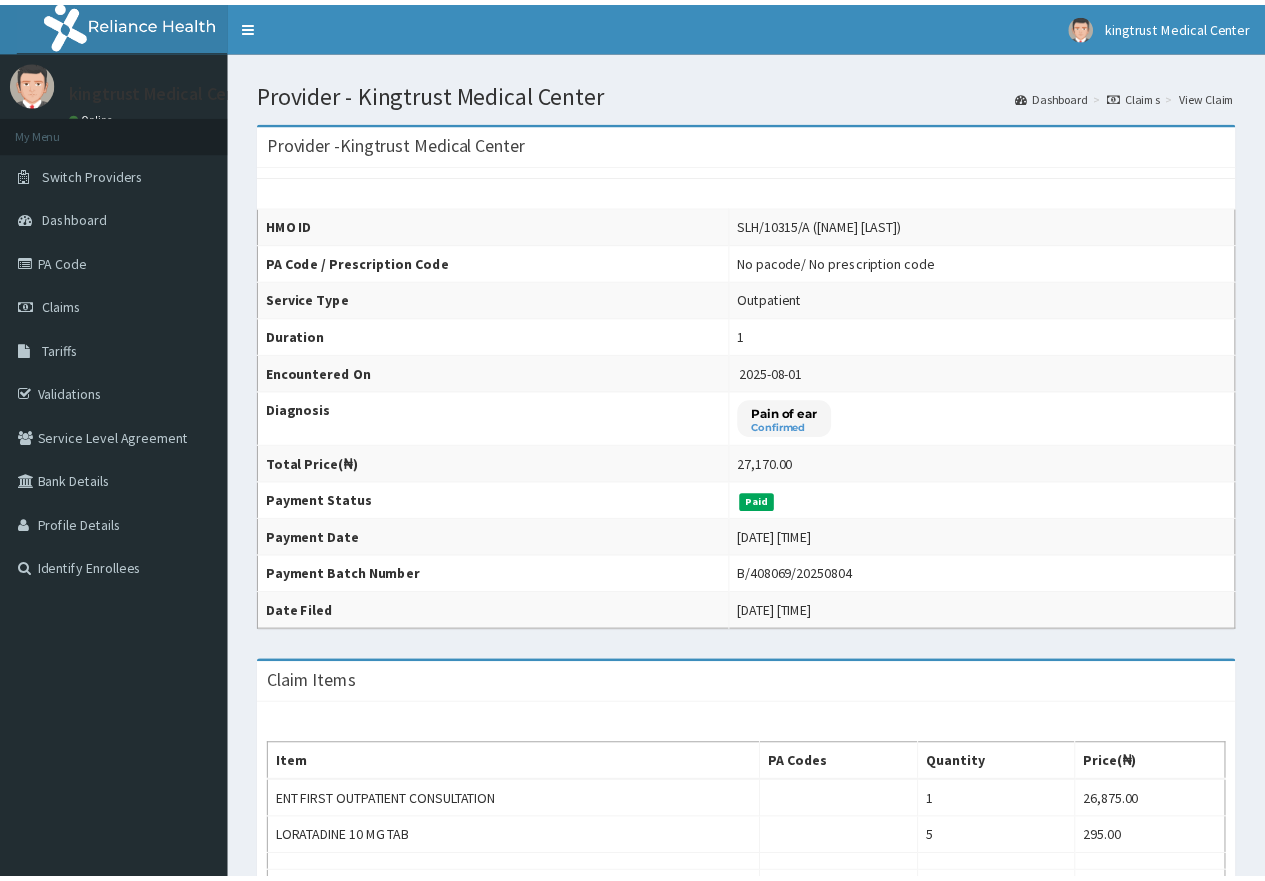 scroll, scrollTop: 0, scrollLeft: 0, axis: both 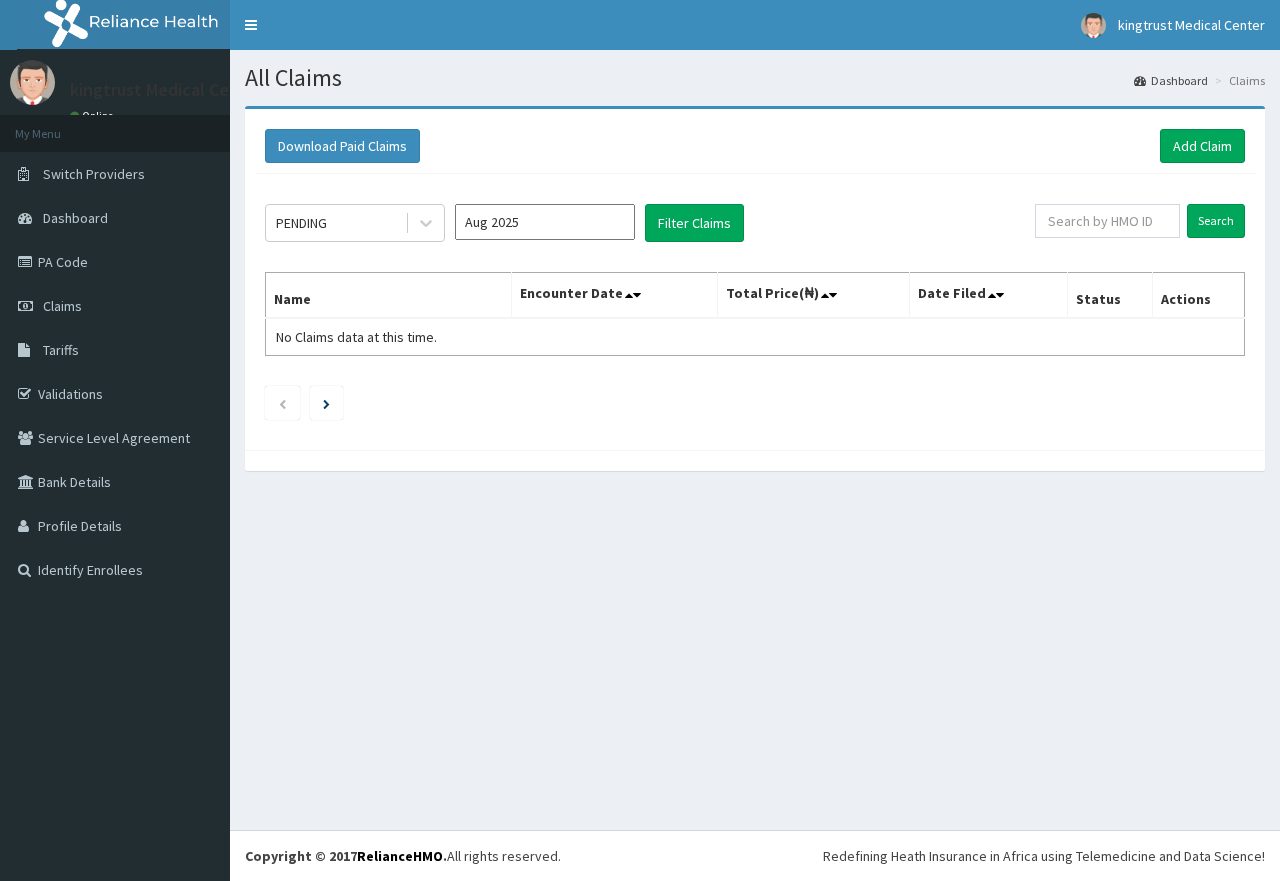 click 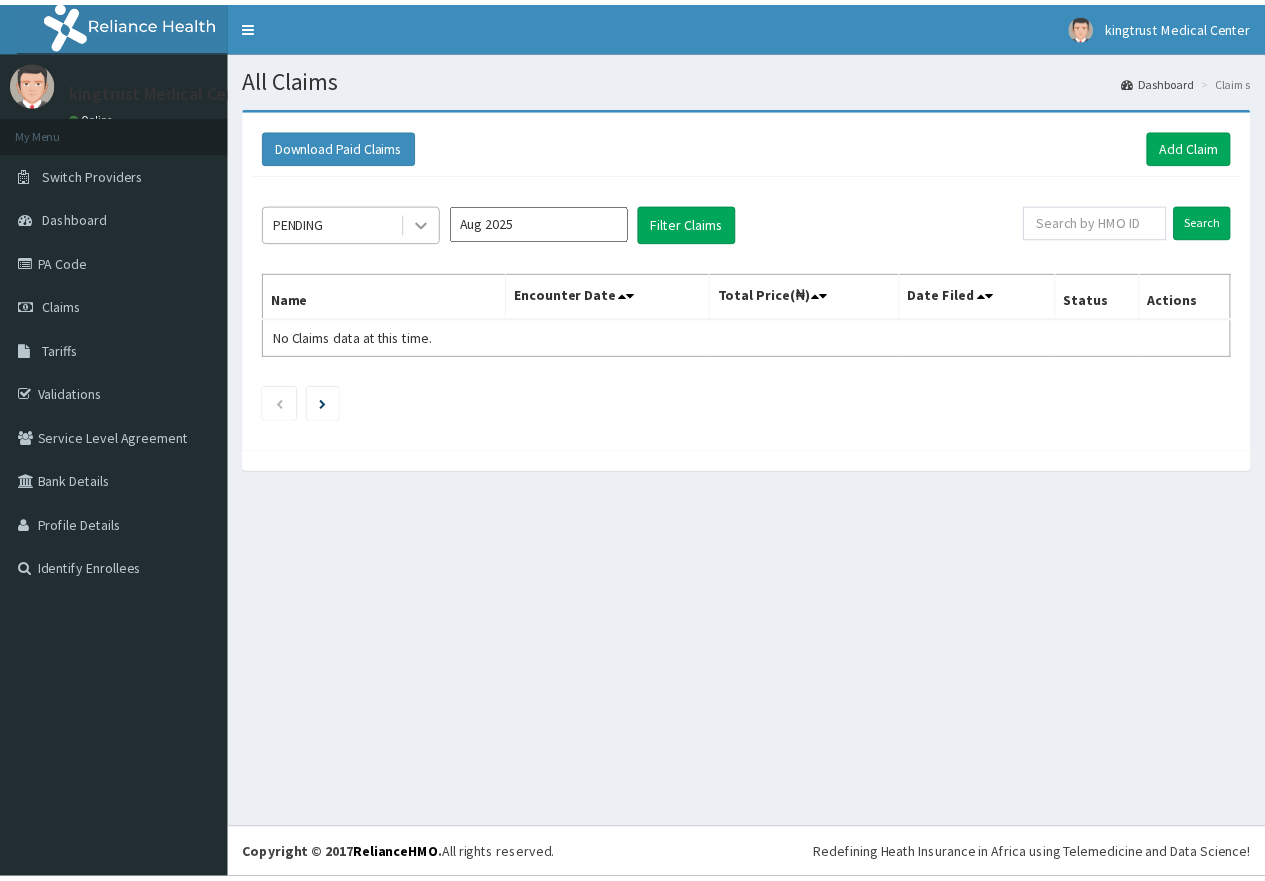 scroll, scrollTop: 0, scrollLeft: 0, axis: both 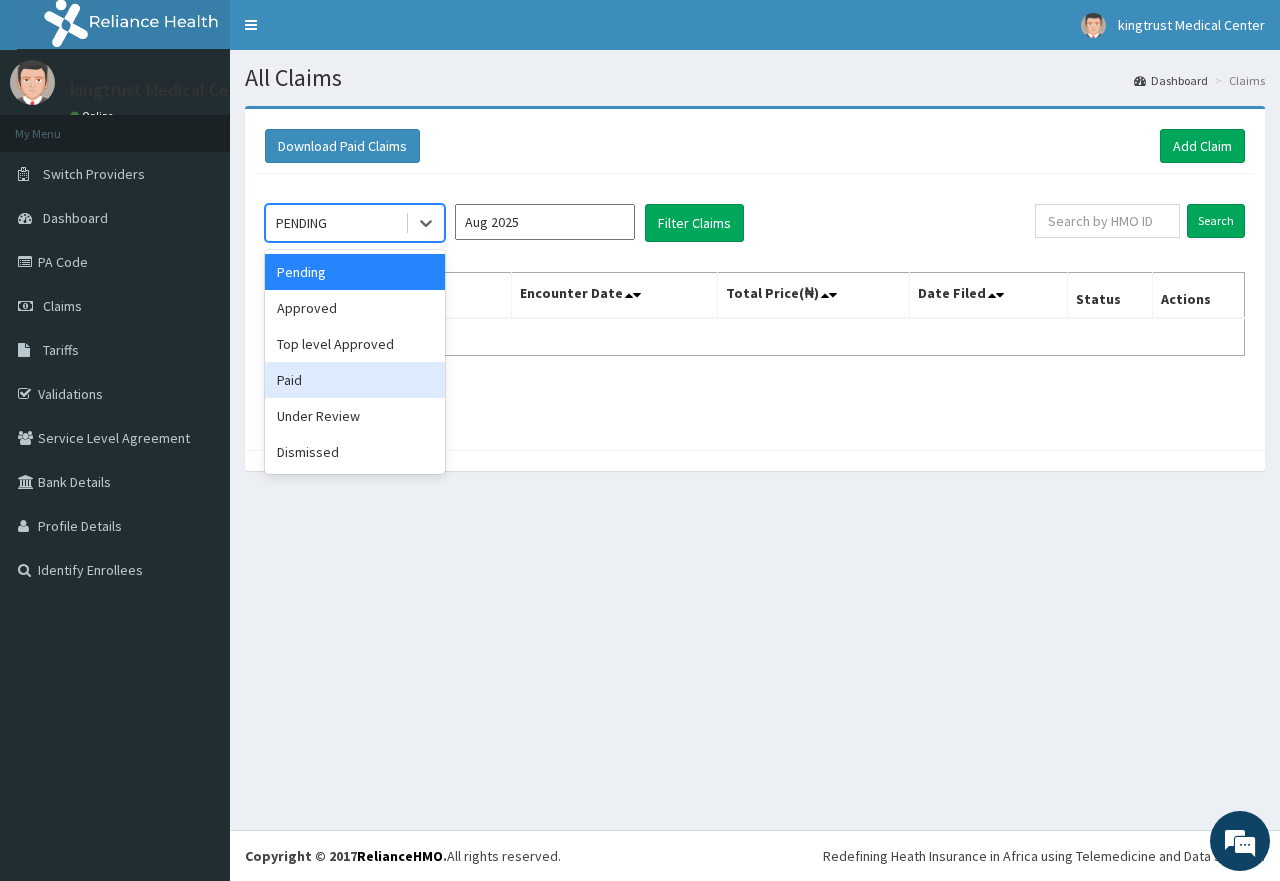 click on "Paid" at bounding box center [355, 380] 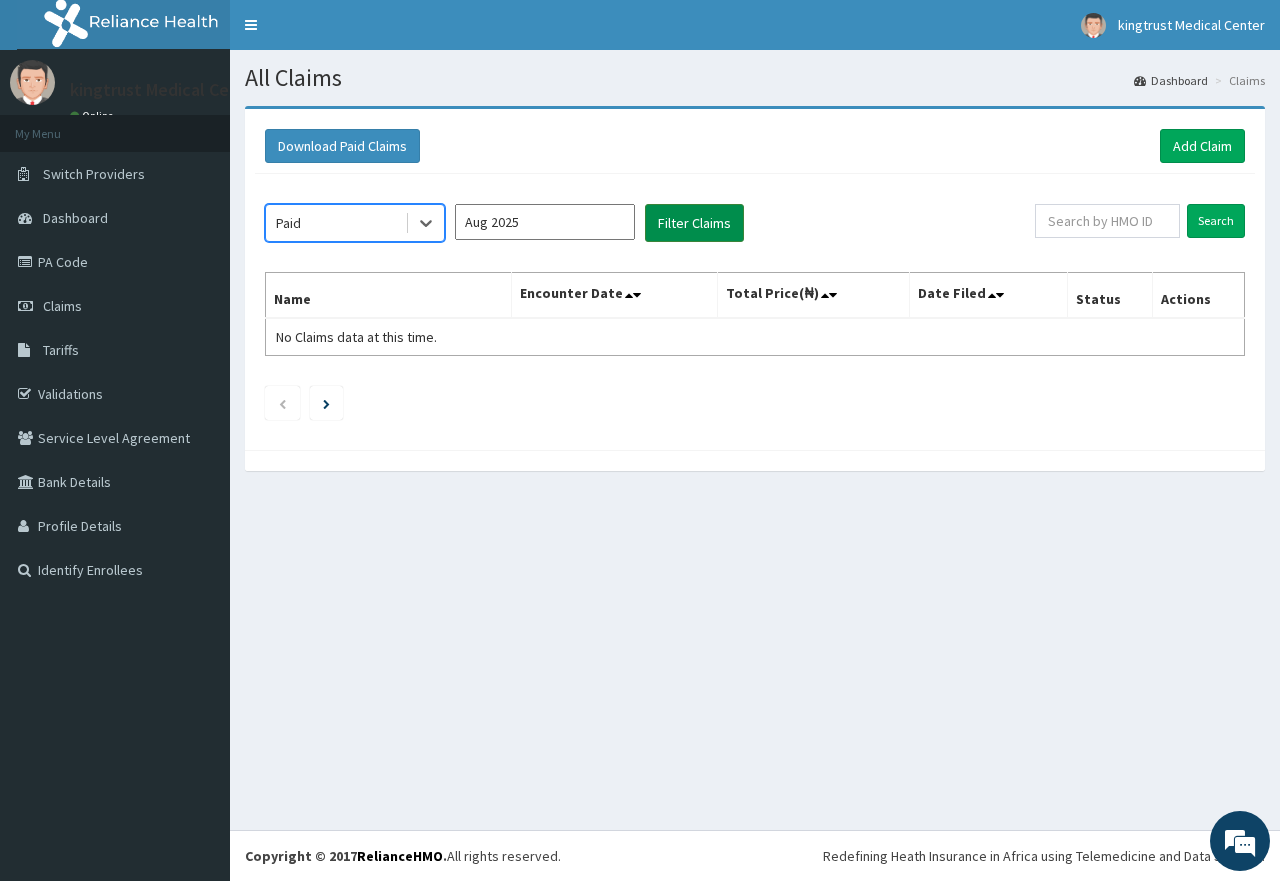 click on "Filter Claims" at bounding box center [694, 223] 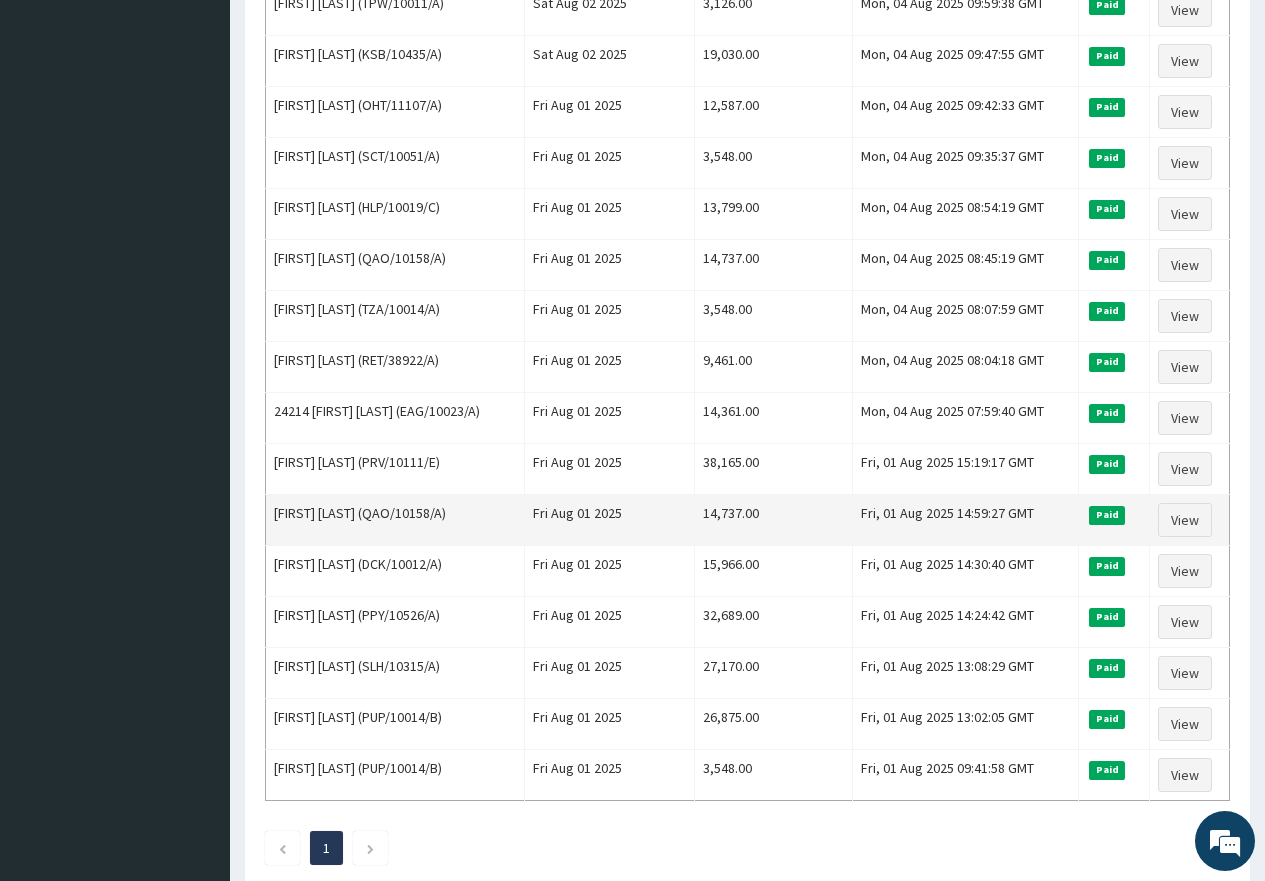 scroll, scrollTop: 800, scrollLeft: 0, axis: vertical 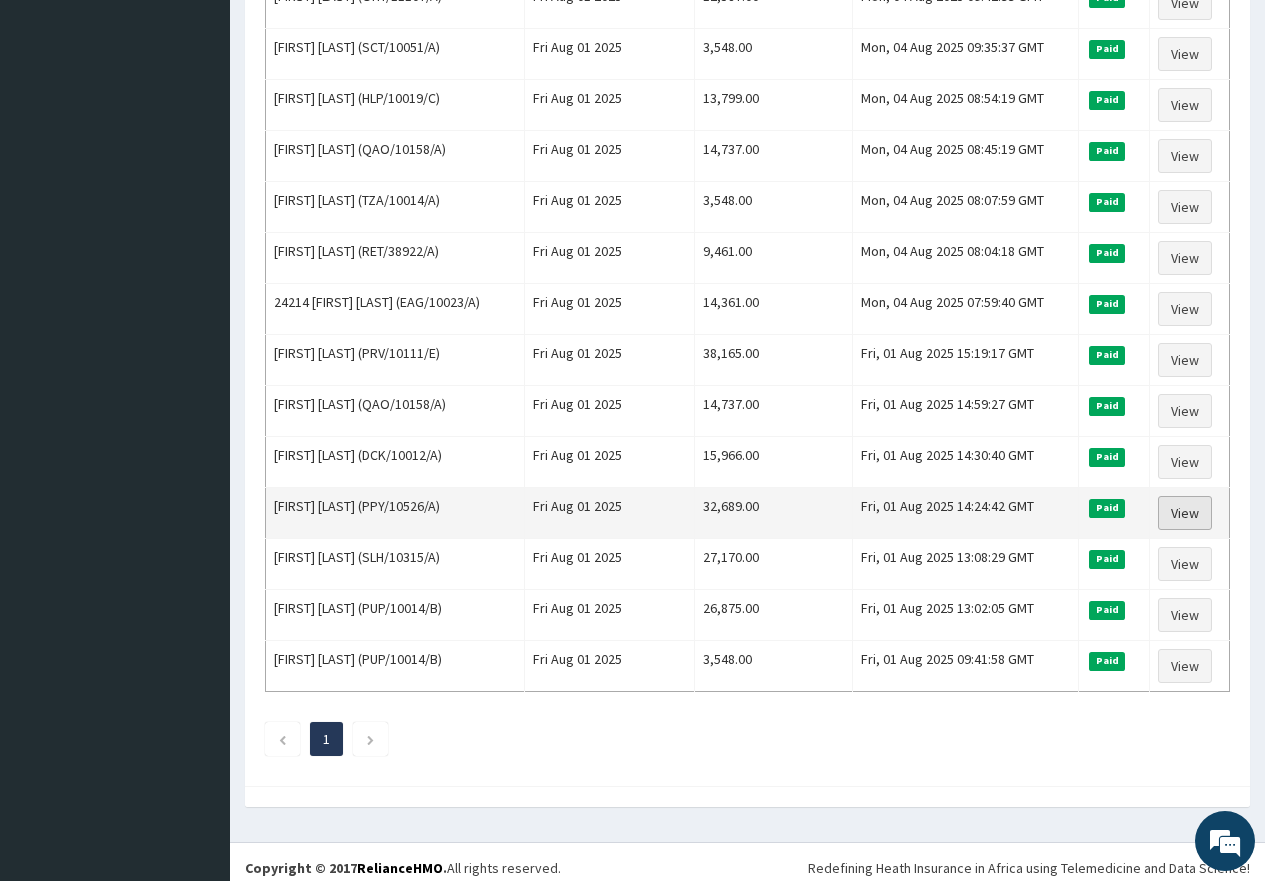 click on "View" at bounding box center [1185, 513] 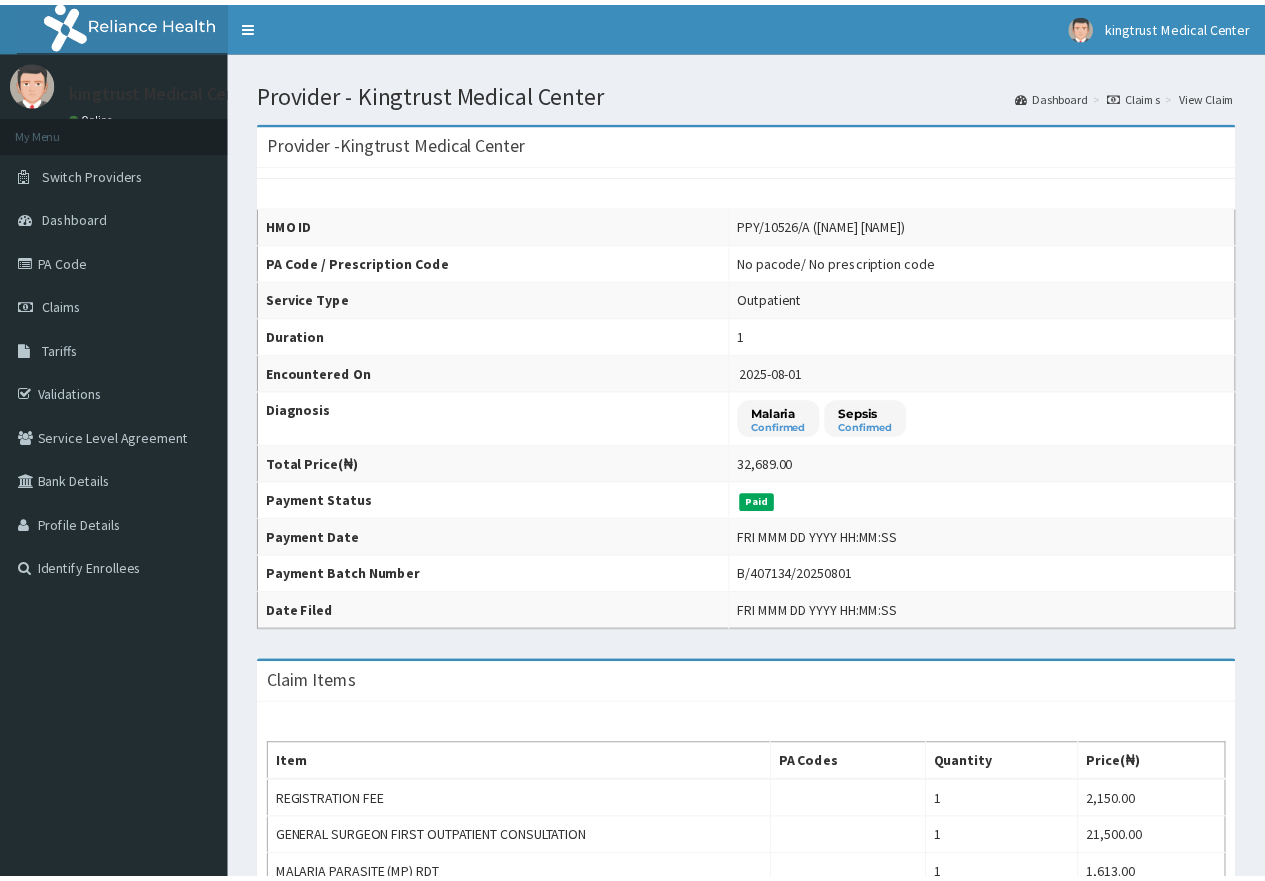 scroll, scrollTop: 0, scrollLeft: 0, axis: both 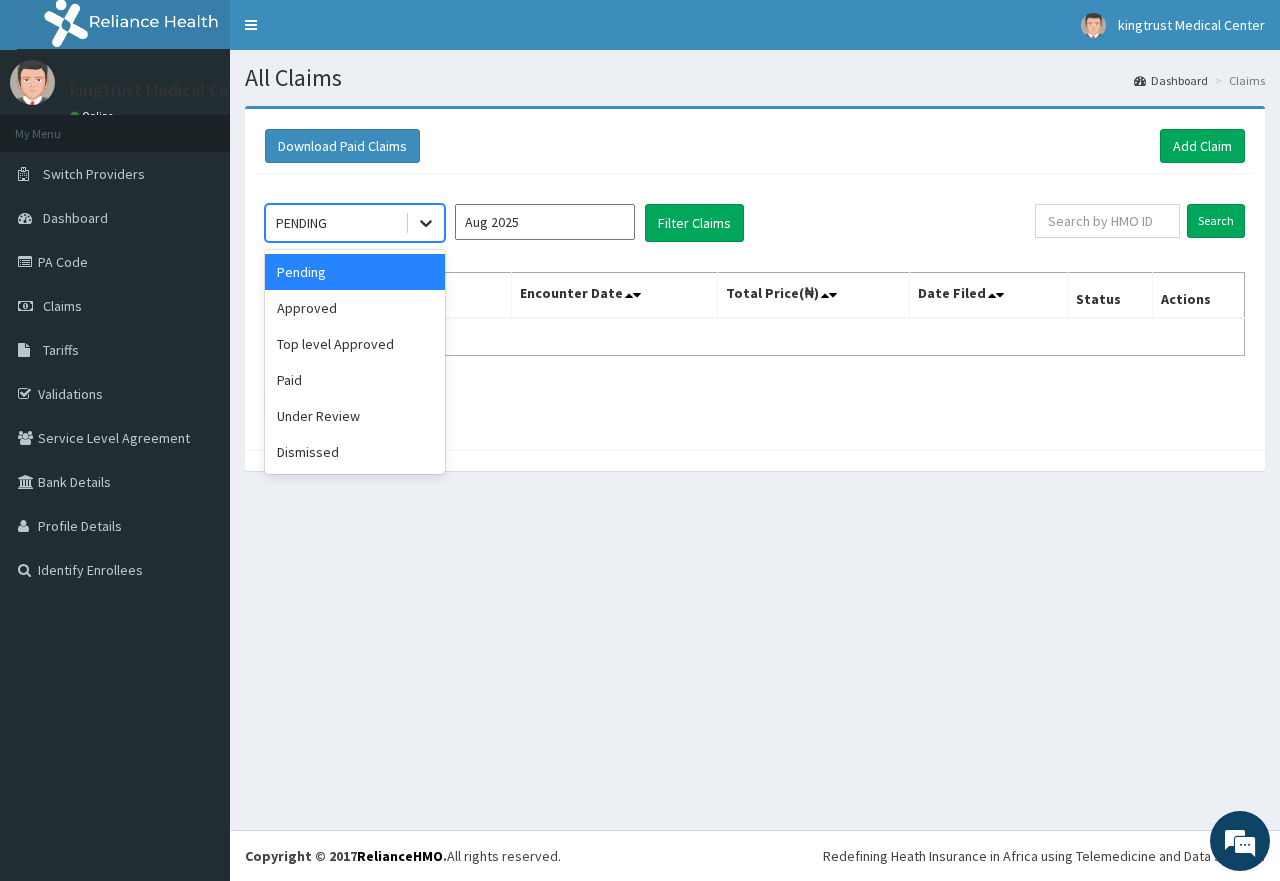 click at bounding box center [426, 223] 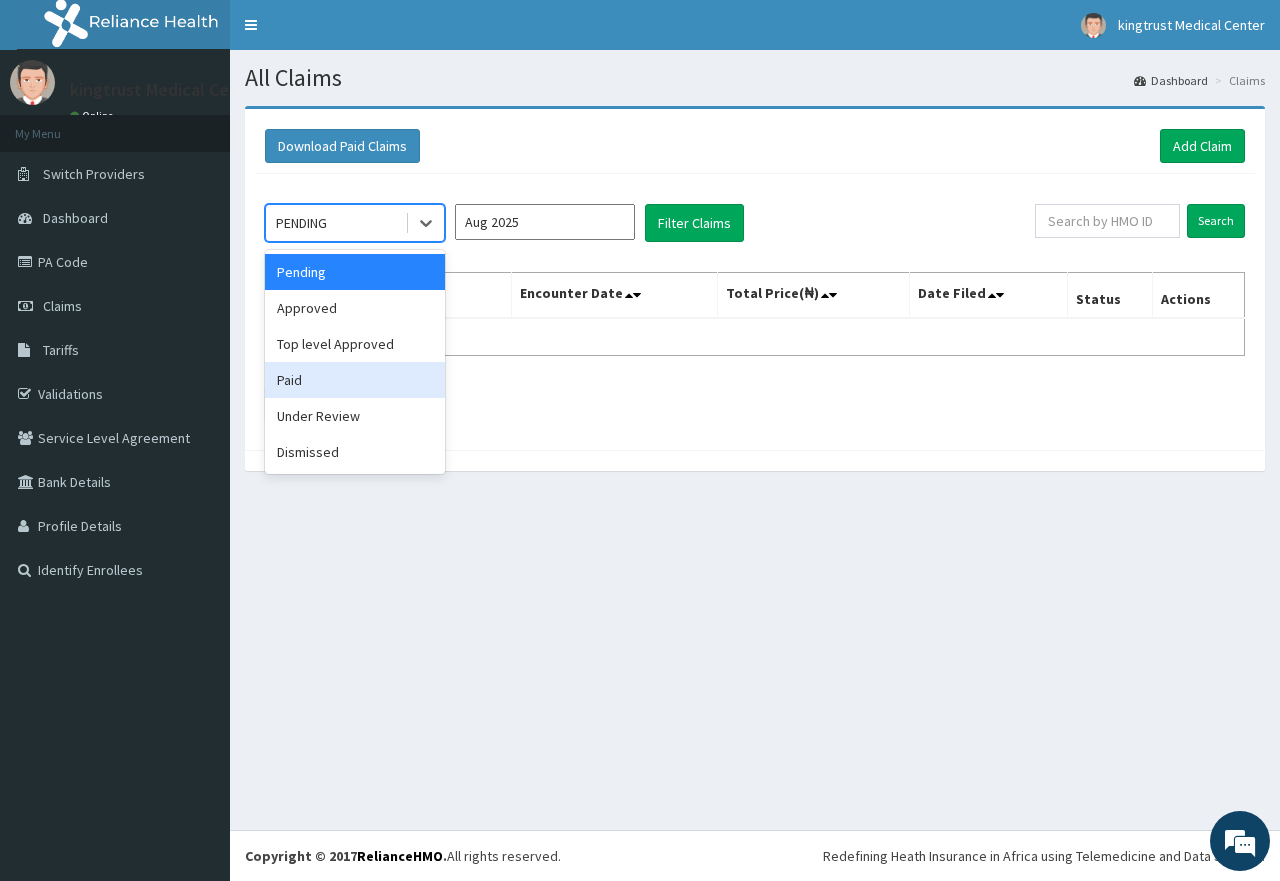 click on "Paid" at bounding box center (355, 380) 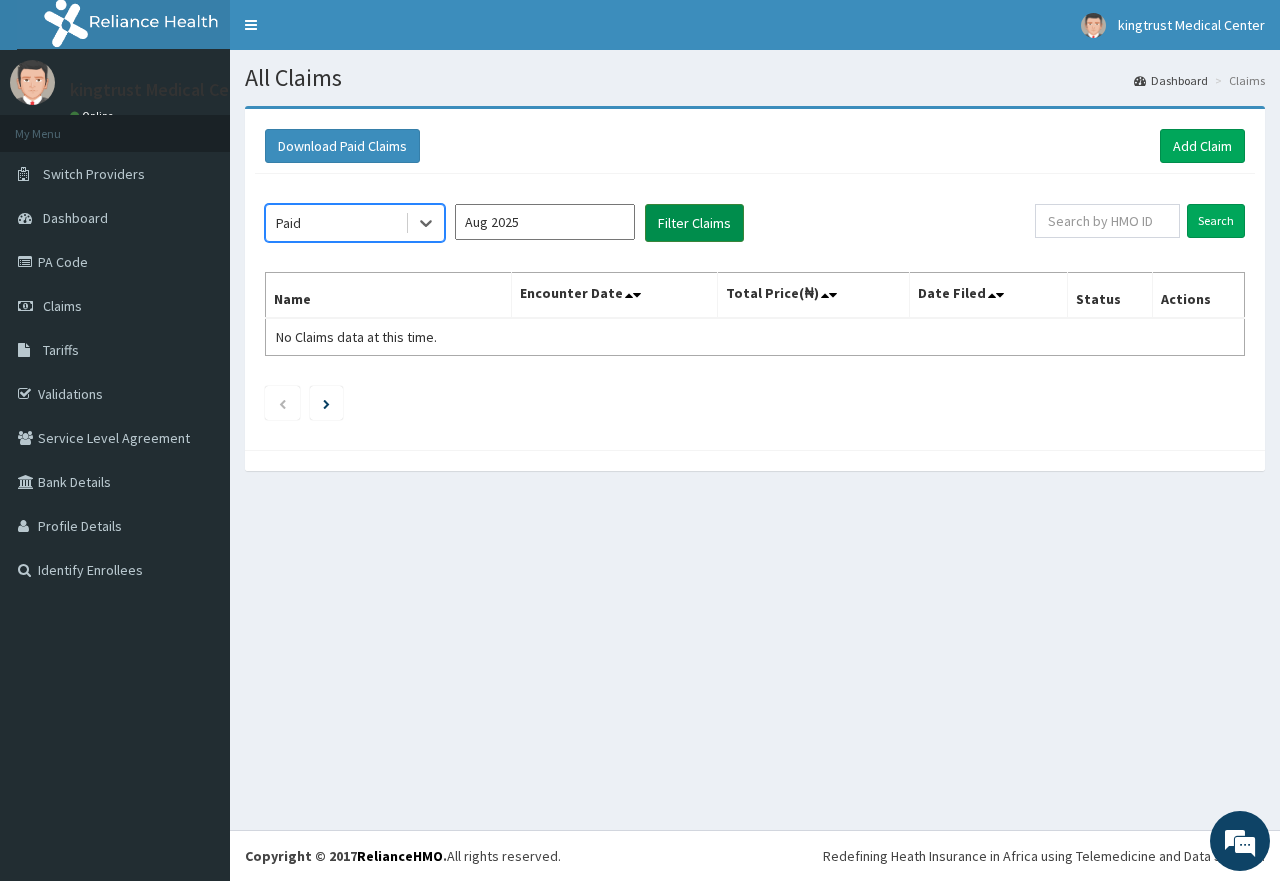 click on "Filter Claims" at bounding box center (694, 223) 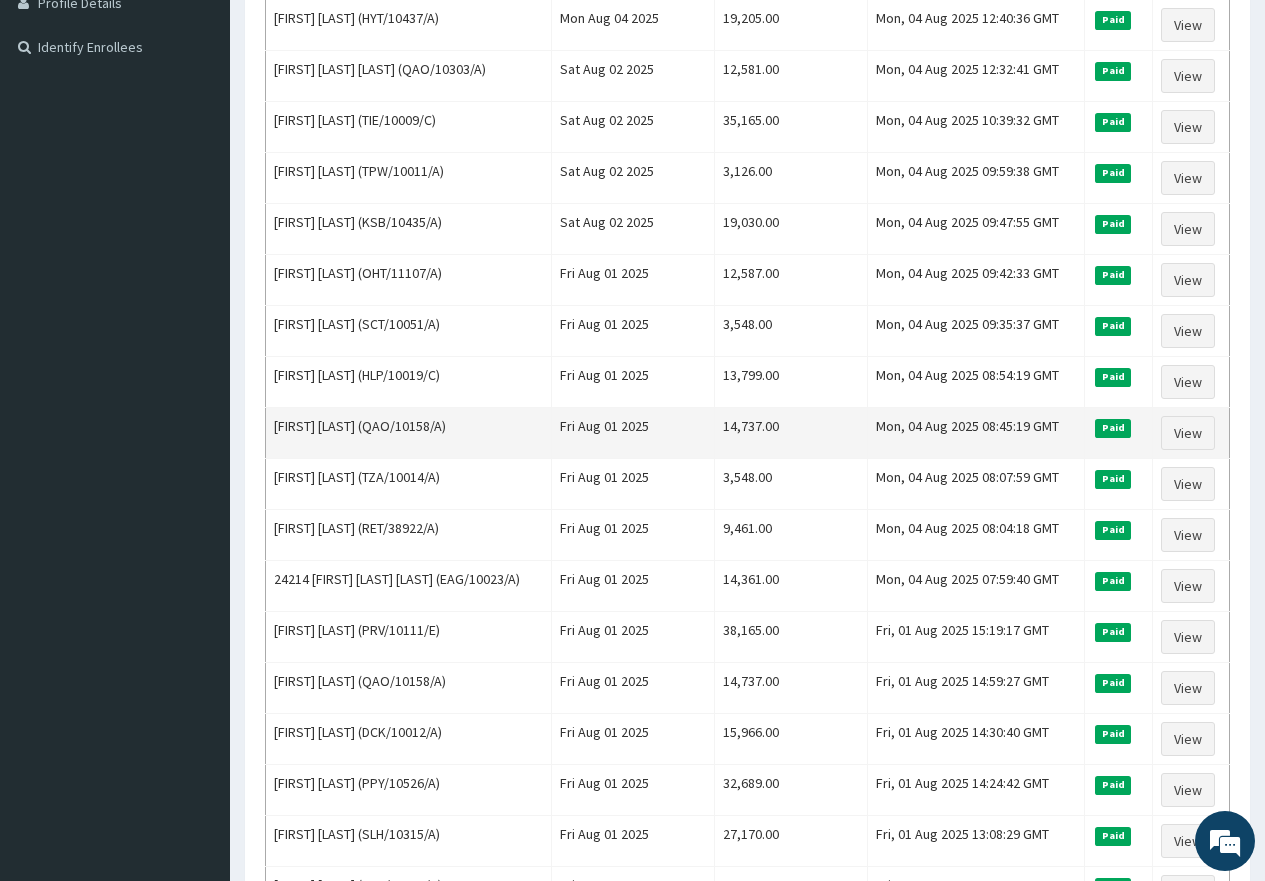 scroll, scrollTop: 700, scrollLeft: 0, axis: vertical 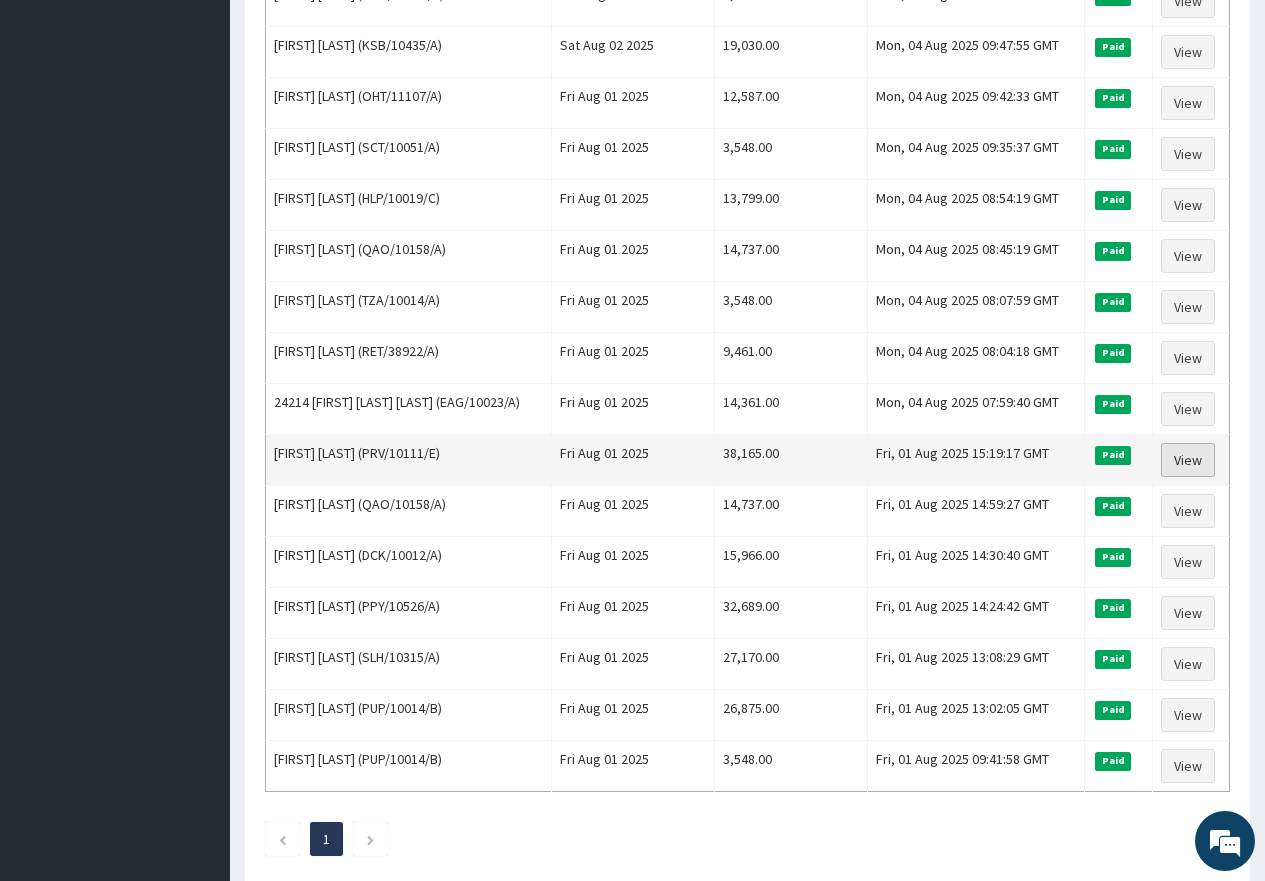 click on "View" at bounding box center (1188, 460) 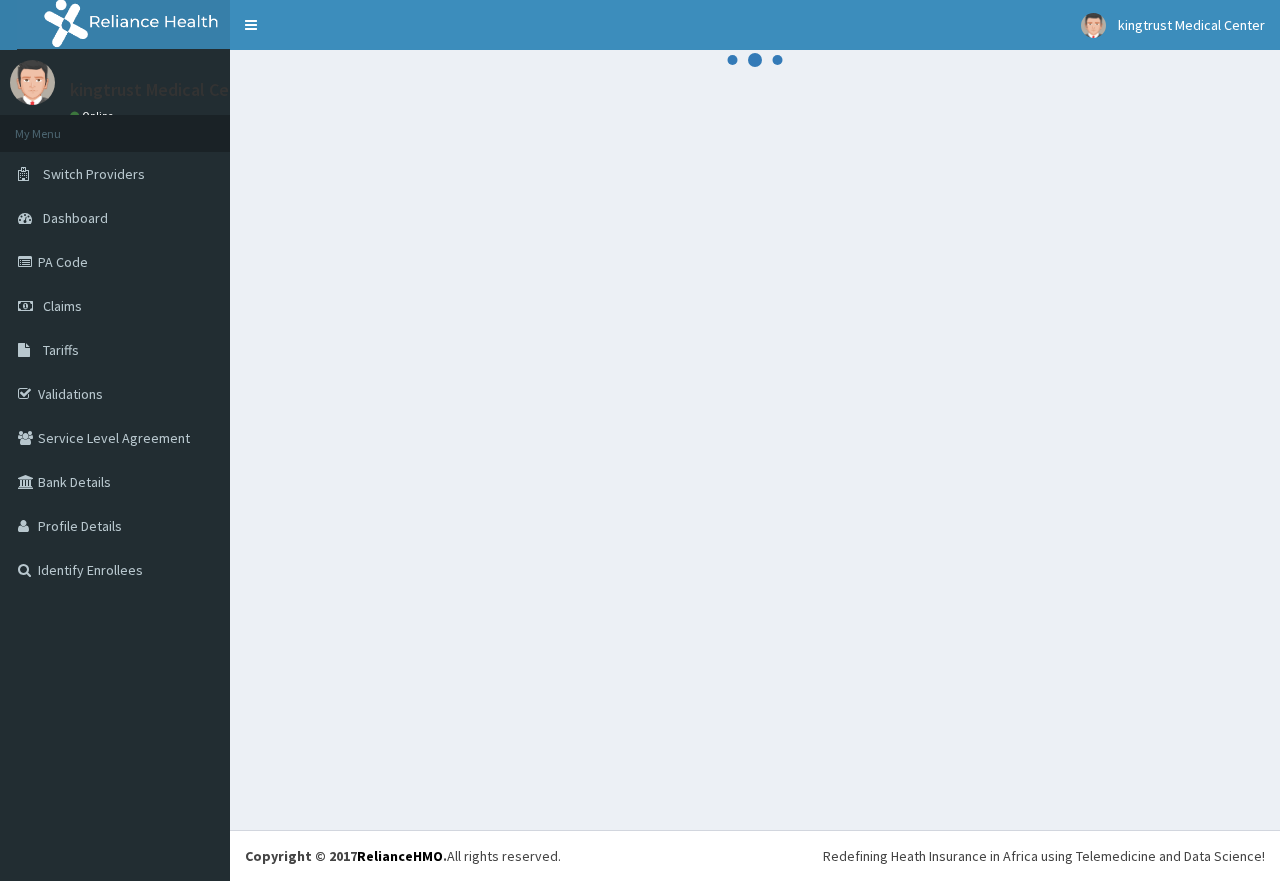 scroll, scrollTop: 0, scrollLeft: 0, axis: both 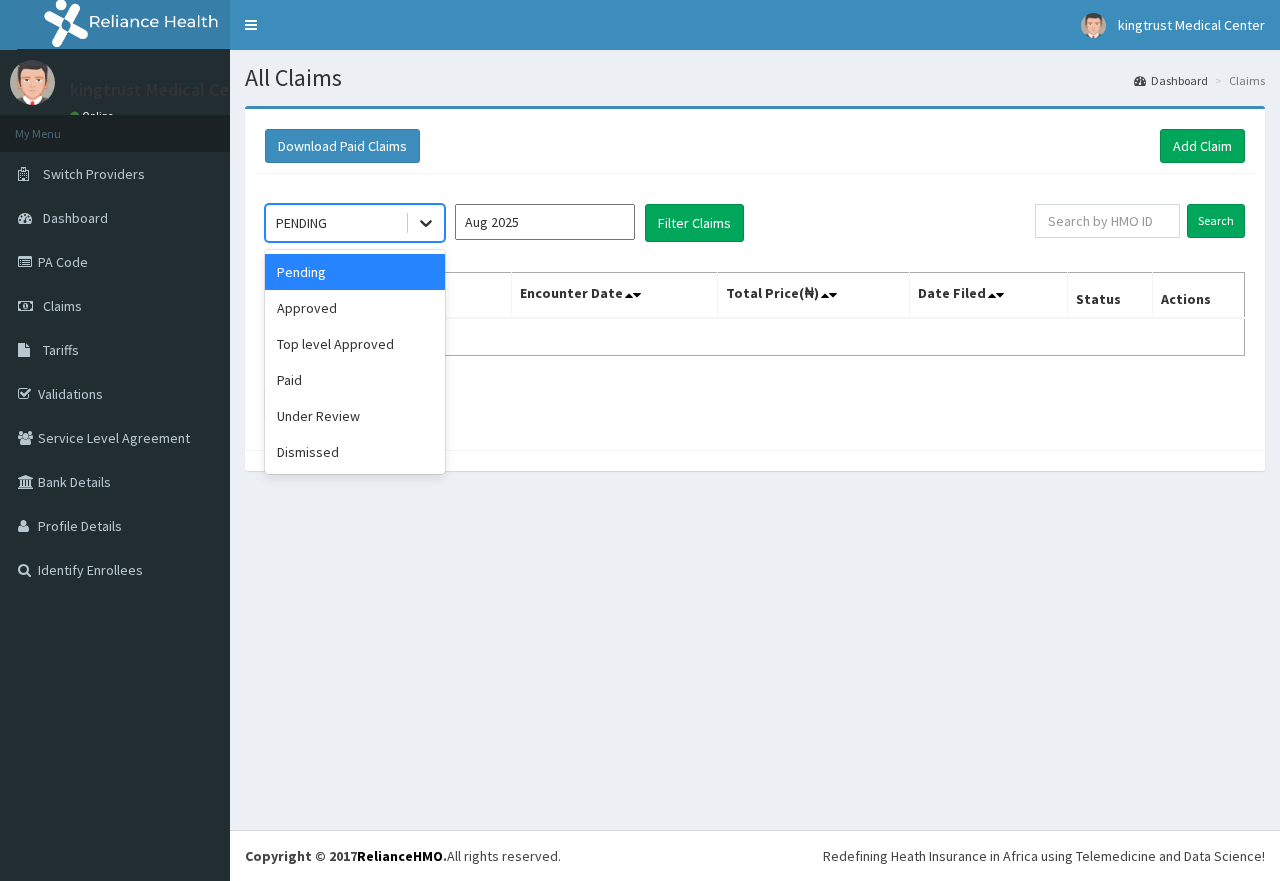 click 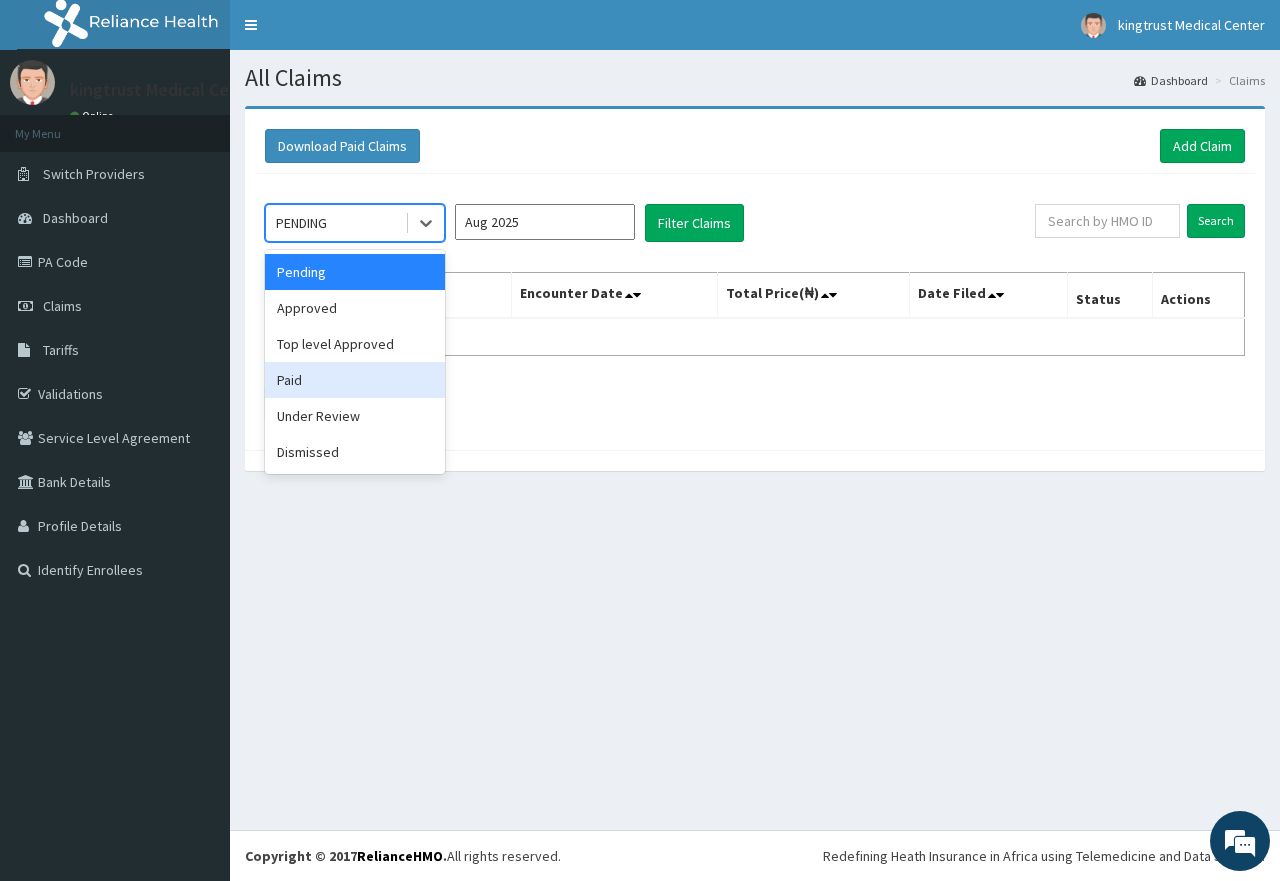 click on "Paid" at bounding box center (355, 380) 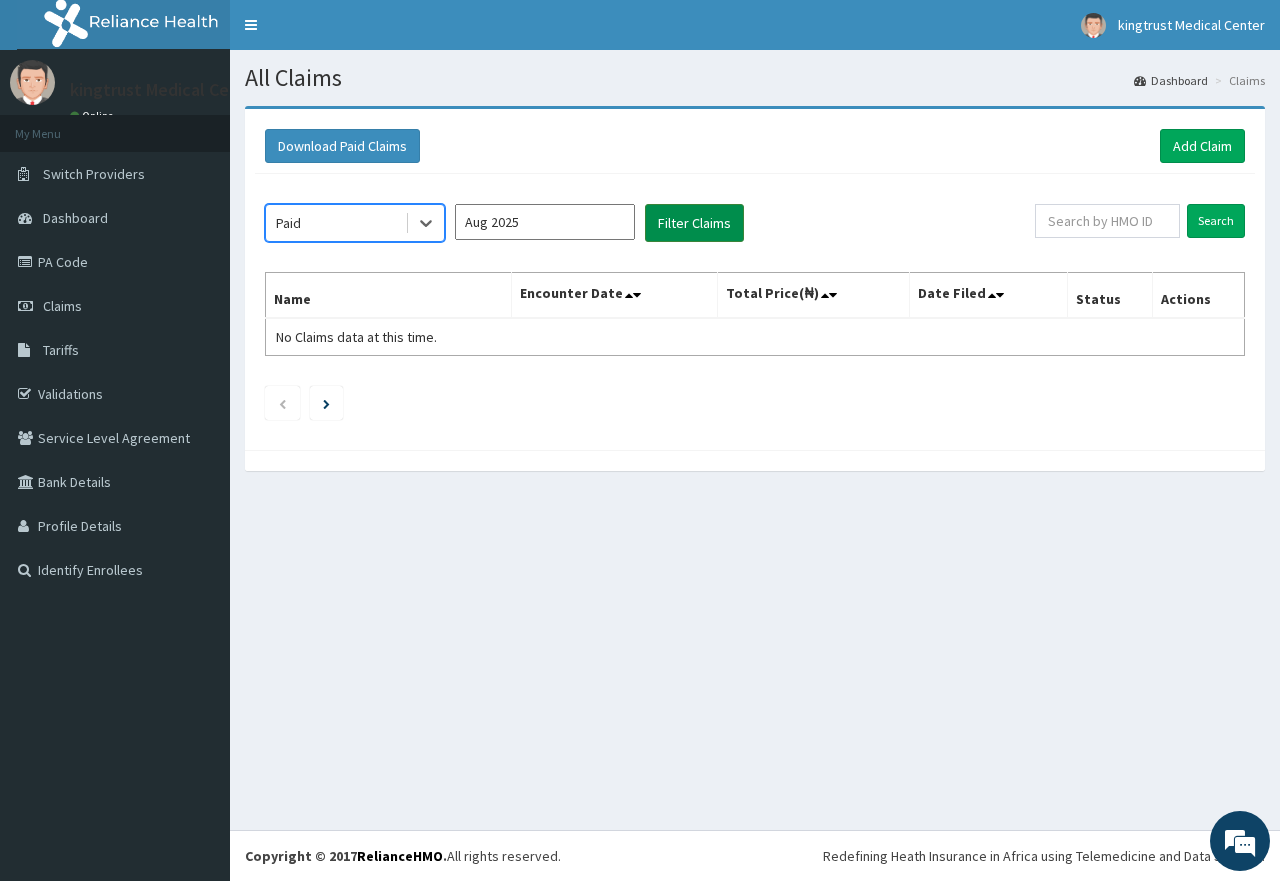 click on "Filter Claims" at bounding box center [694, 223] 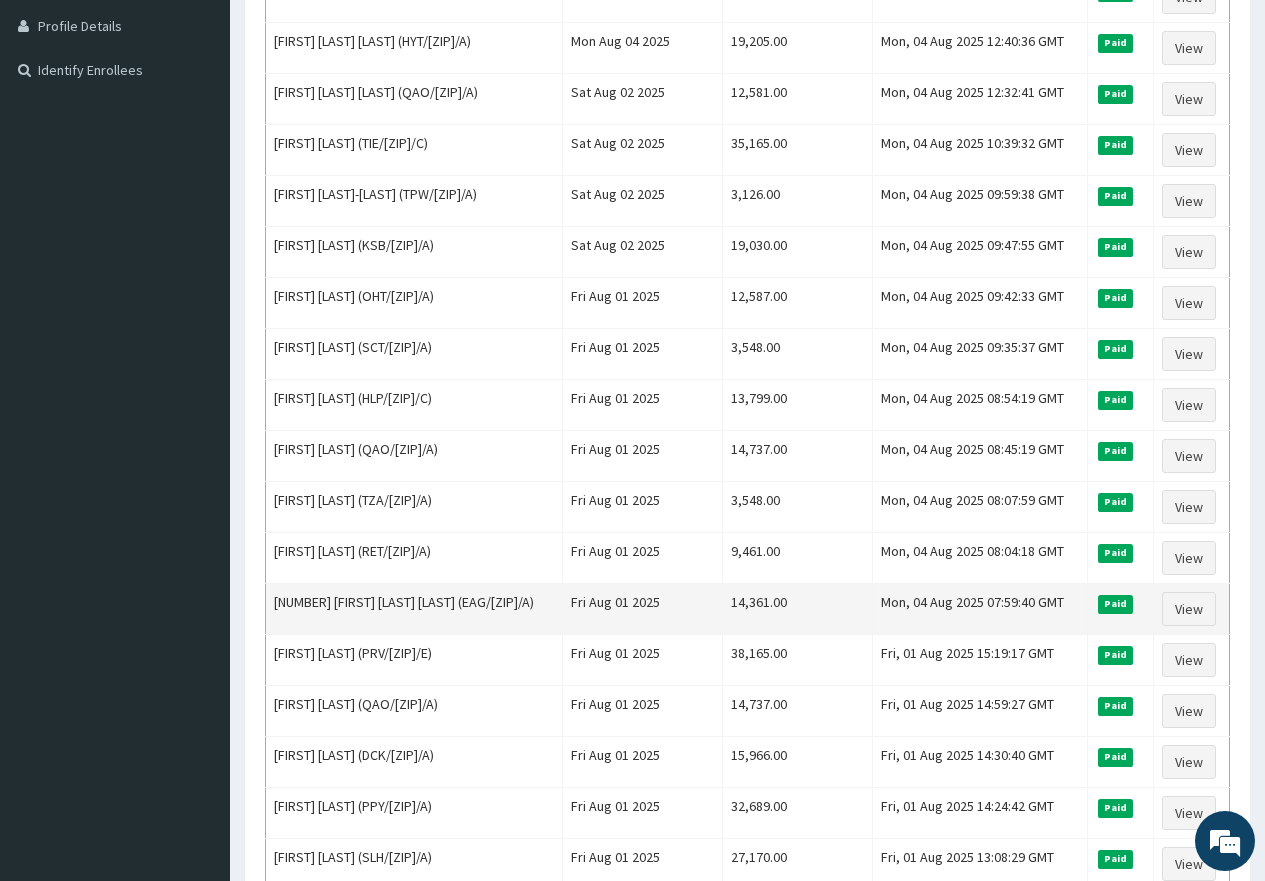 scroll, scrollTop: 400, scrollLeft: 0, axis: vertical 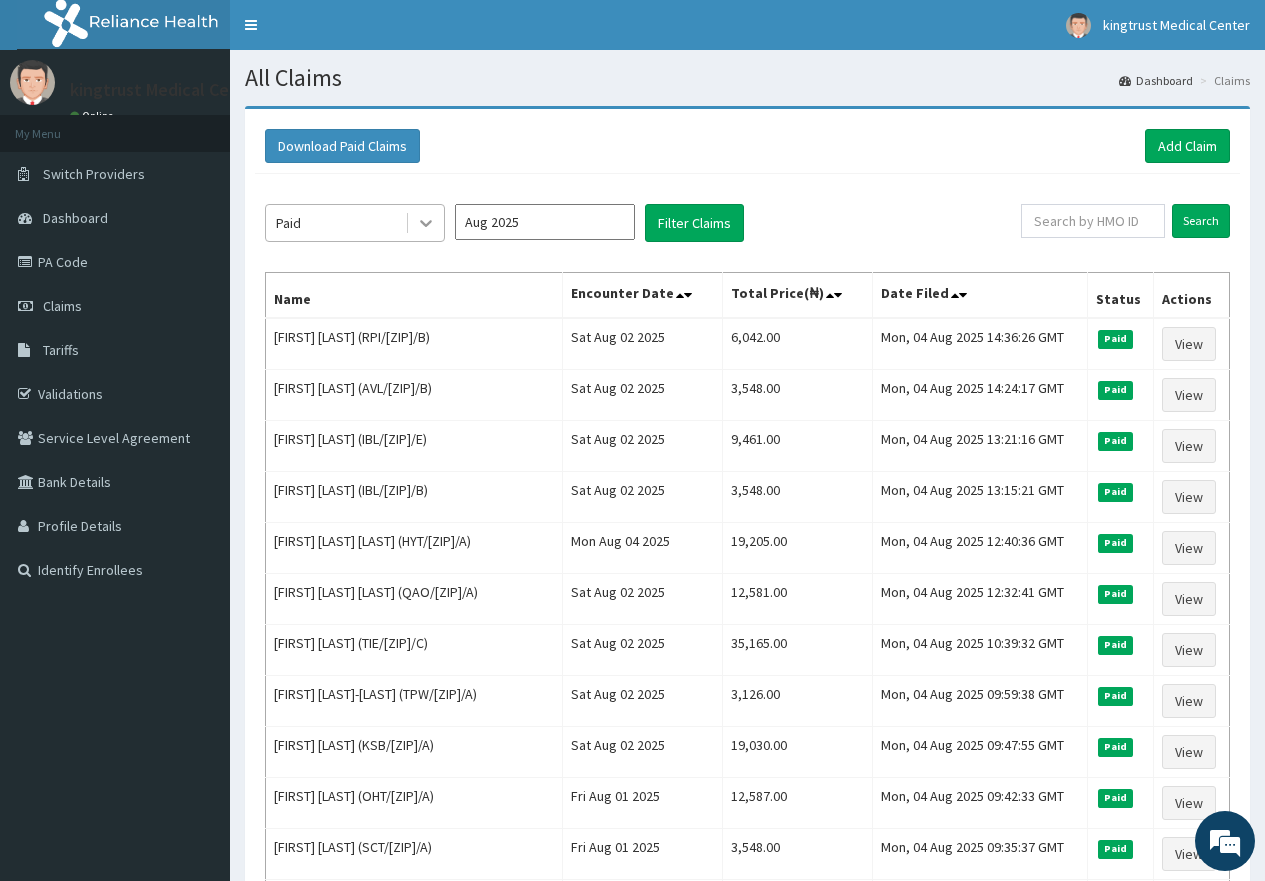 click 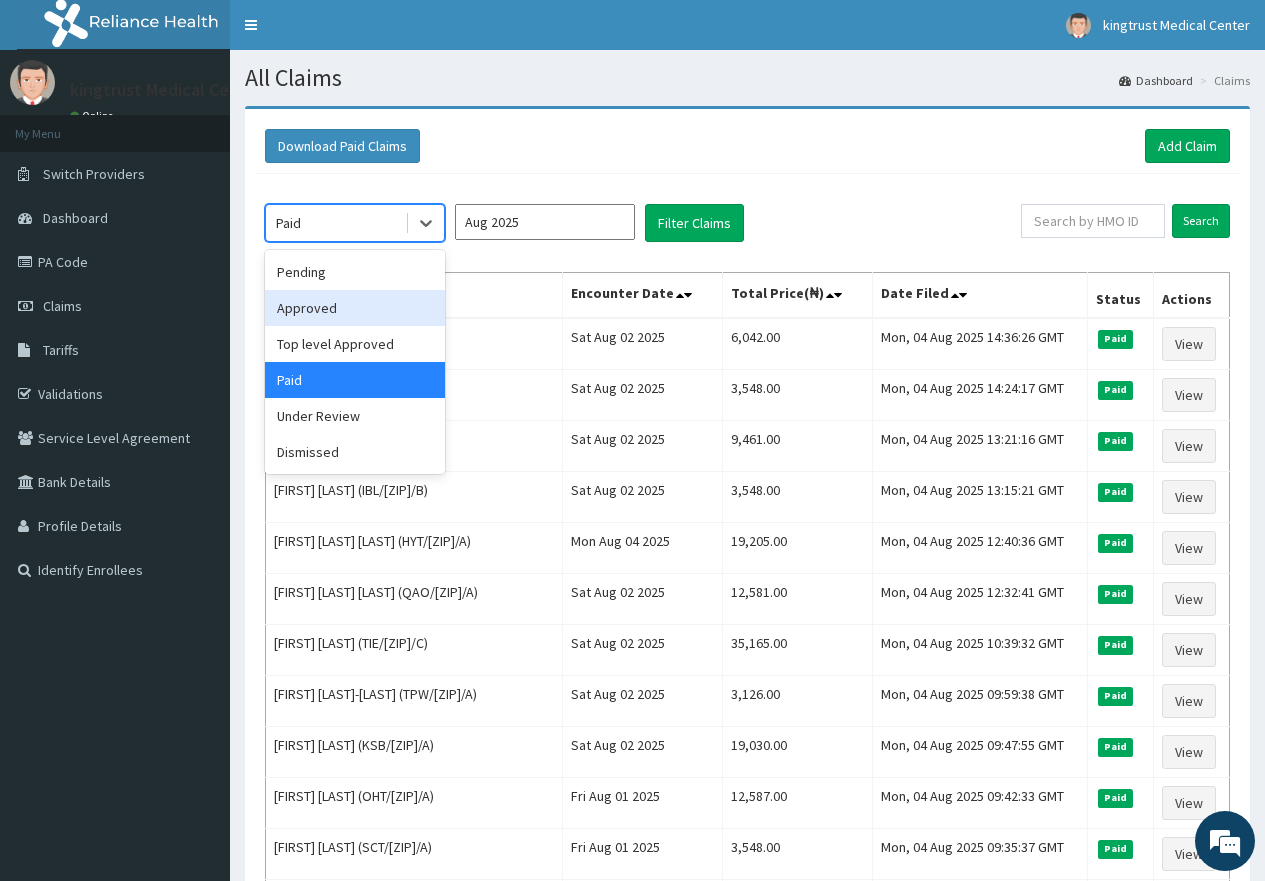 click on "Approved" at bounding box center (355, 308) 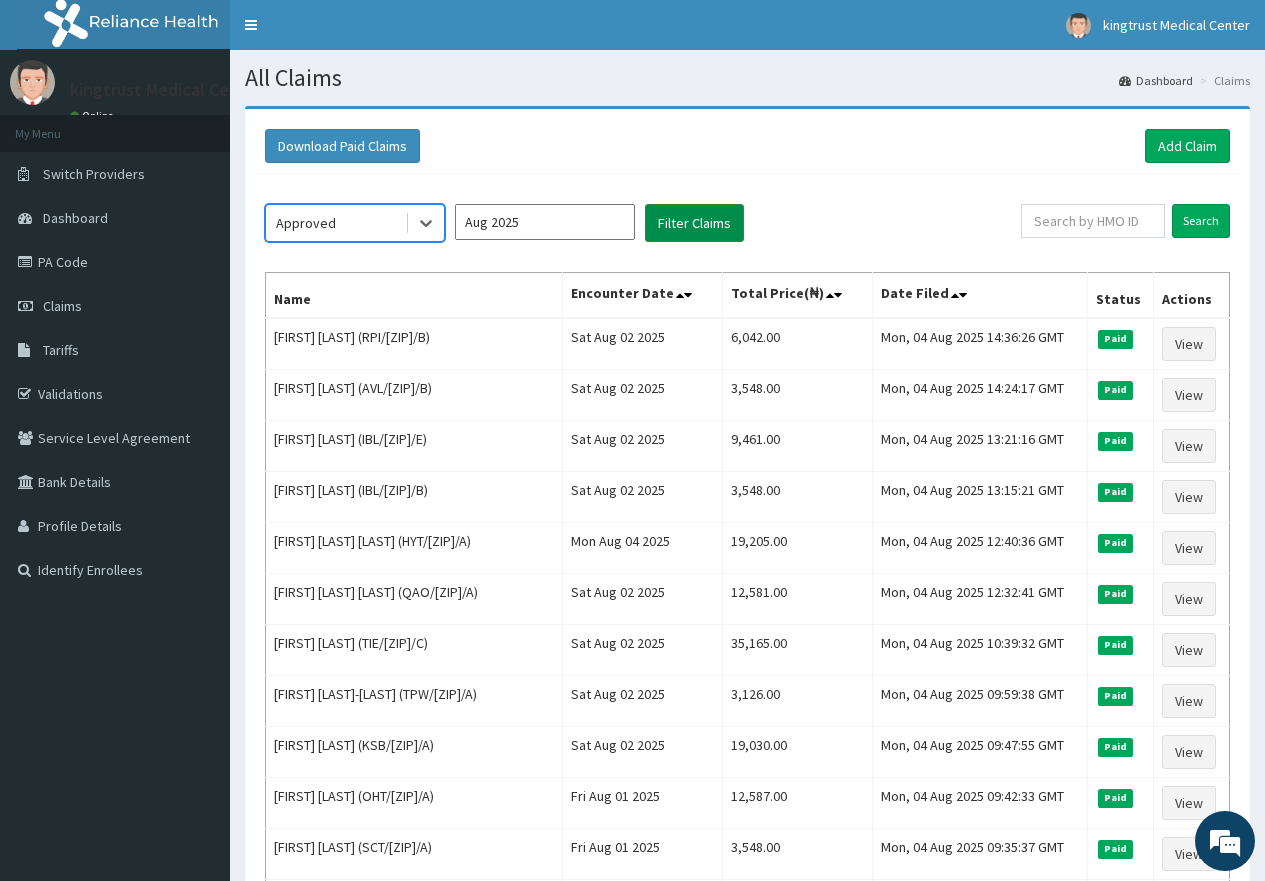 click on "Filter Claims" at bounding box center (694, 223) 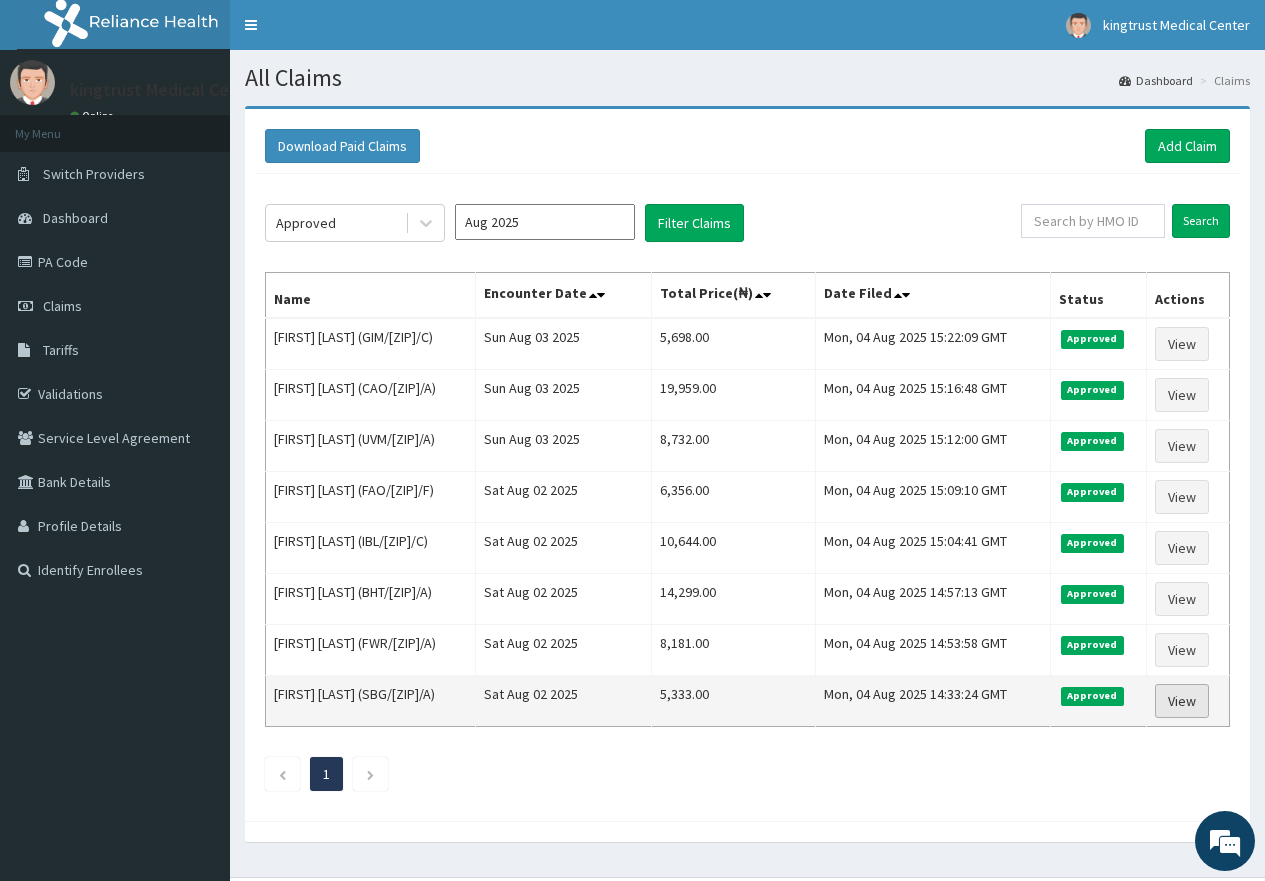 click on "View" at bounding box center [1182, 701] 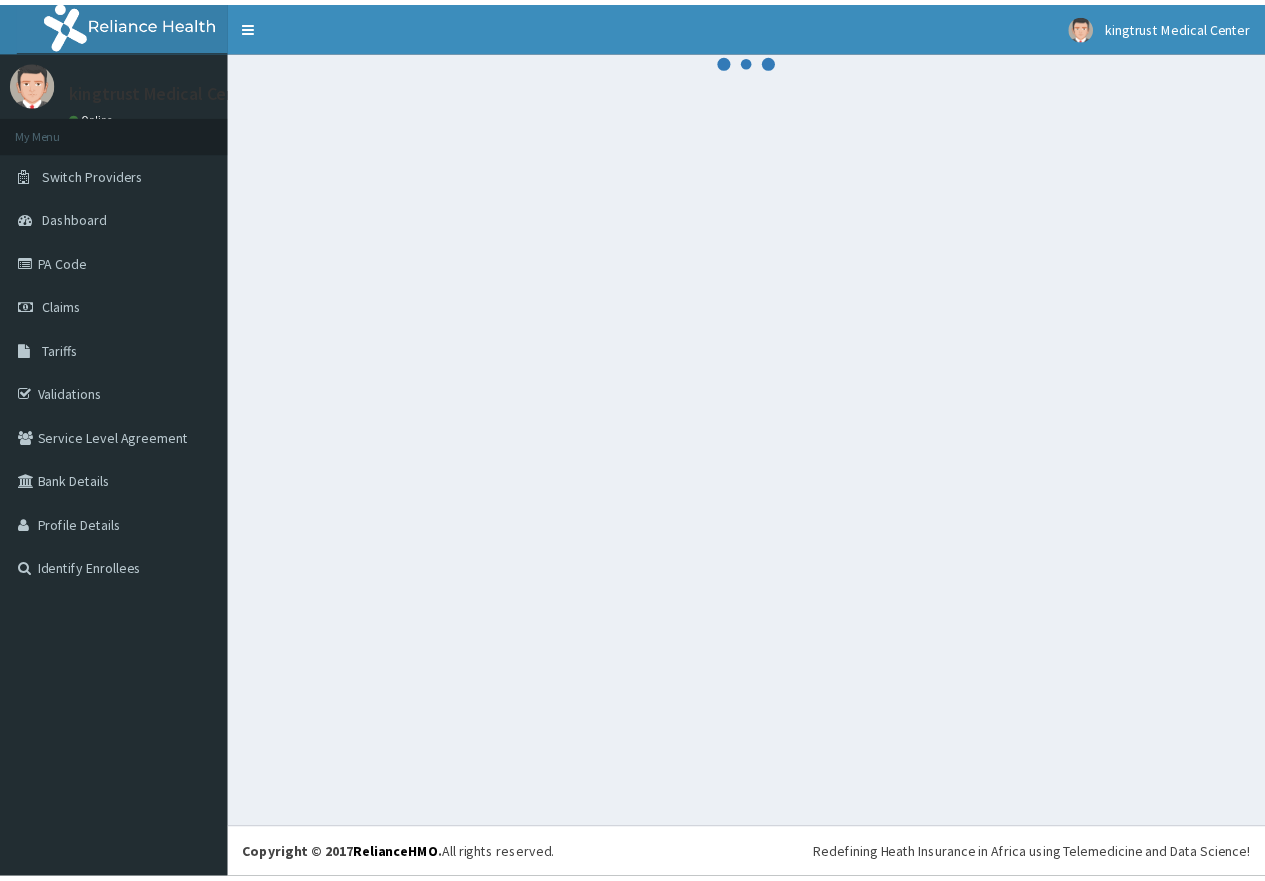 scroll, scrollTop: 0, scrollLeft: 0, axis: both 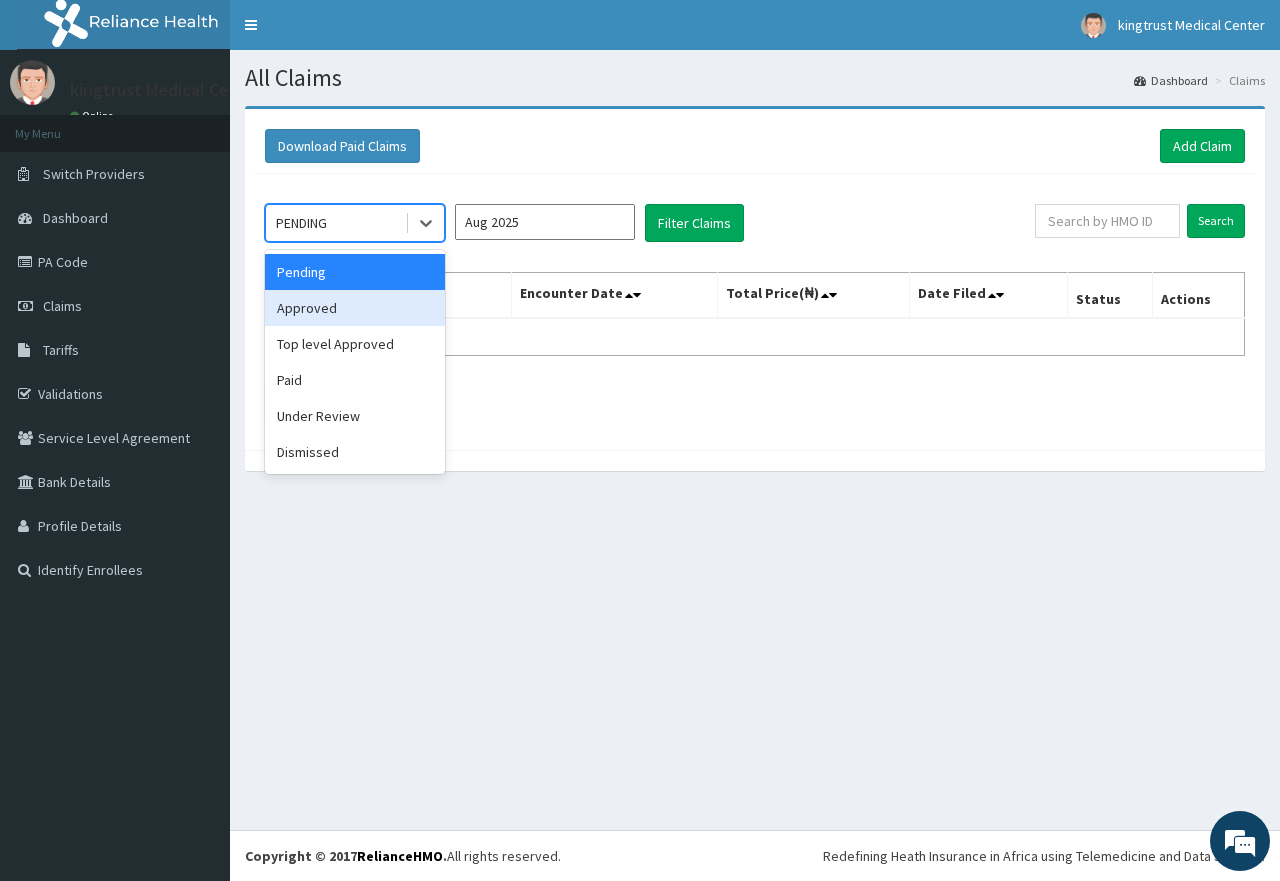 click on "Approved" at bounding box center (355, 308) 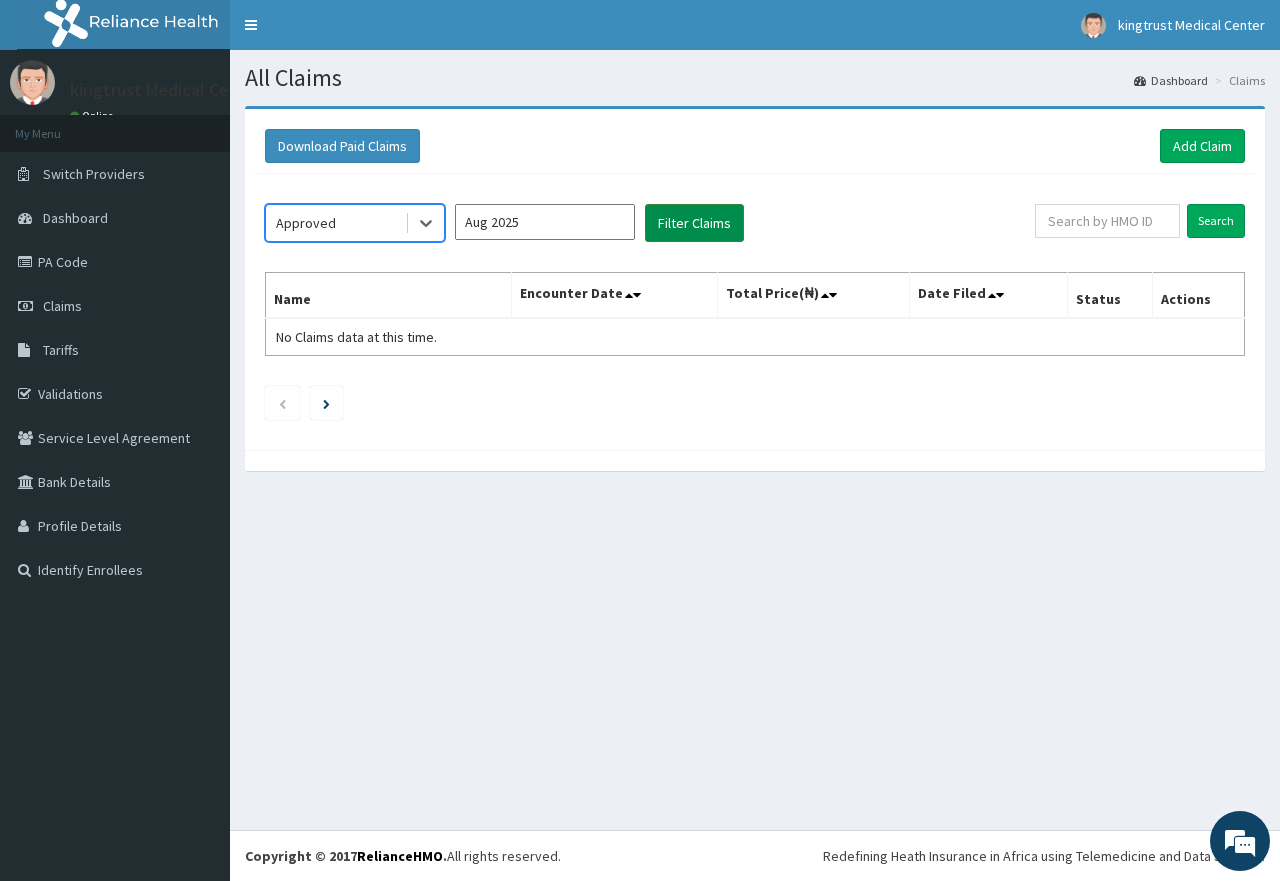 click on "Filter Claims" at bounding box center [694, 223] 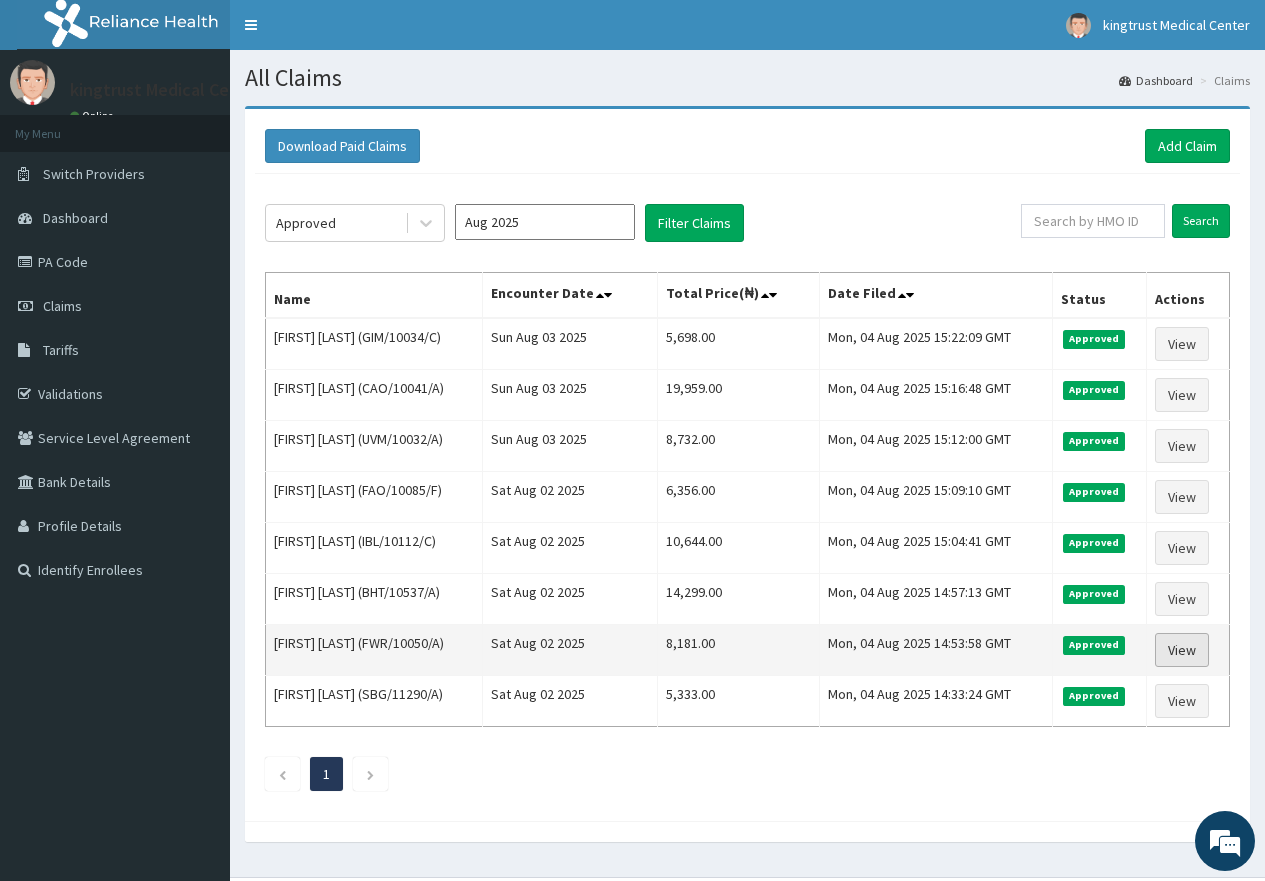 click on "View" at bounding box center [1182, 650] 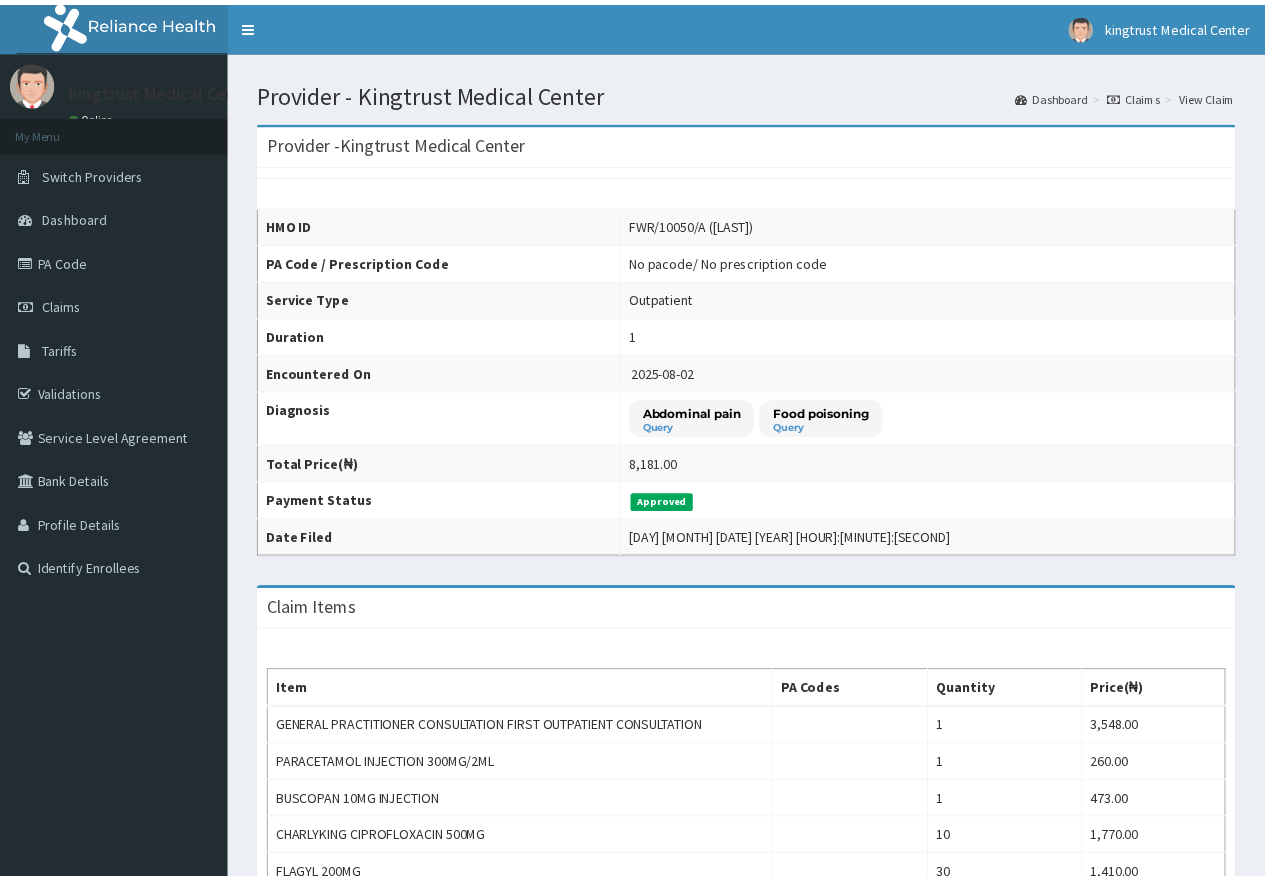 scroll, scrollTop: 0, scrollLeft: 0, axis: both 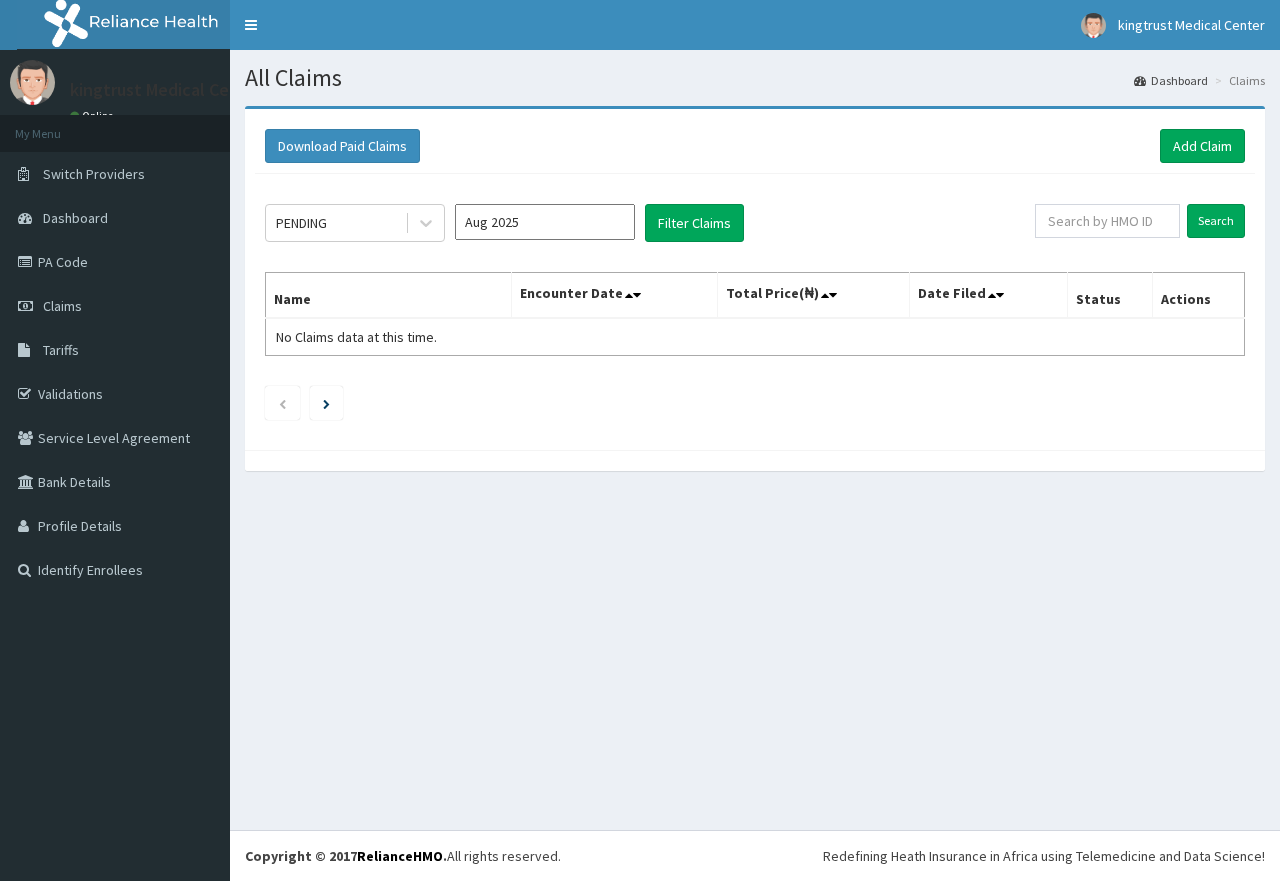 click 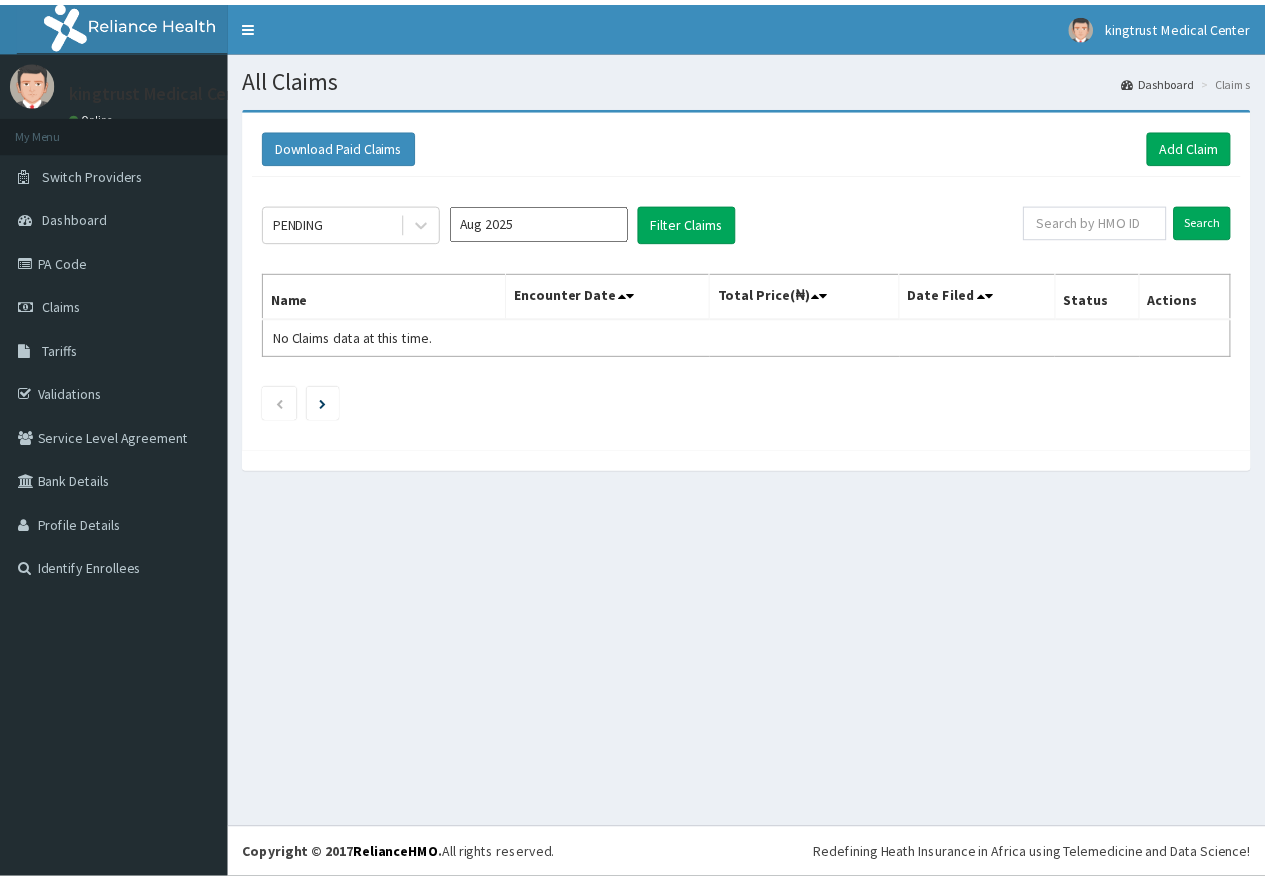 scroll, scrollTop: 0, scrollLeft: 0, axis: both 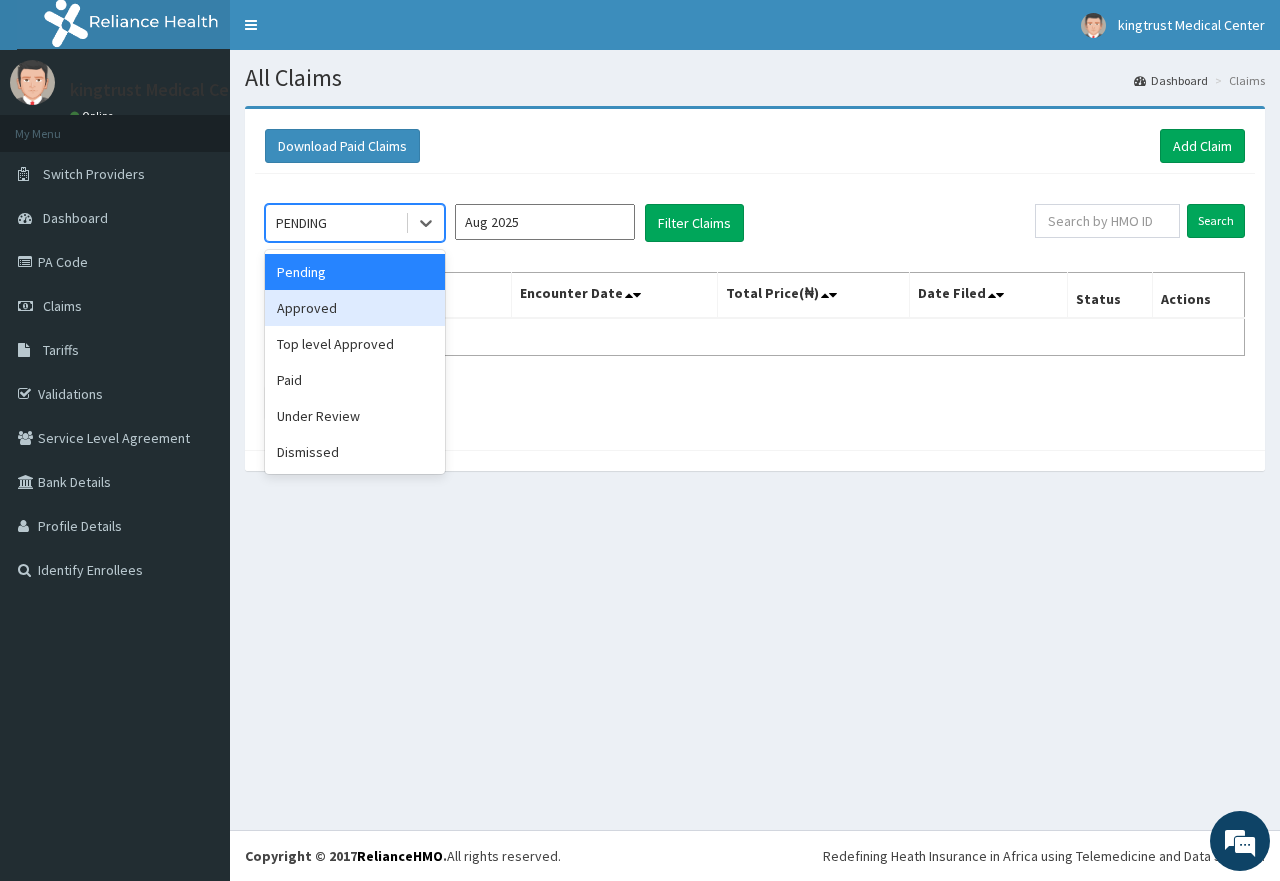 drag, startPoint x: 413, startPoint y: 306, endPoint x: 524, endPoint y: 262, distance: 119.40268 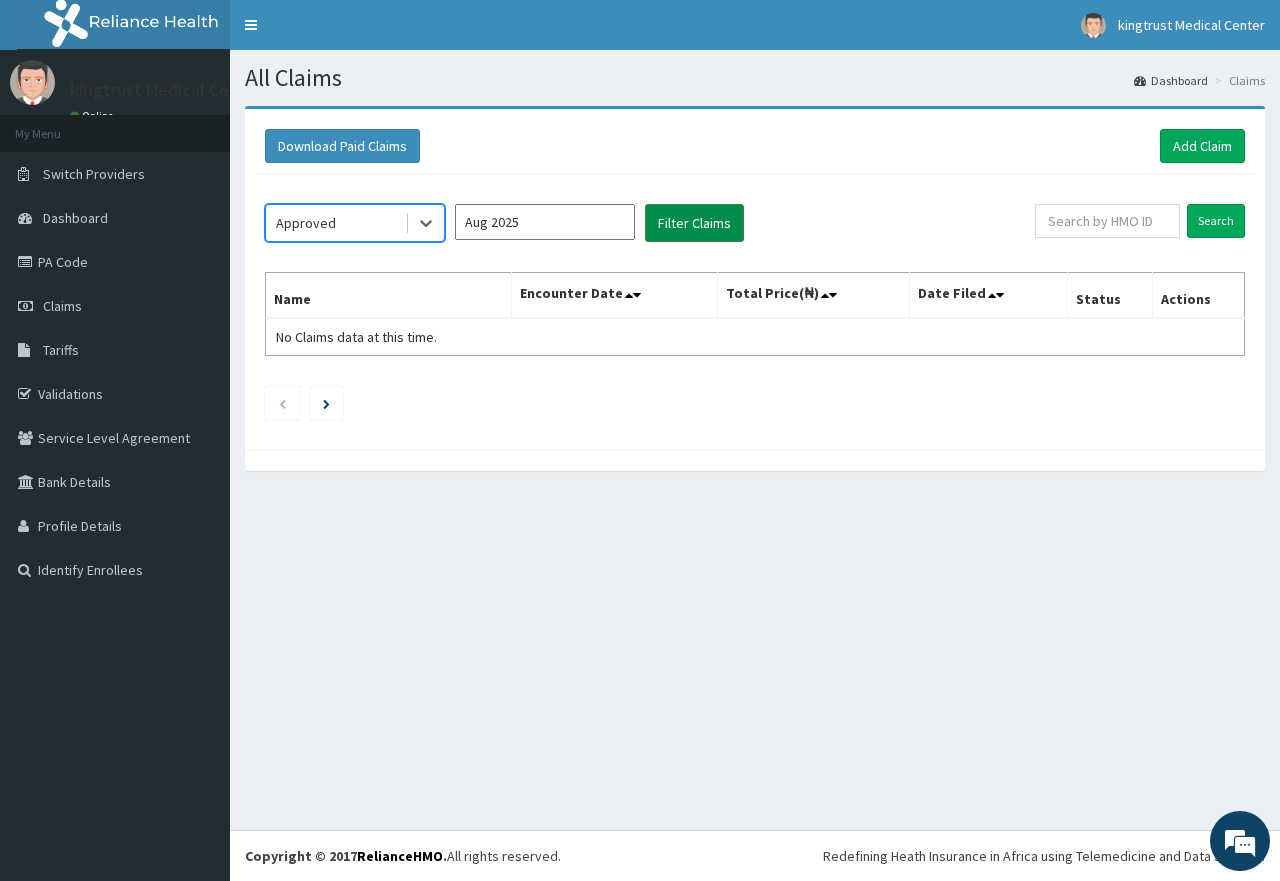 click on "Filter Claims" at bounding box center [694, 223] 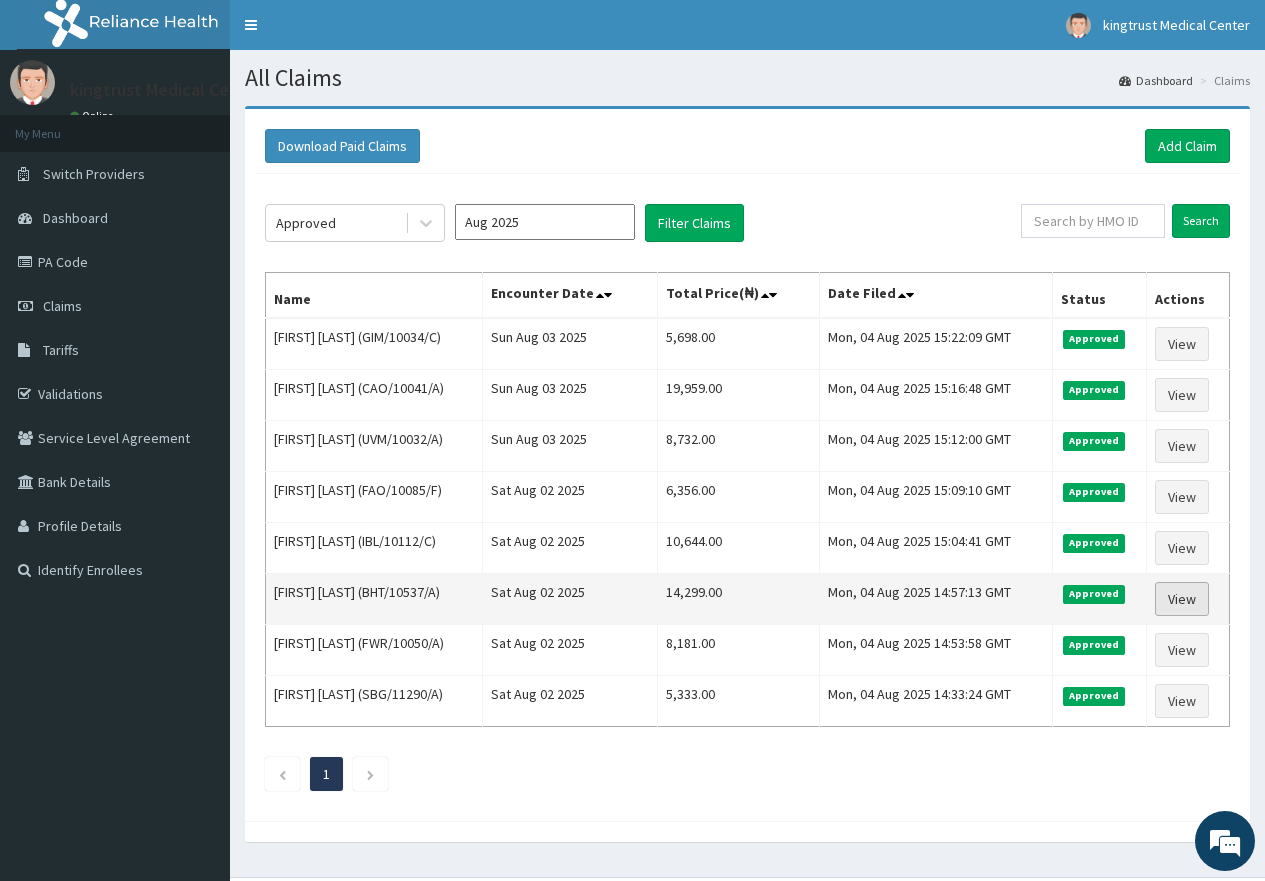 click on "View" at bounding box center [1182, 599] 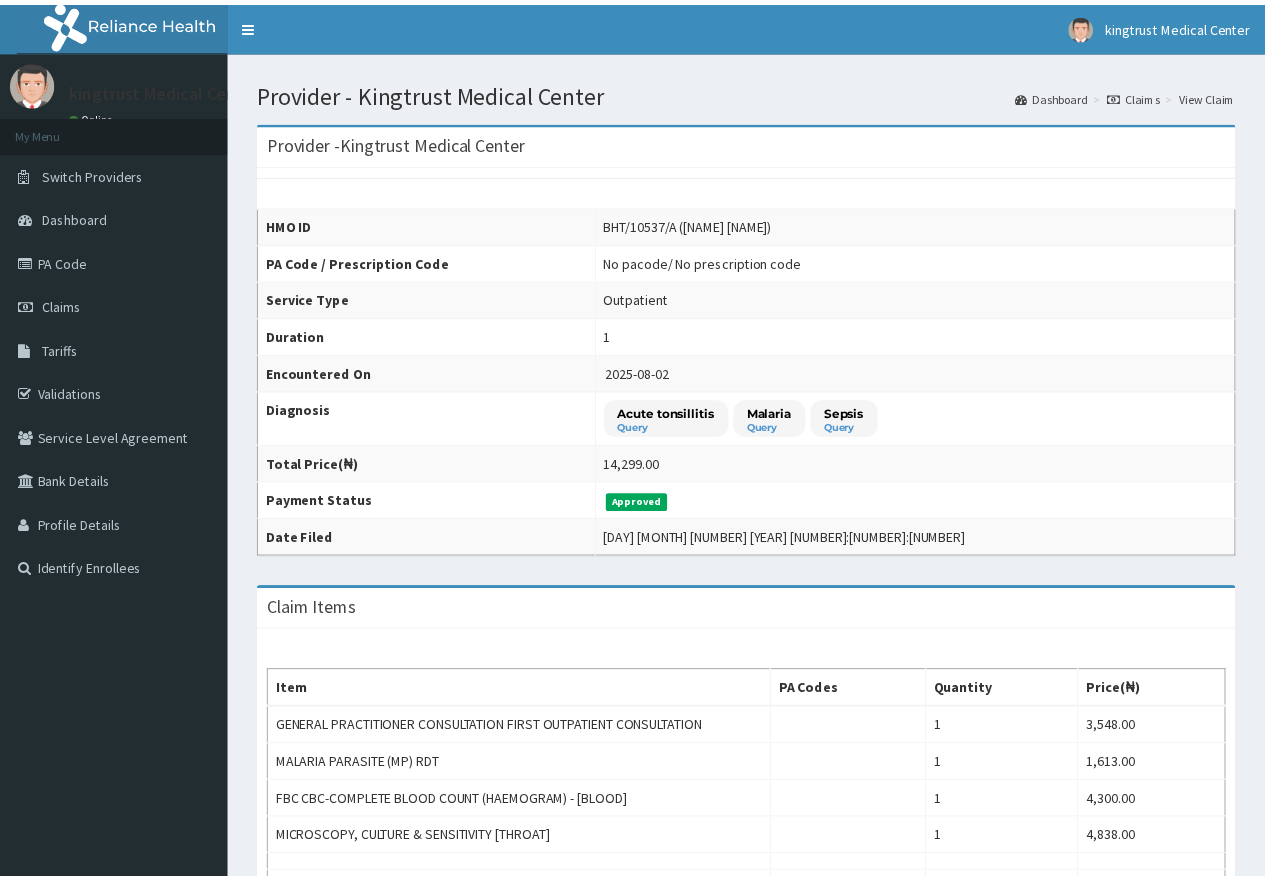 scroll, scrollTop: 0, scrollLeft: 0, axis: both 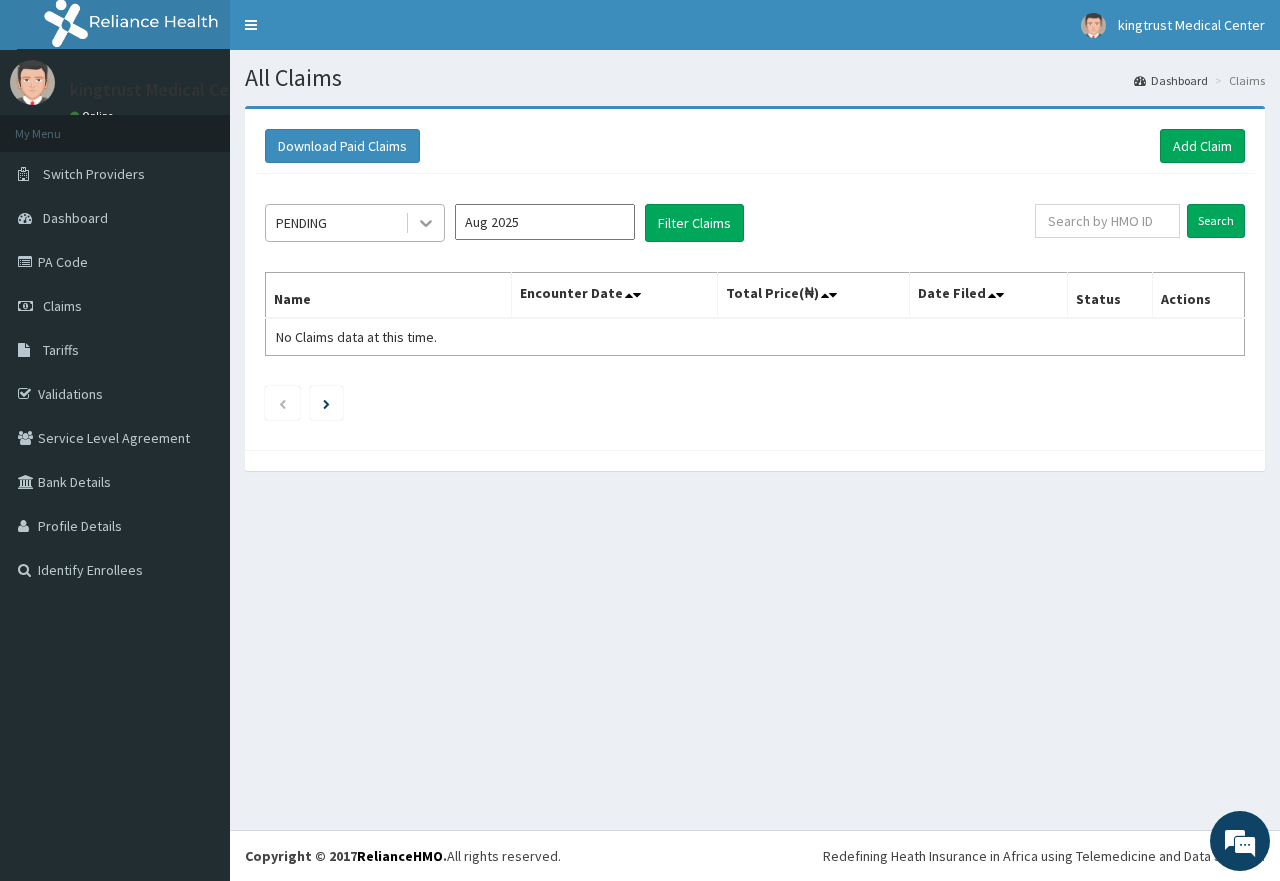 click 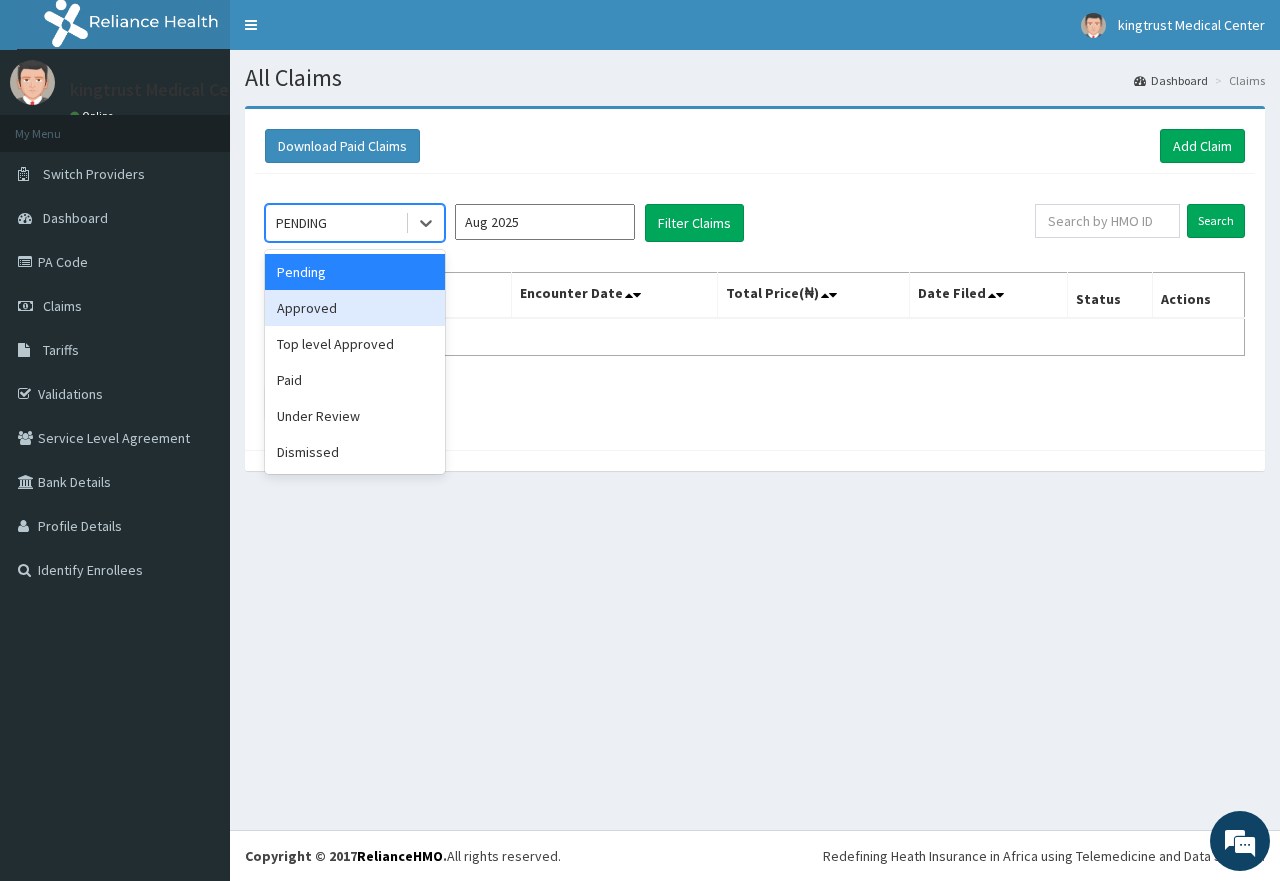 drag, startPoint x: 381, startPoint y: 321, endPoint x: 483, endPoint y: 275, distance: 111.89281 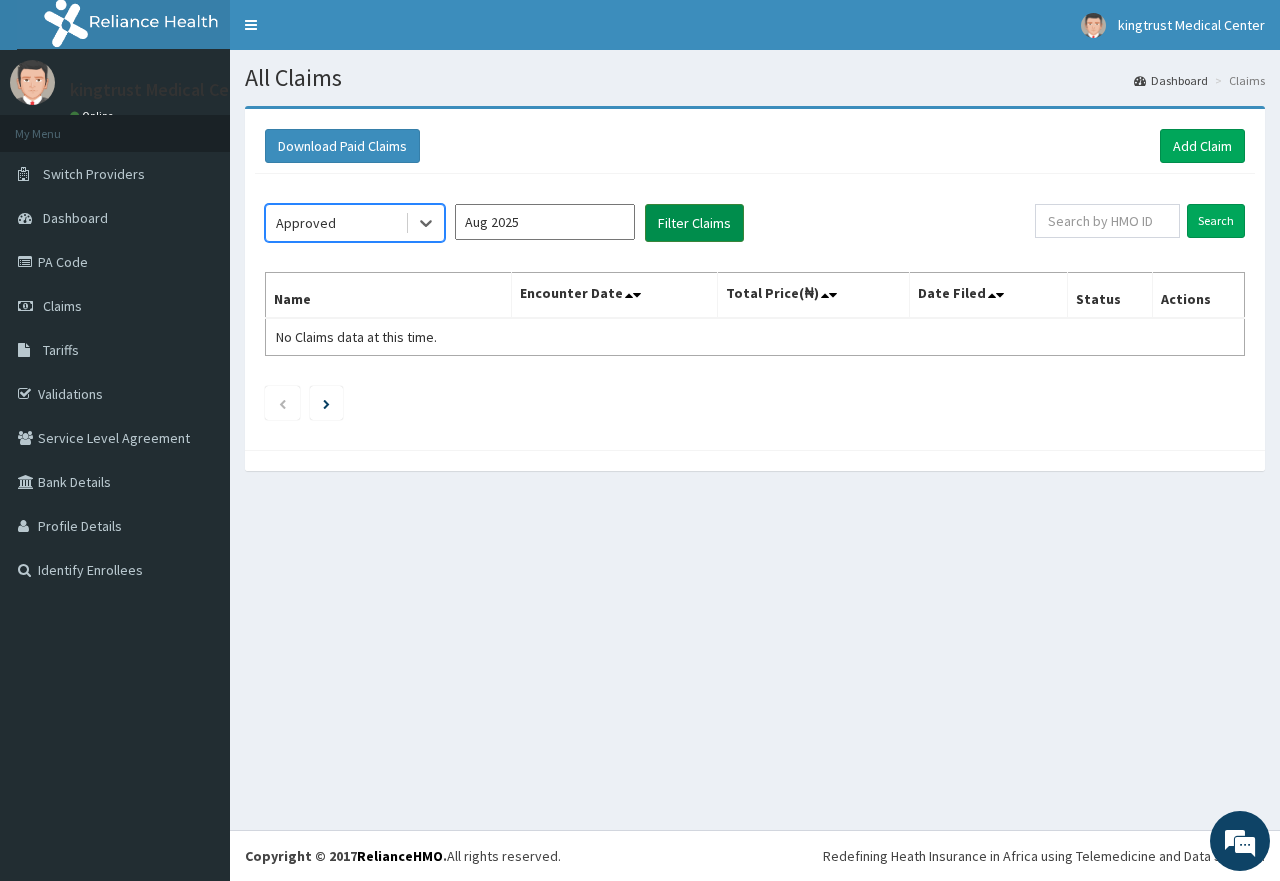 click on "Filter Claims" at bounding box center (694, 223) 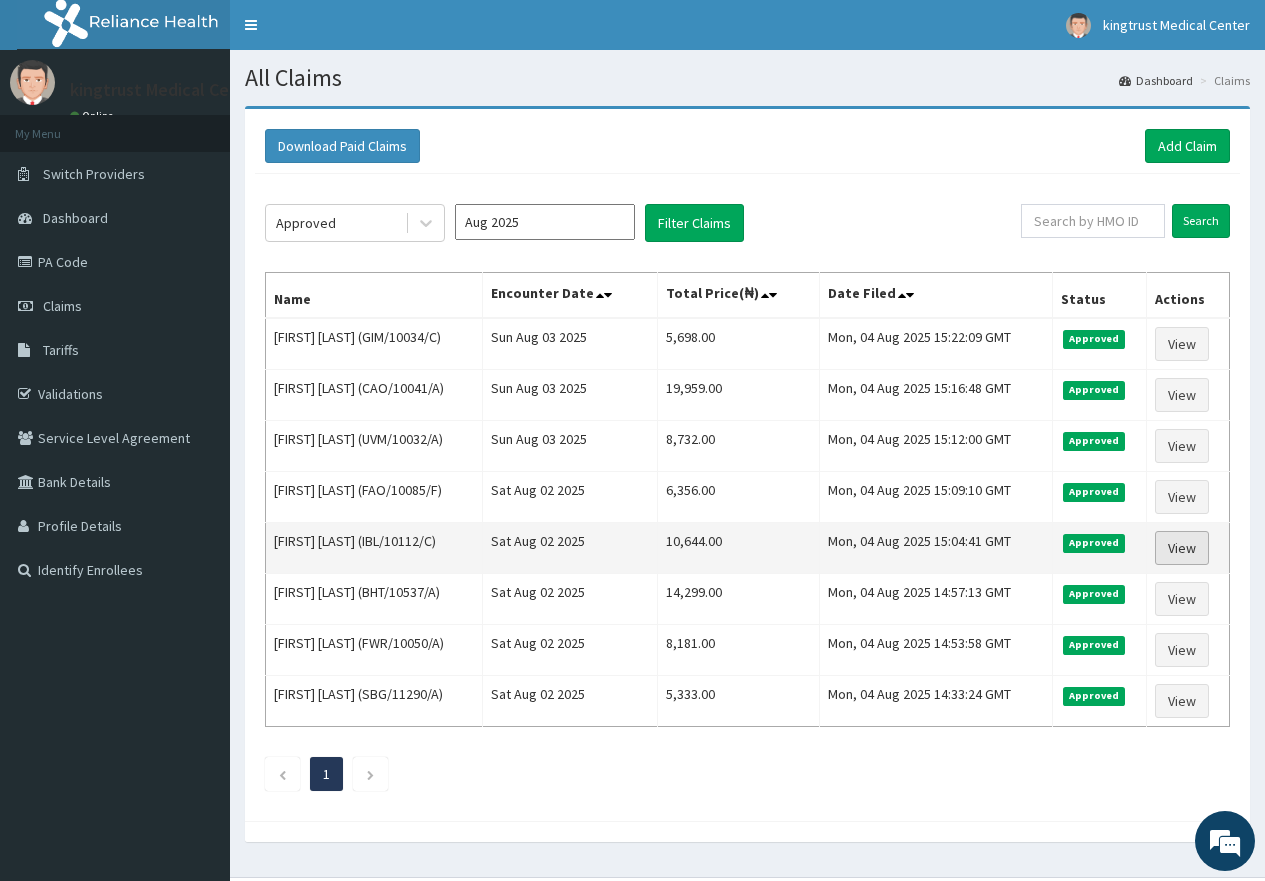 click on "View" at bounding box center [1182, 548] 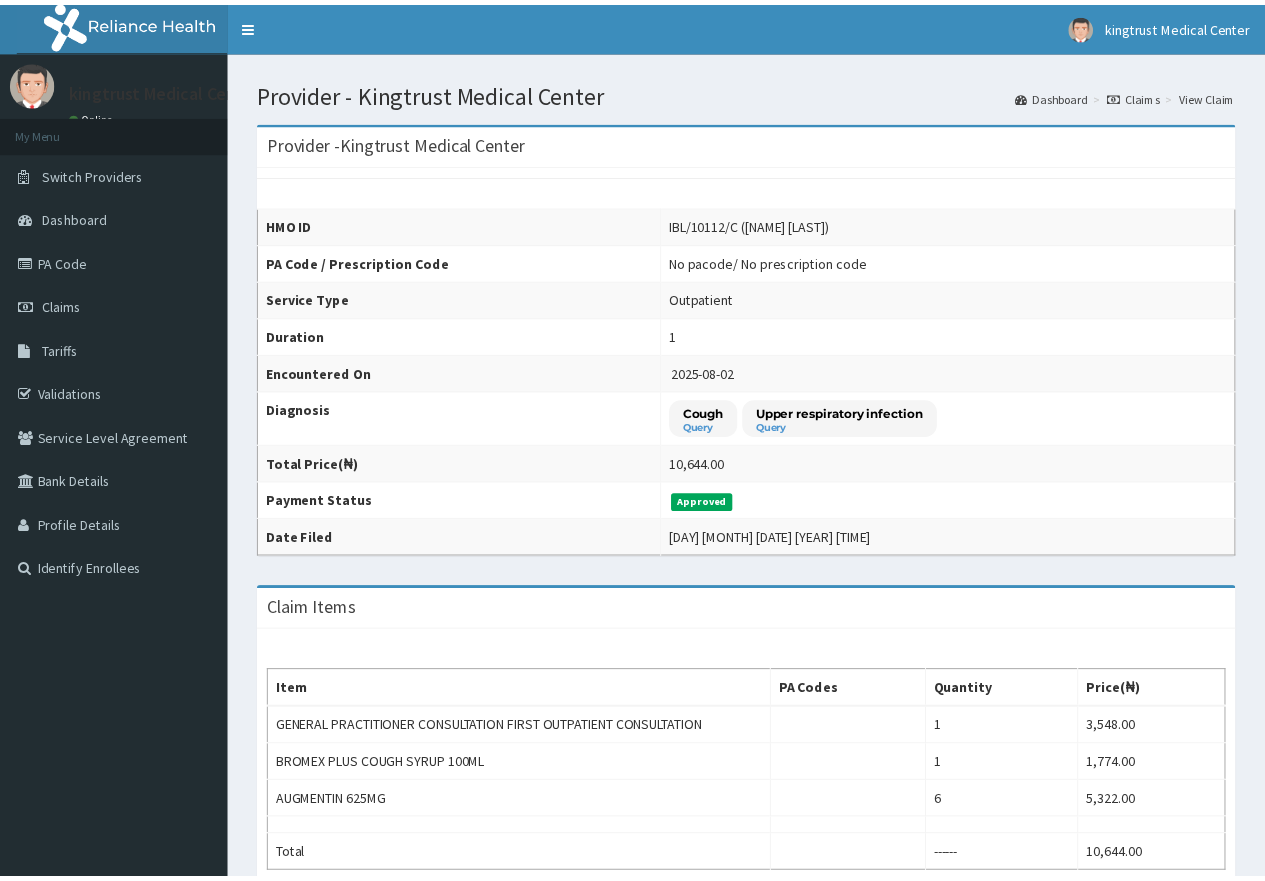 scroll, scrollTop: 0, scrollLeft: 0, axis: both 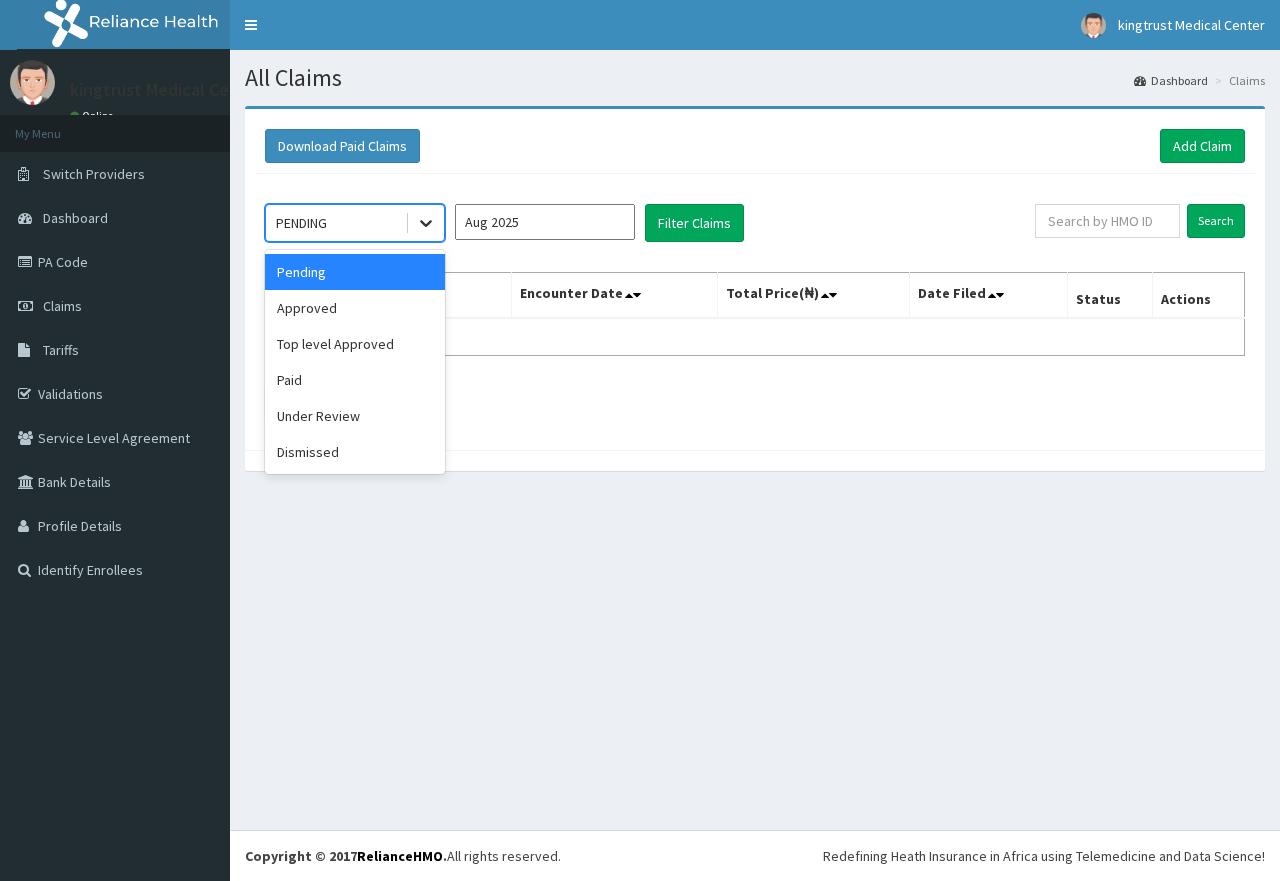 click 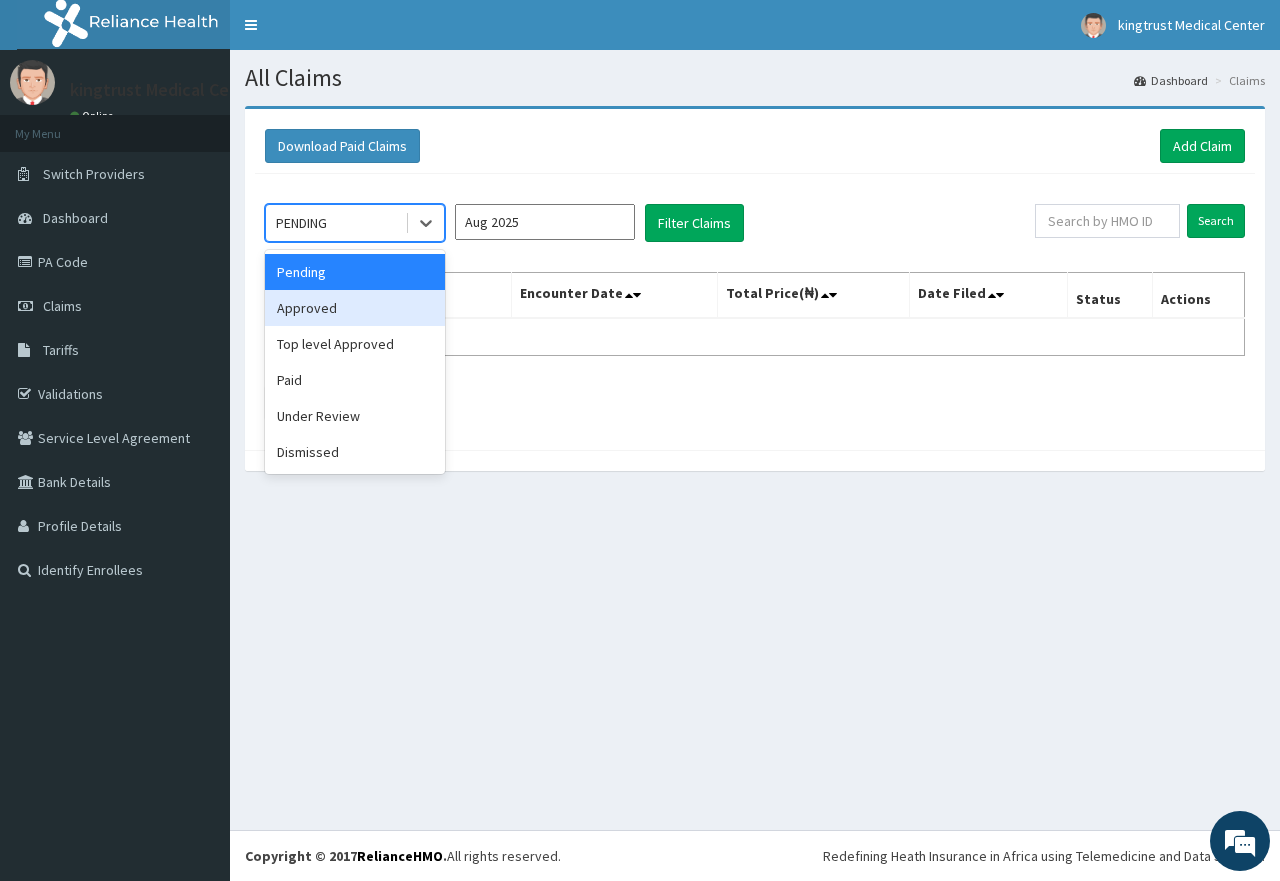 click on "Approved" at bounding box center [355, 308] 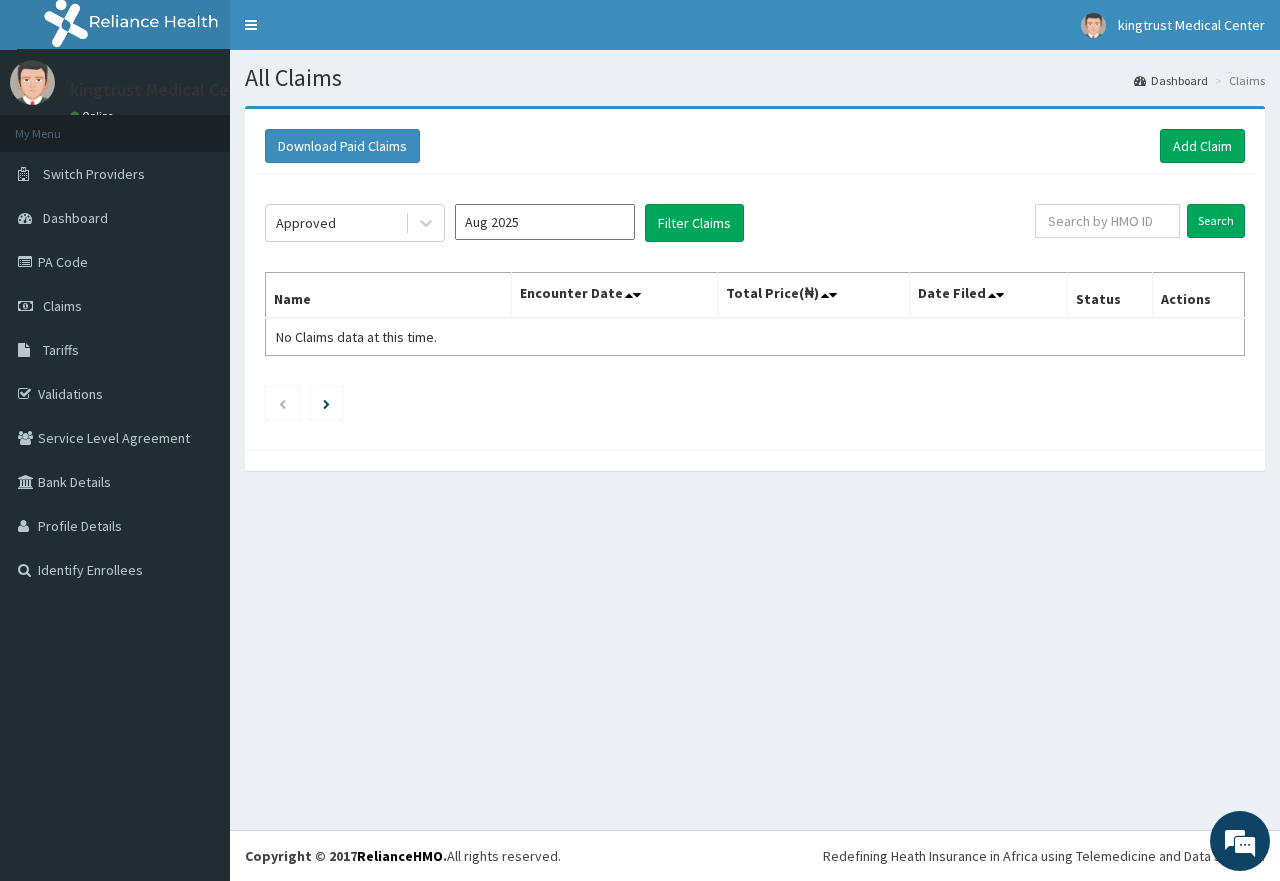 click on "Approved Aug 2025 Filter Claims Search Name Encounter Date Total Price(₦) Date Filed Status Actions No Claims data at this time." 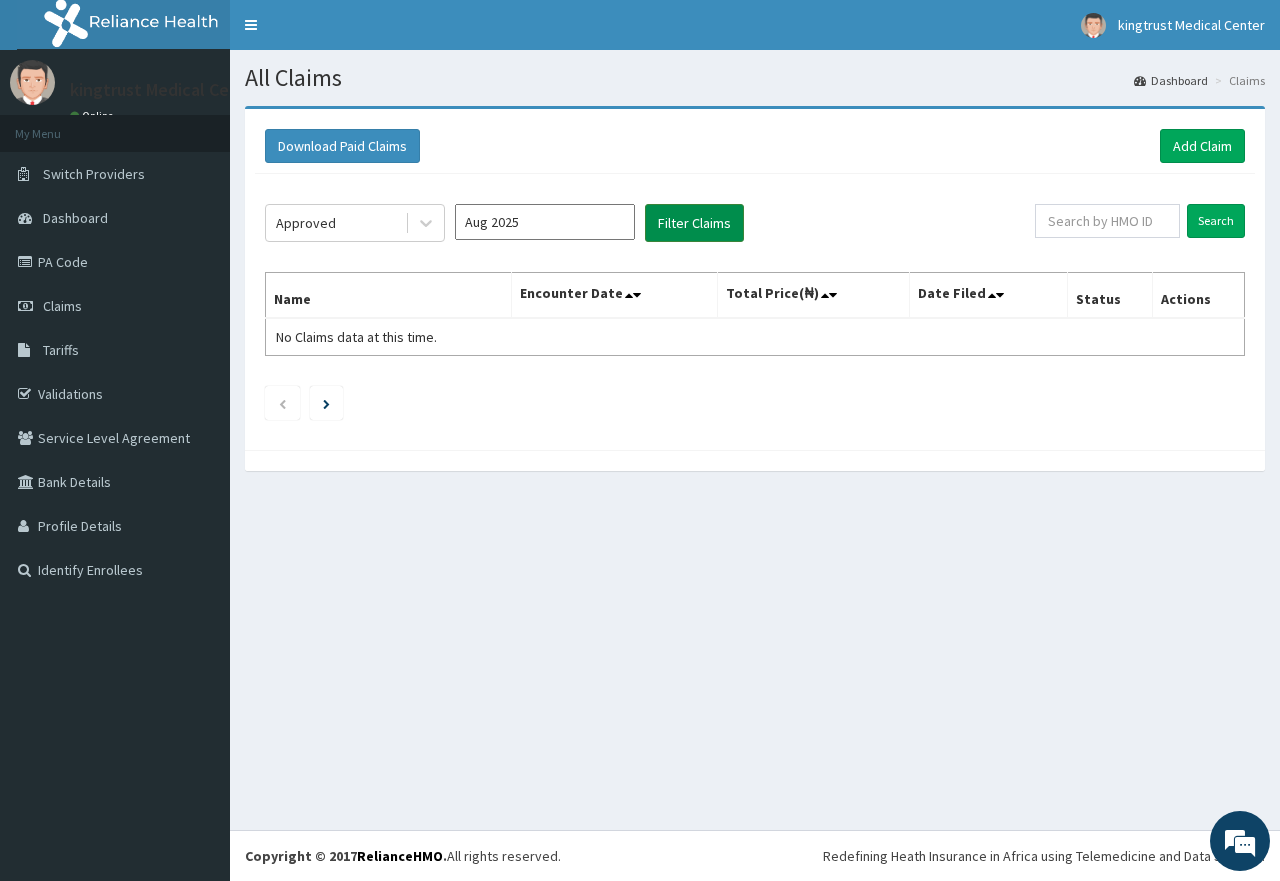 click on "Filter Claims" at bounding box center [694, 223] 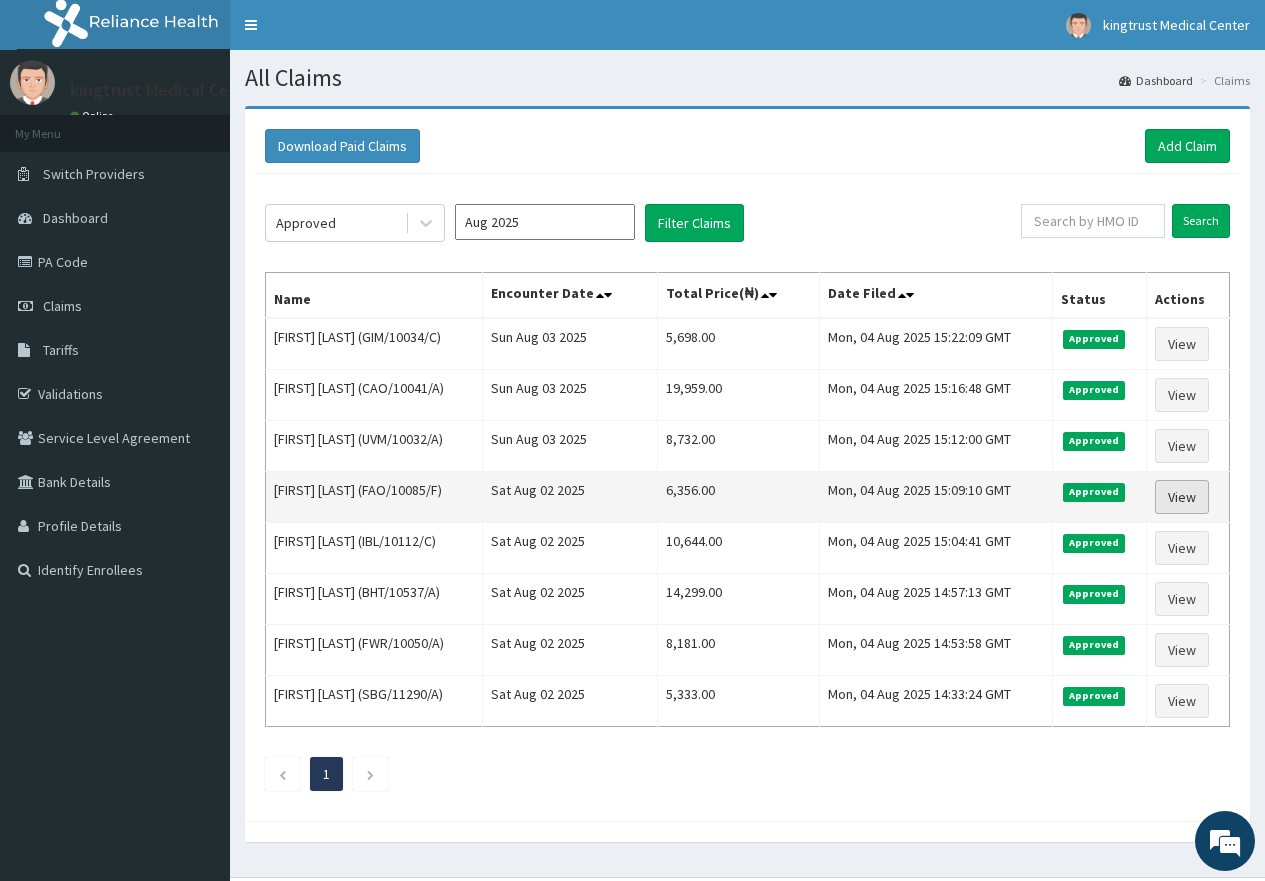 click on "View" at bounding box center (1182, 497) 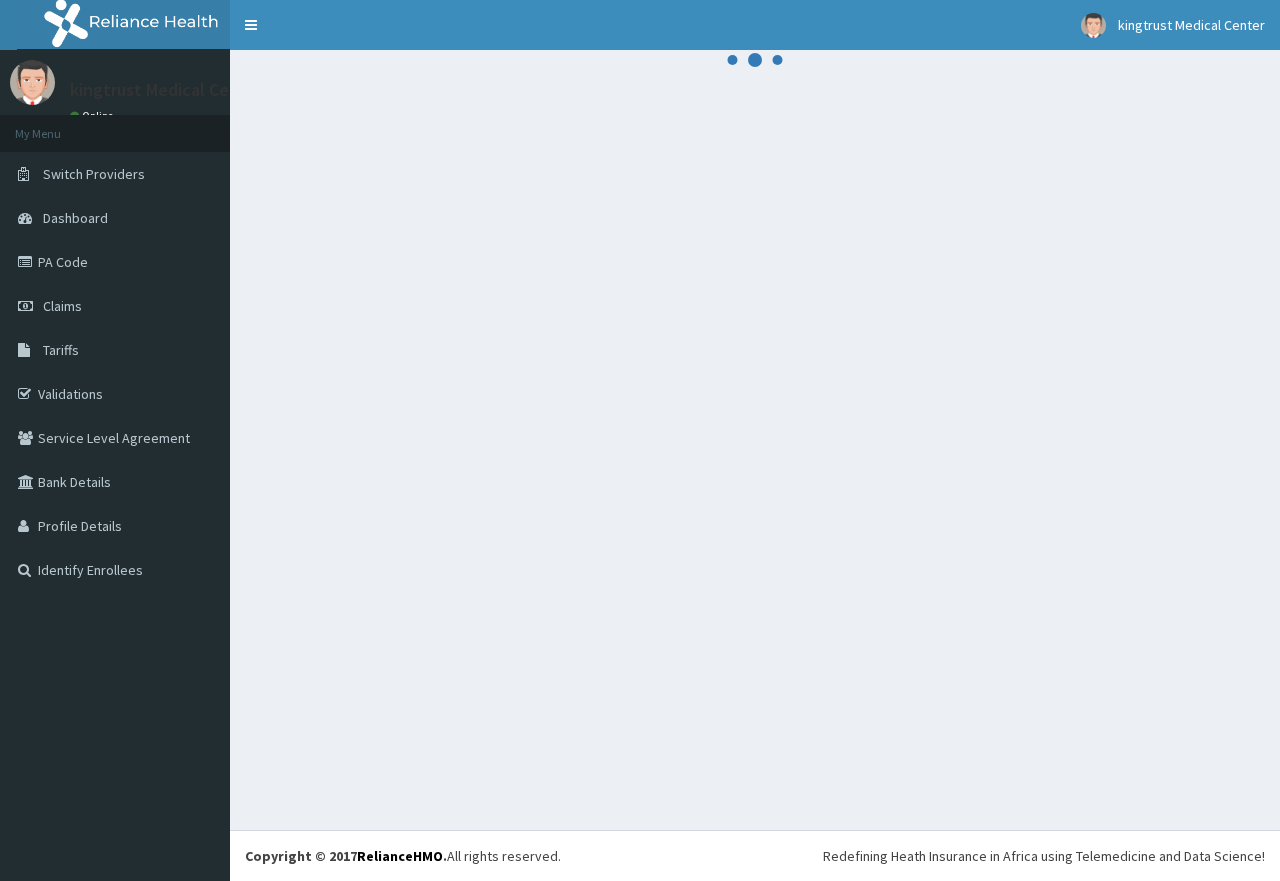 scroll, scrollTop: 0, scrollLeft: 0, axis: both 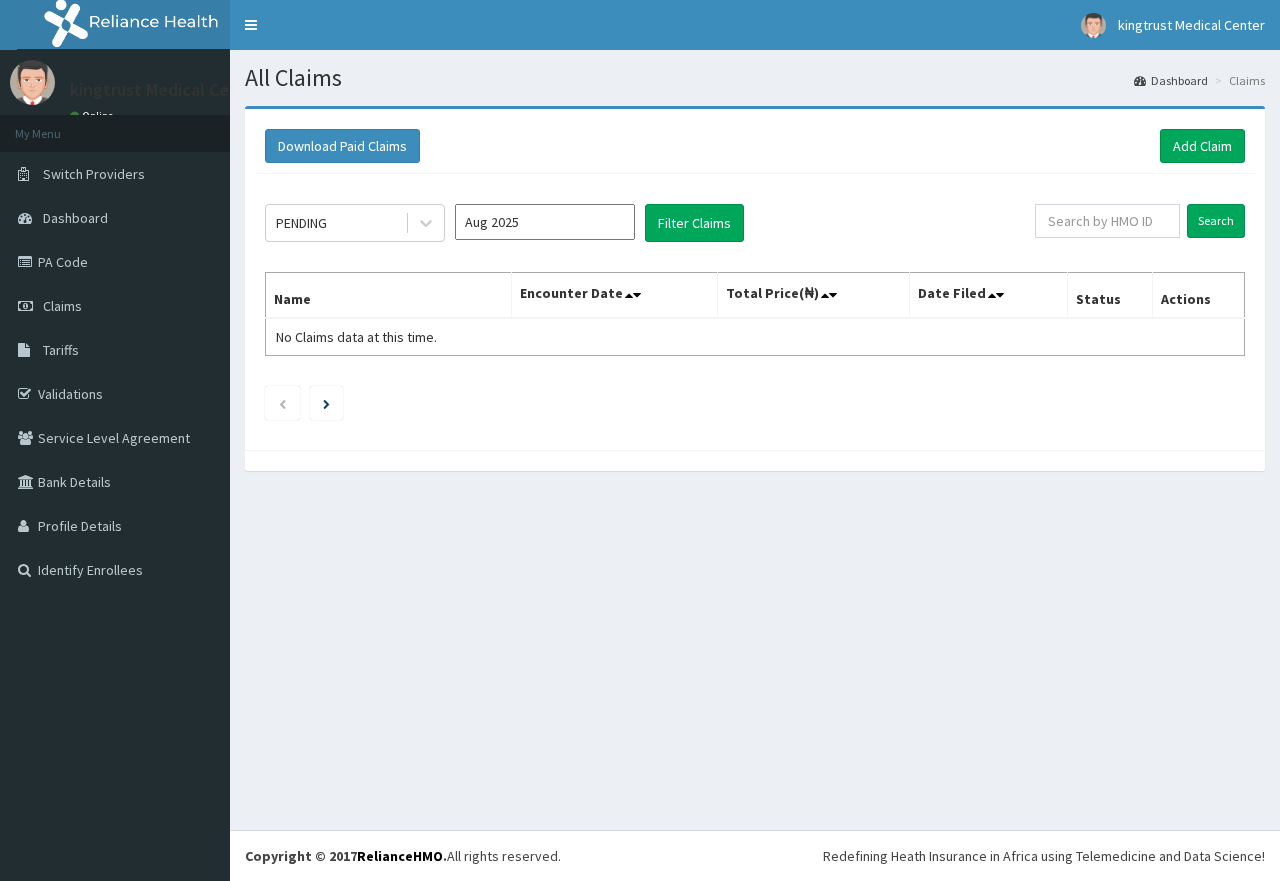 click at bounding box center (426, 223) 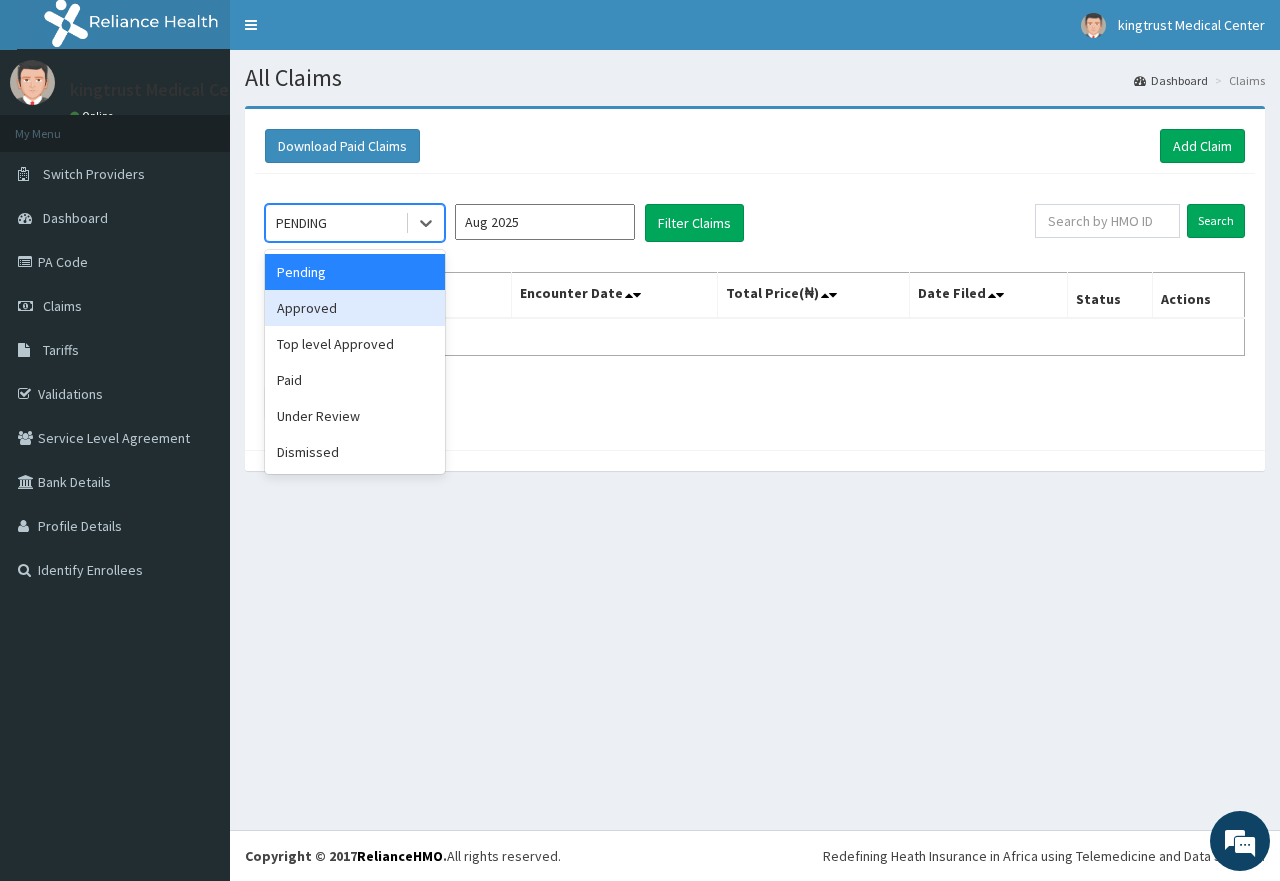 click on "Approved" at bounding box center [355, 308] 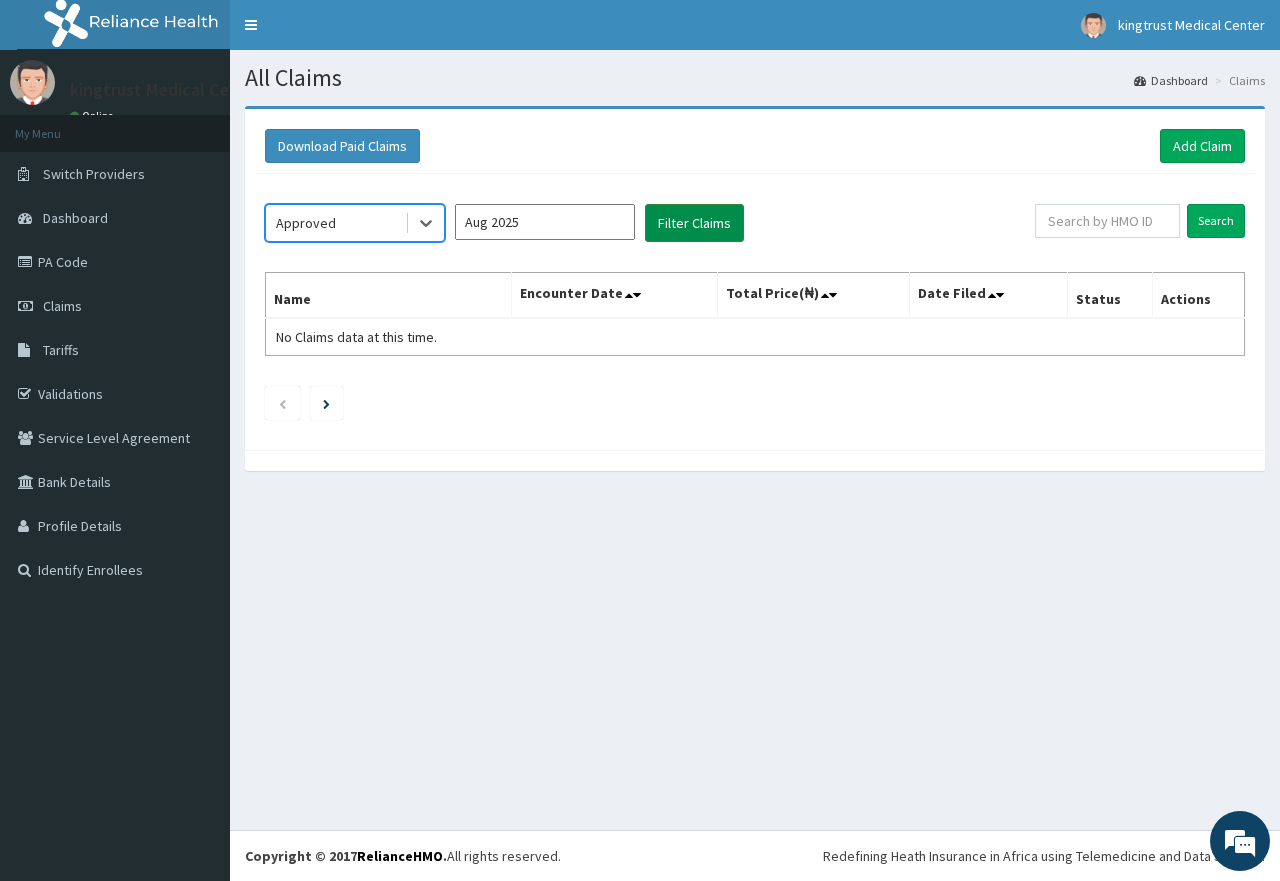 click on "Filter Claims" at bounding box center (694, 223) 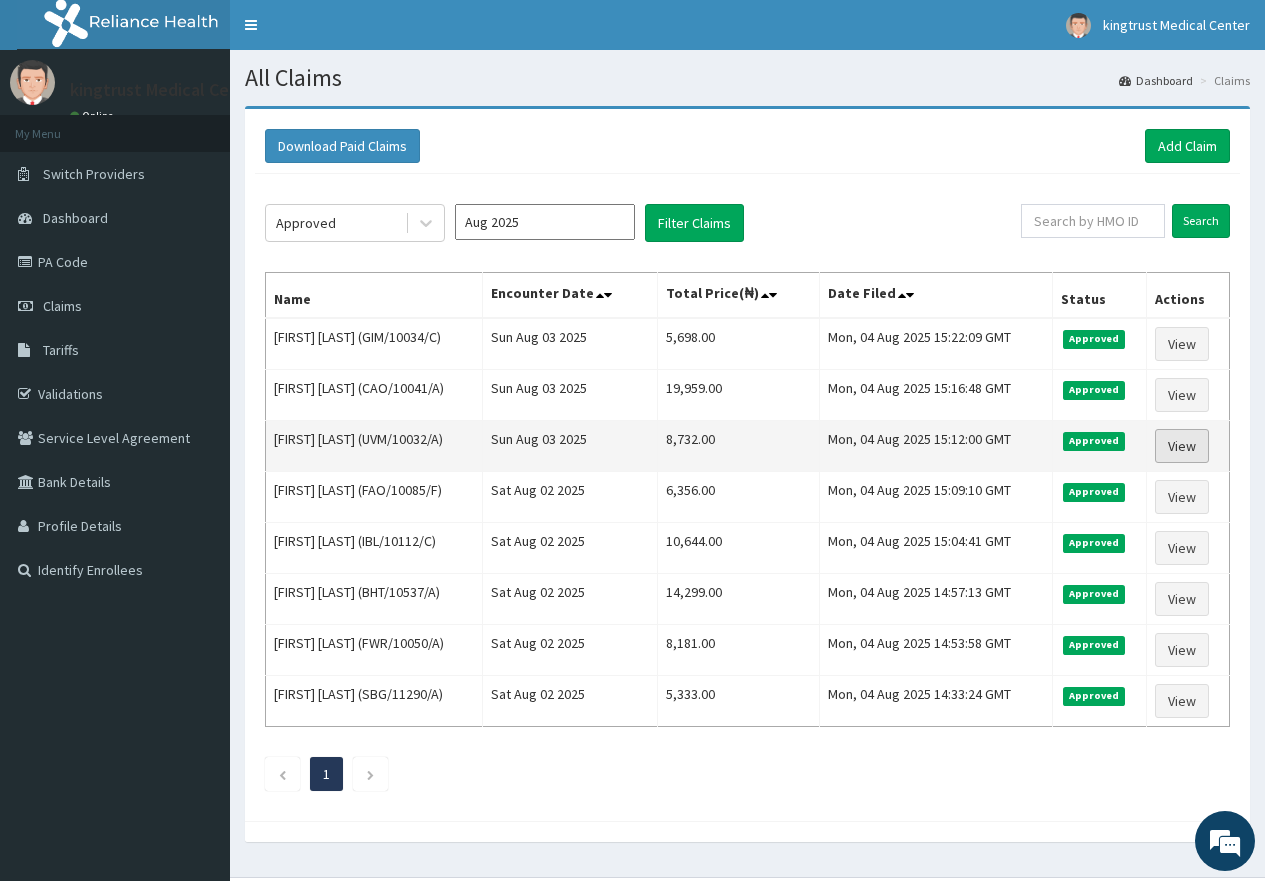 click on "View" at bounding box center (1182, 446) 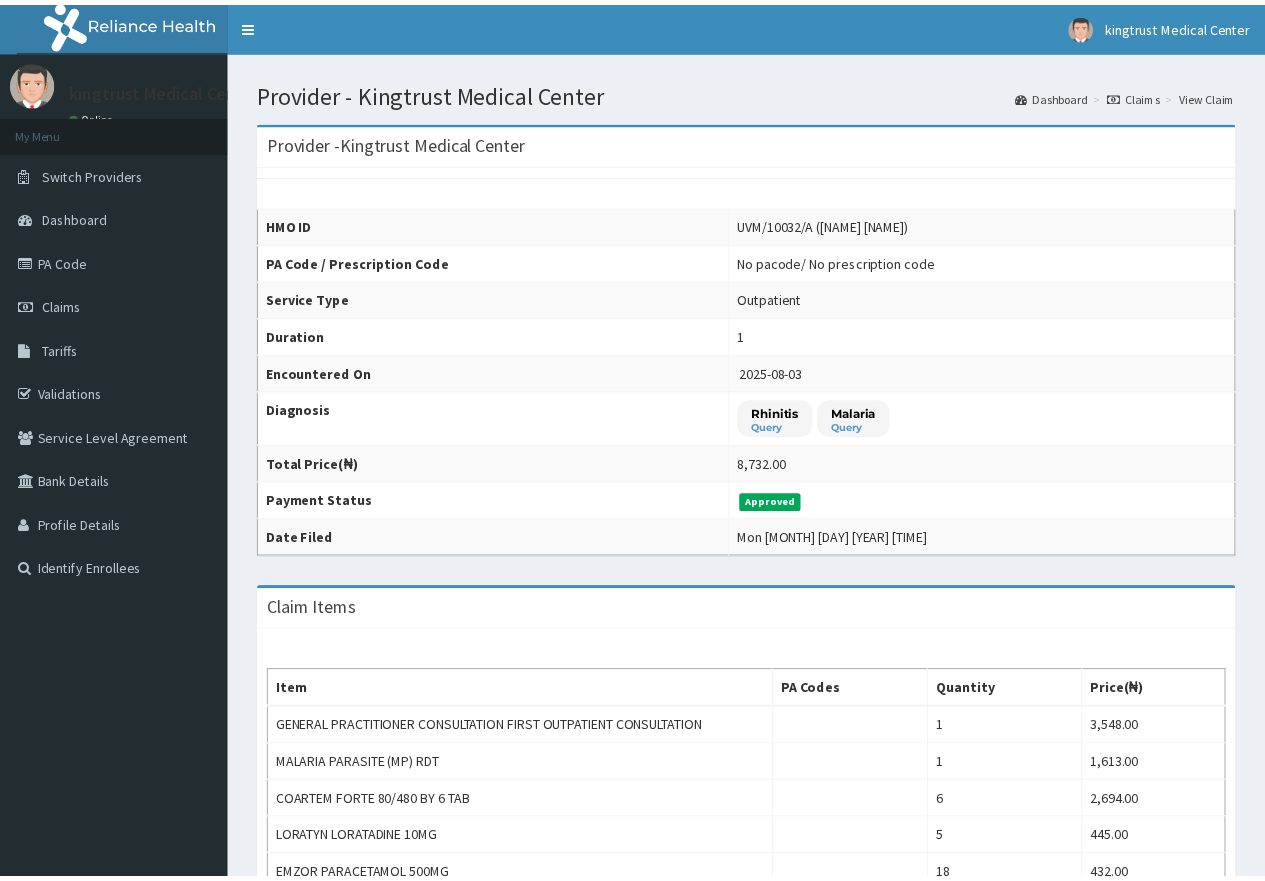 scroll, scrollTop: 0, scrollLeft: 0, axis: both 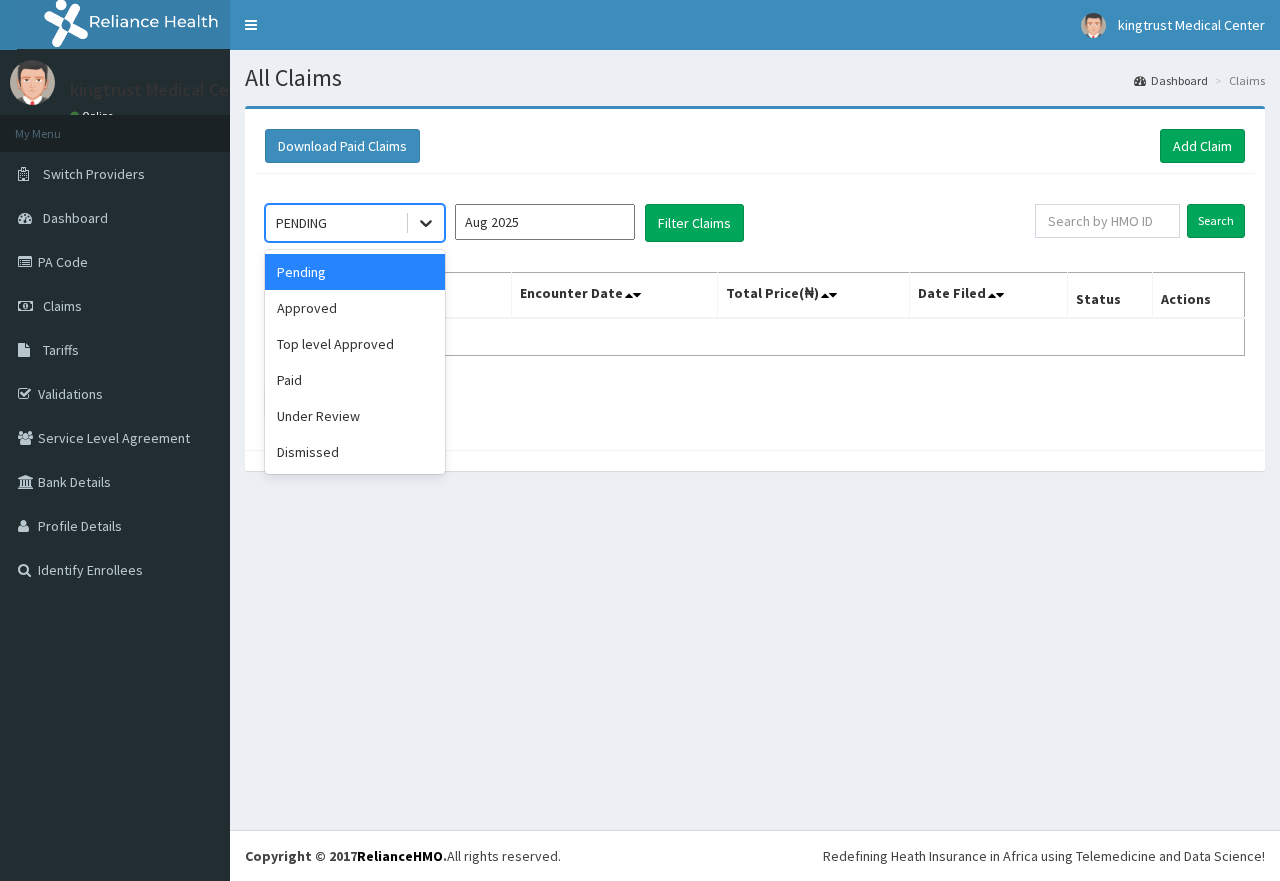 click 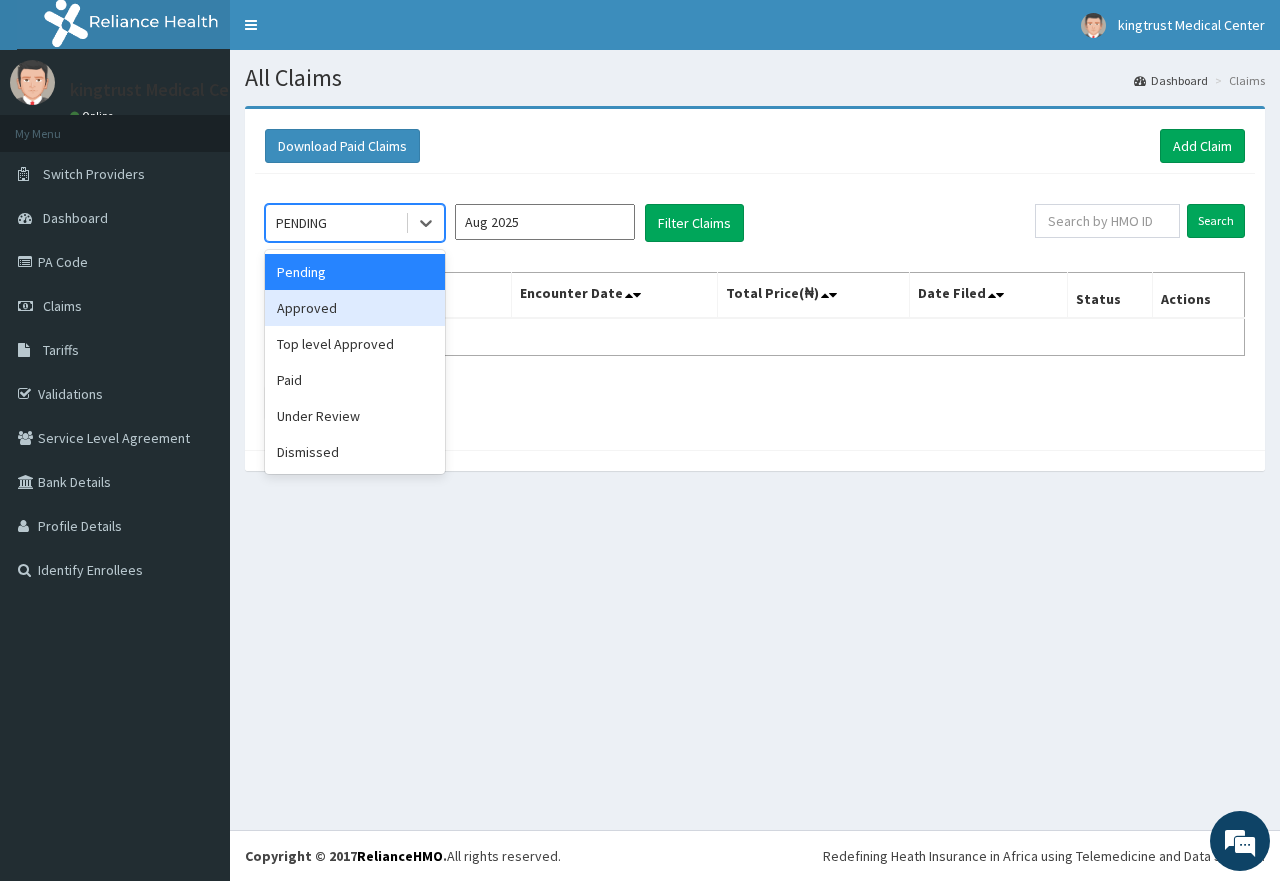 drag, startPoint x: 354, startPoint y: 315, endPoint x: 435, endPoint y: 299, distance: 82.565125 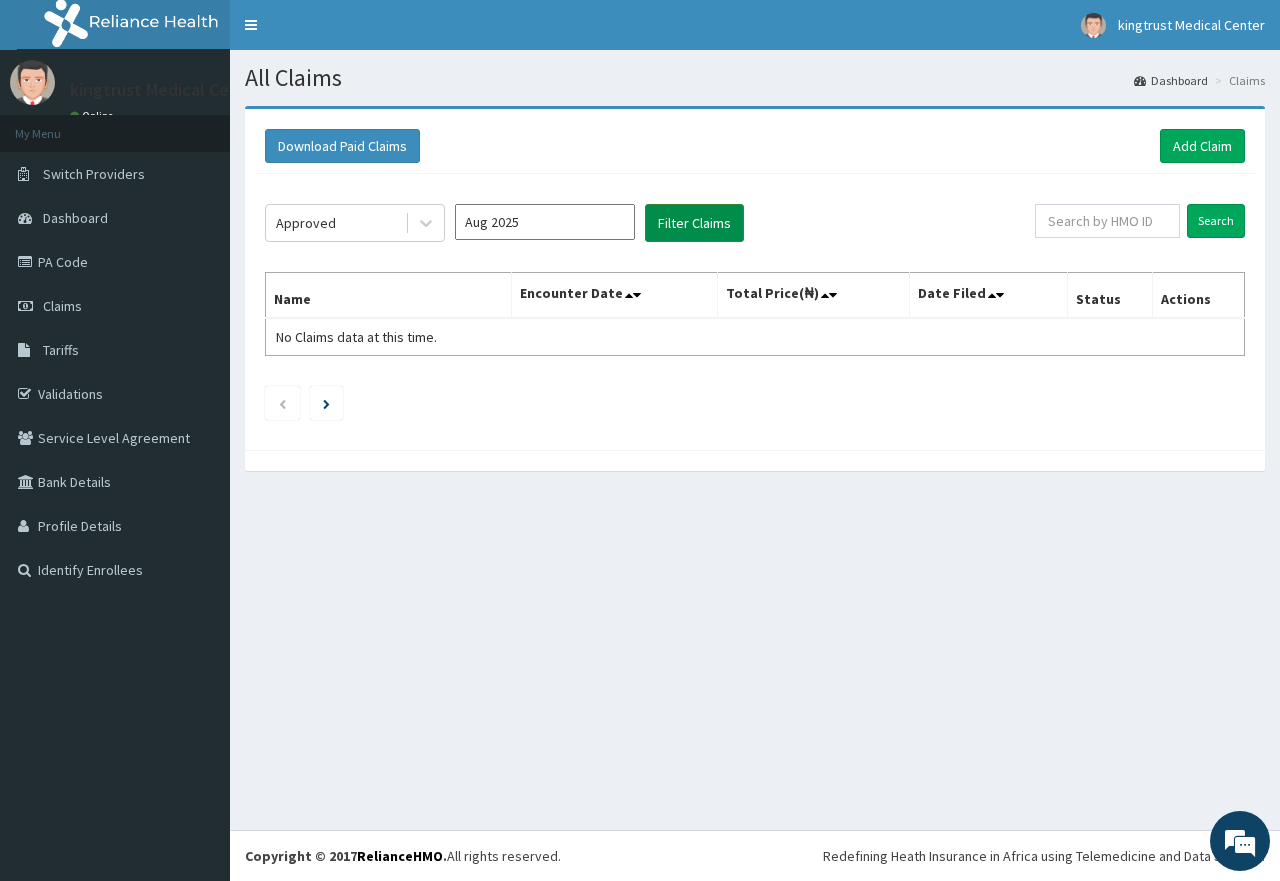 click on "Filter Claims" at bounding box center (694, 223) 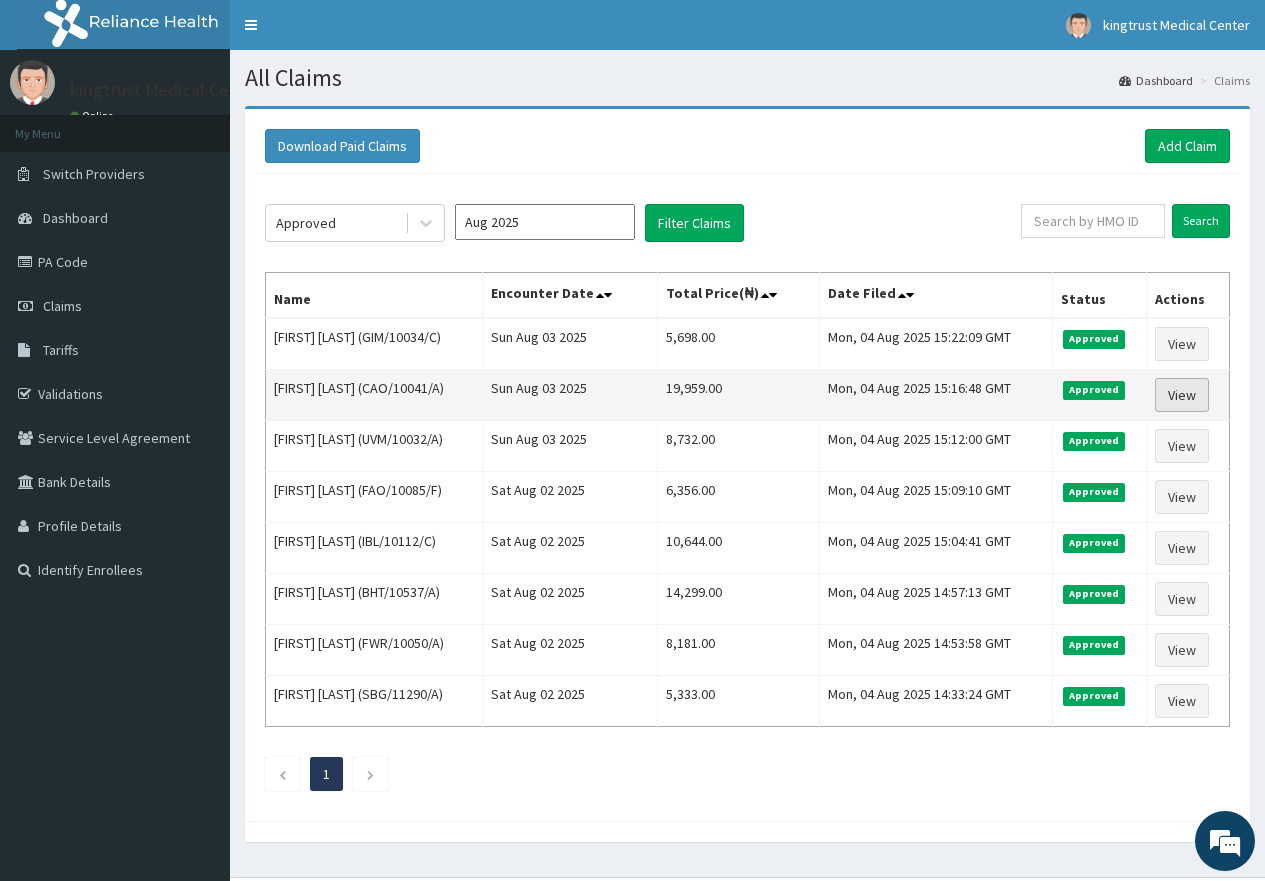 click on "View" at bounding box center [1182, 395] 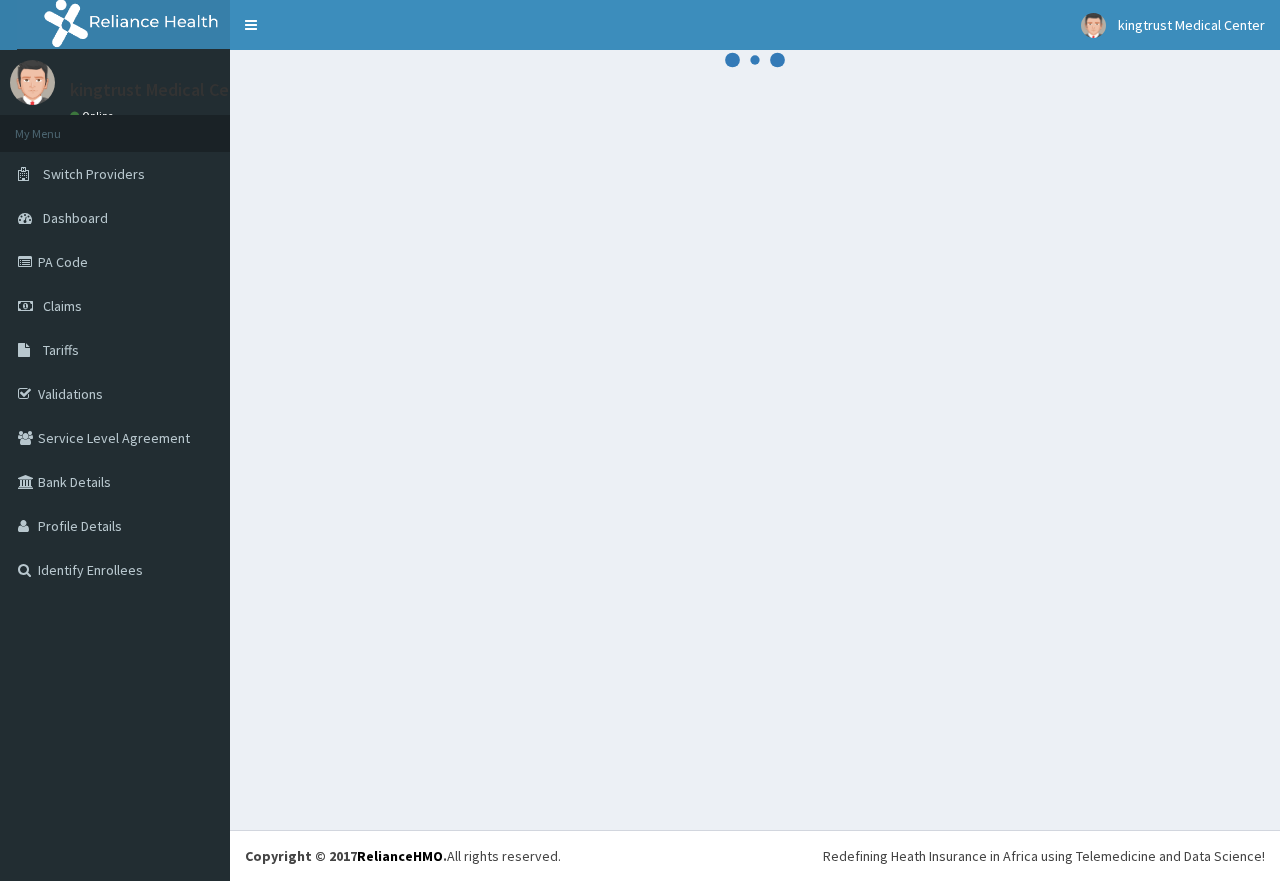 scroll, scrollTop: 0, scrollLeft: 0, axis: both 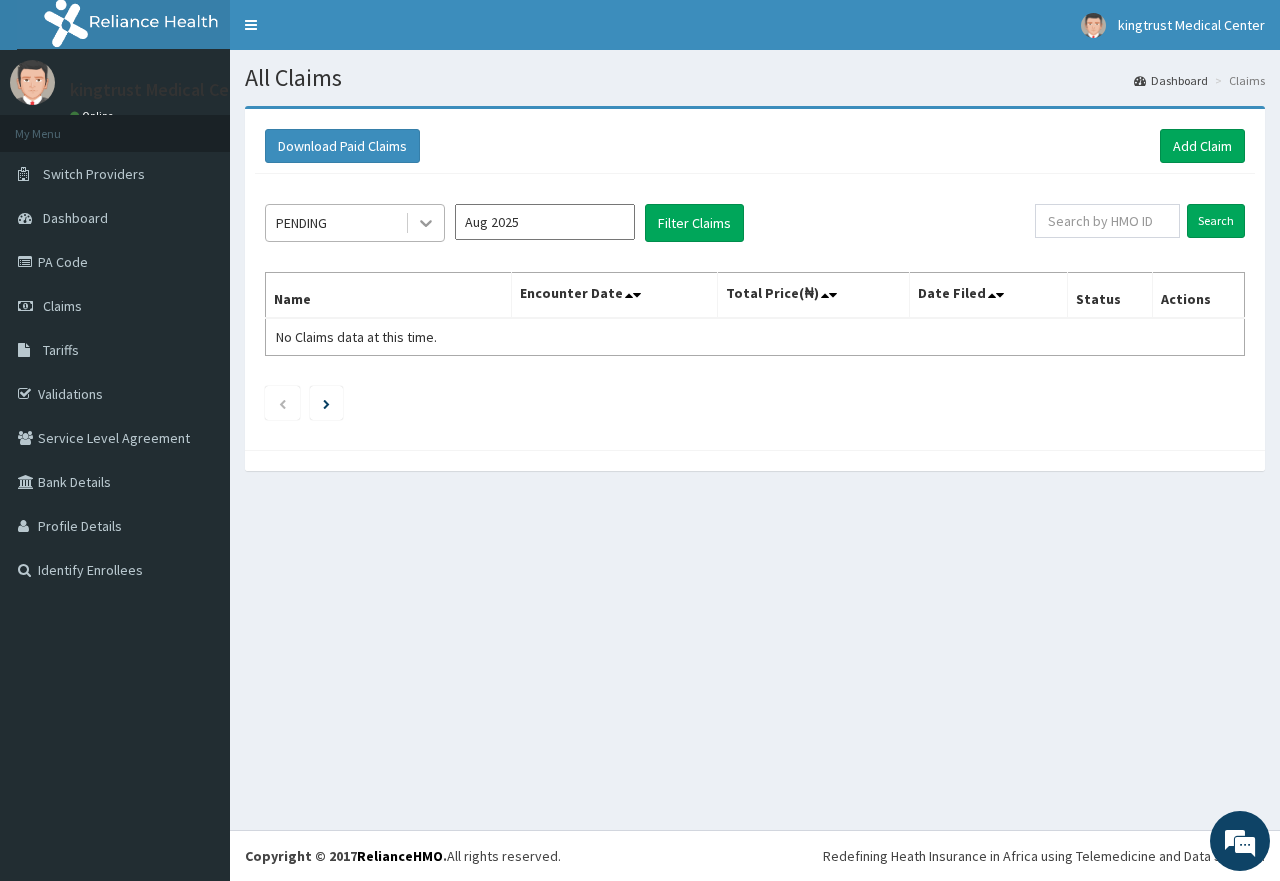 click 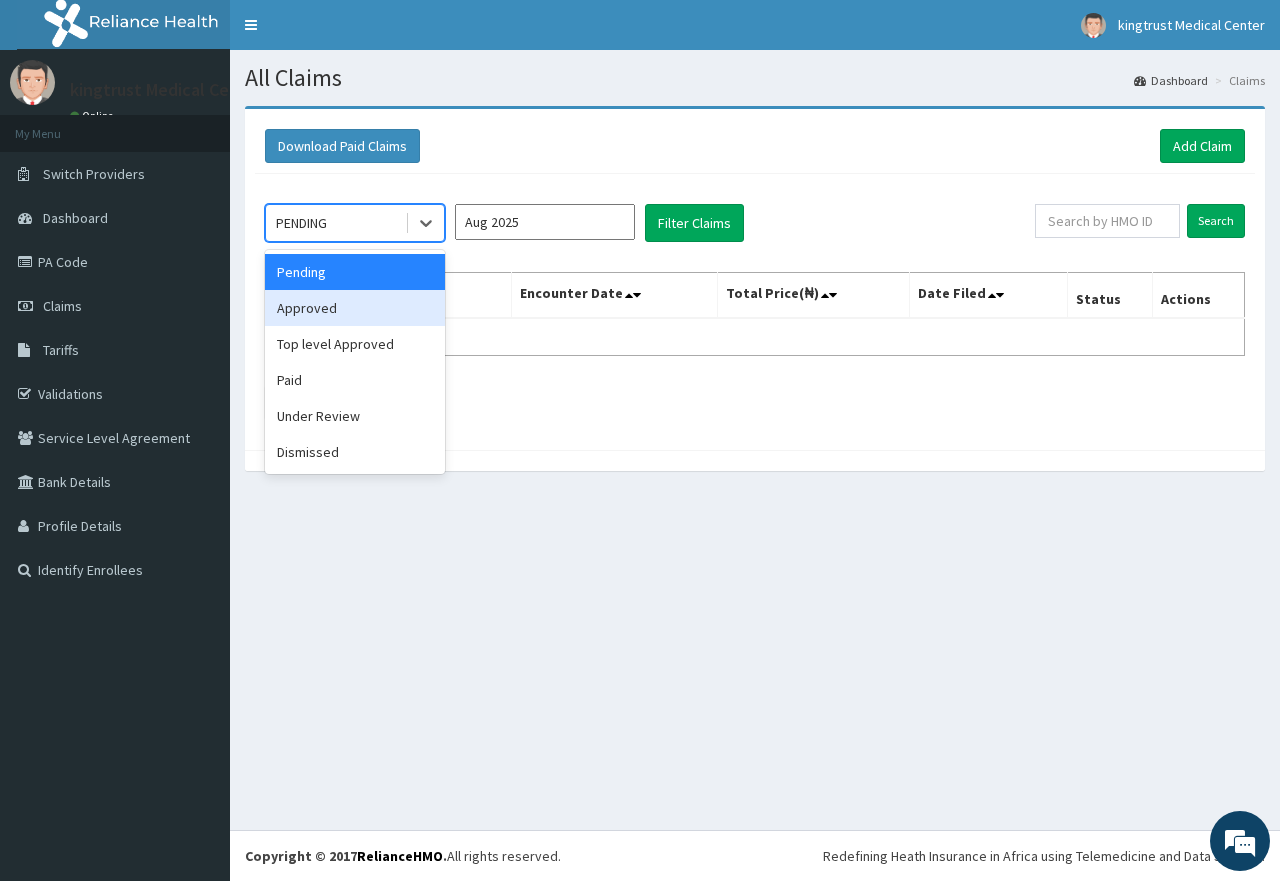 click on "Approved" at bounding box center (355, 308) 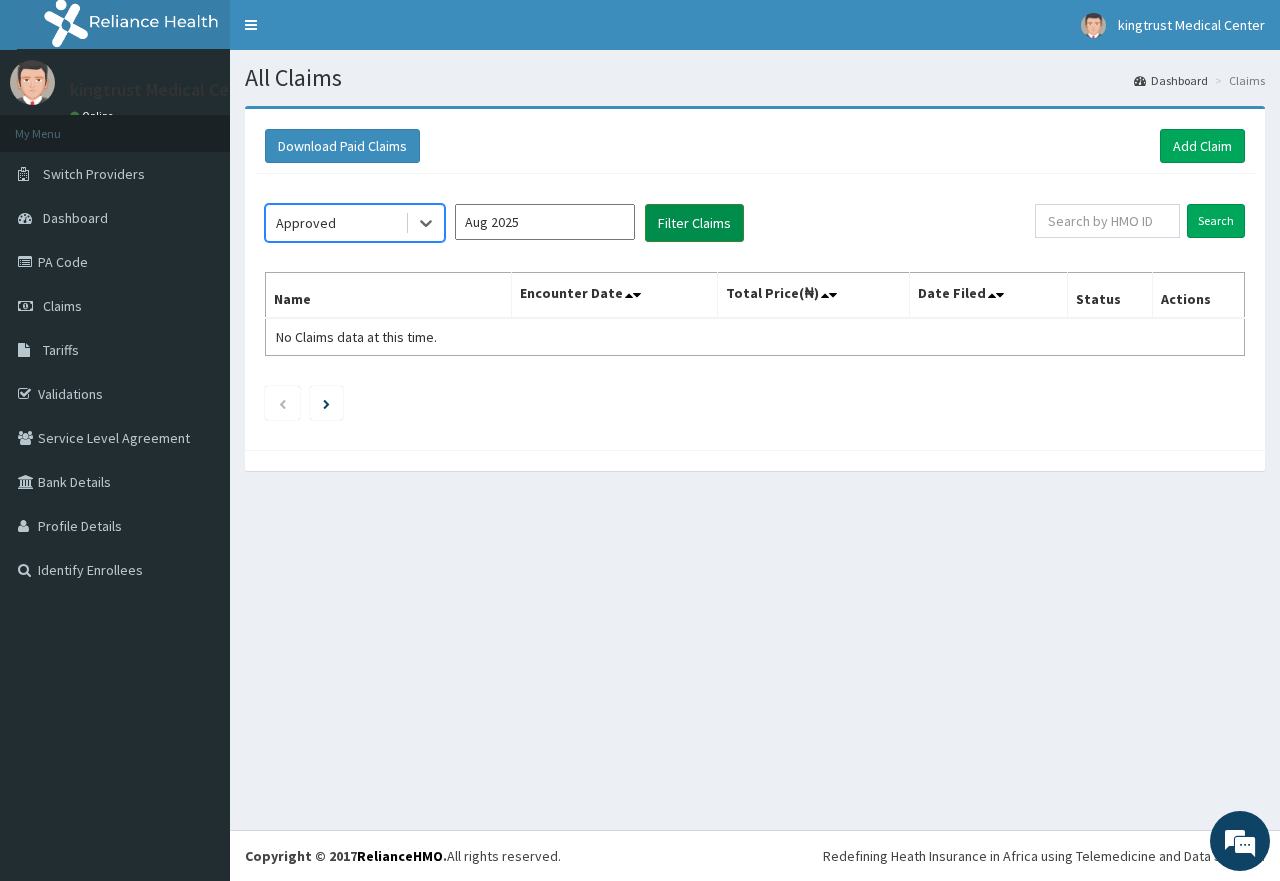 click on "Filter Claims" at bounding box center (694, 223) 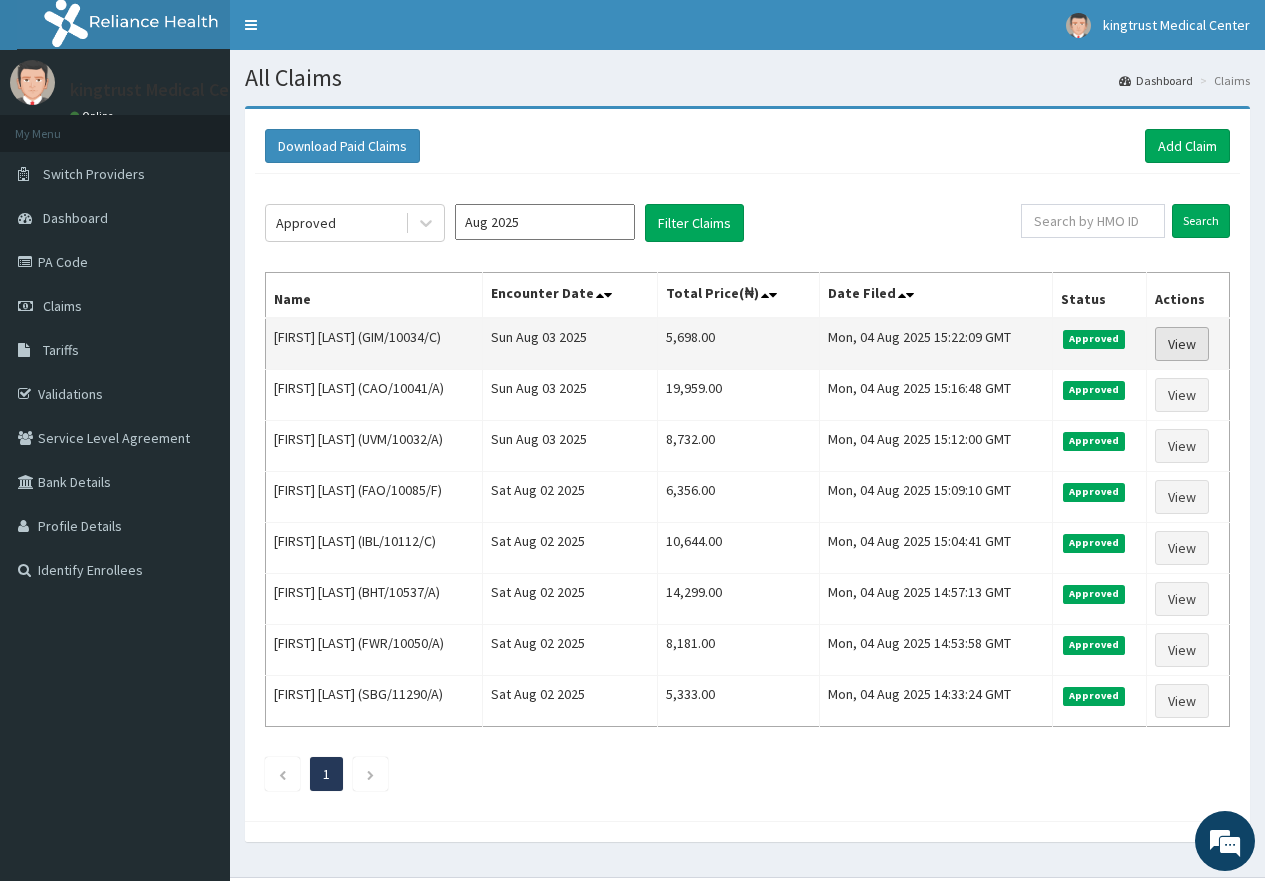 click on "View" at bounding box center (1182, 344) 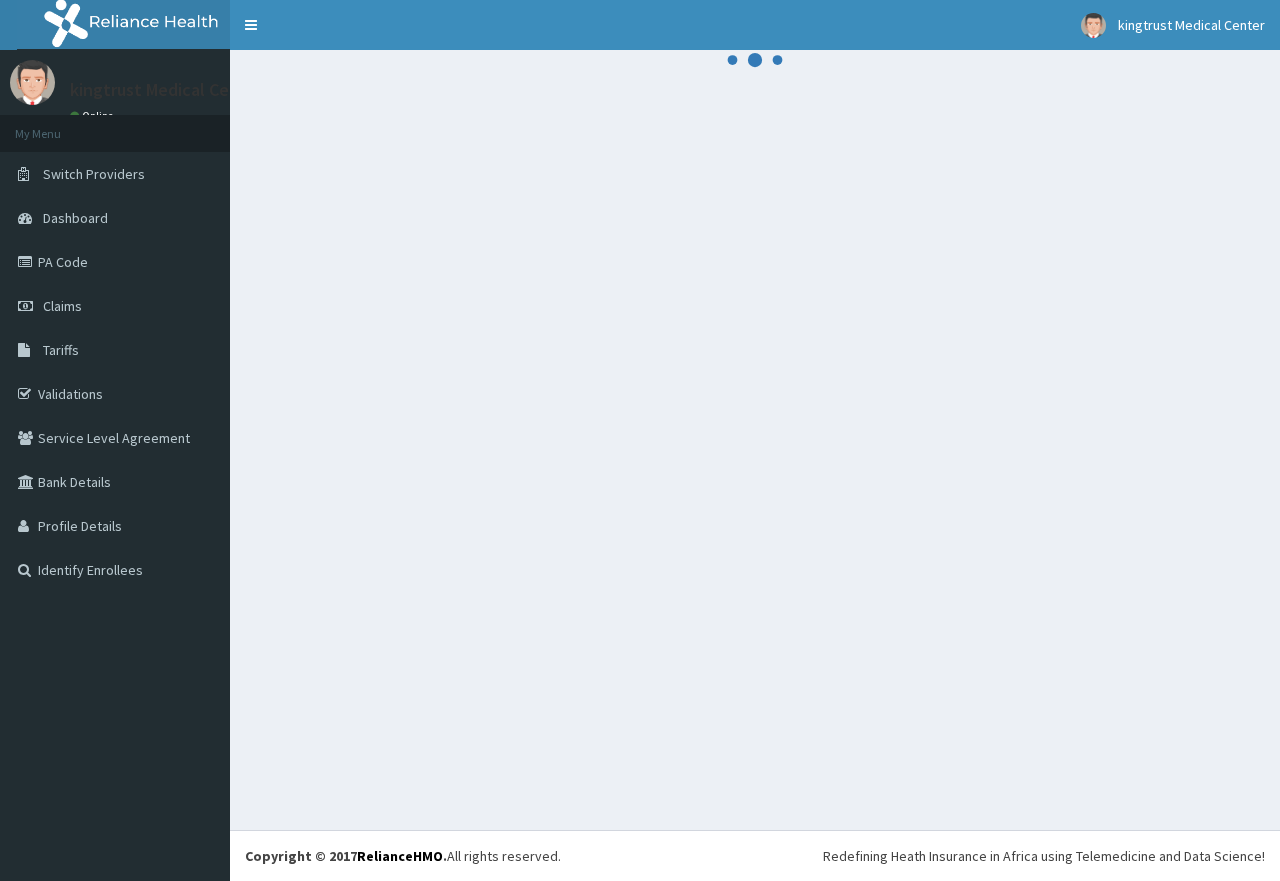 scroll, scrollTop: 0, scrollLeft: 0, axis: both 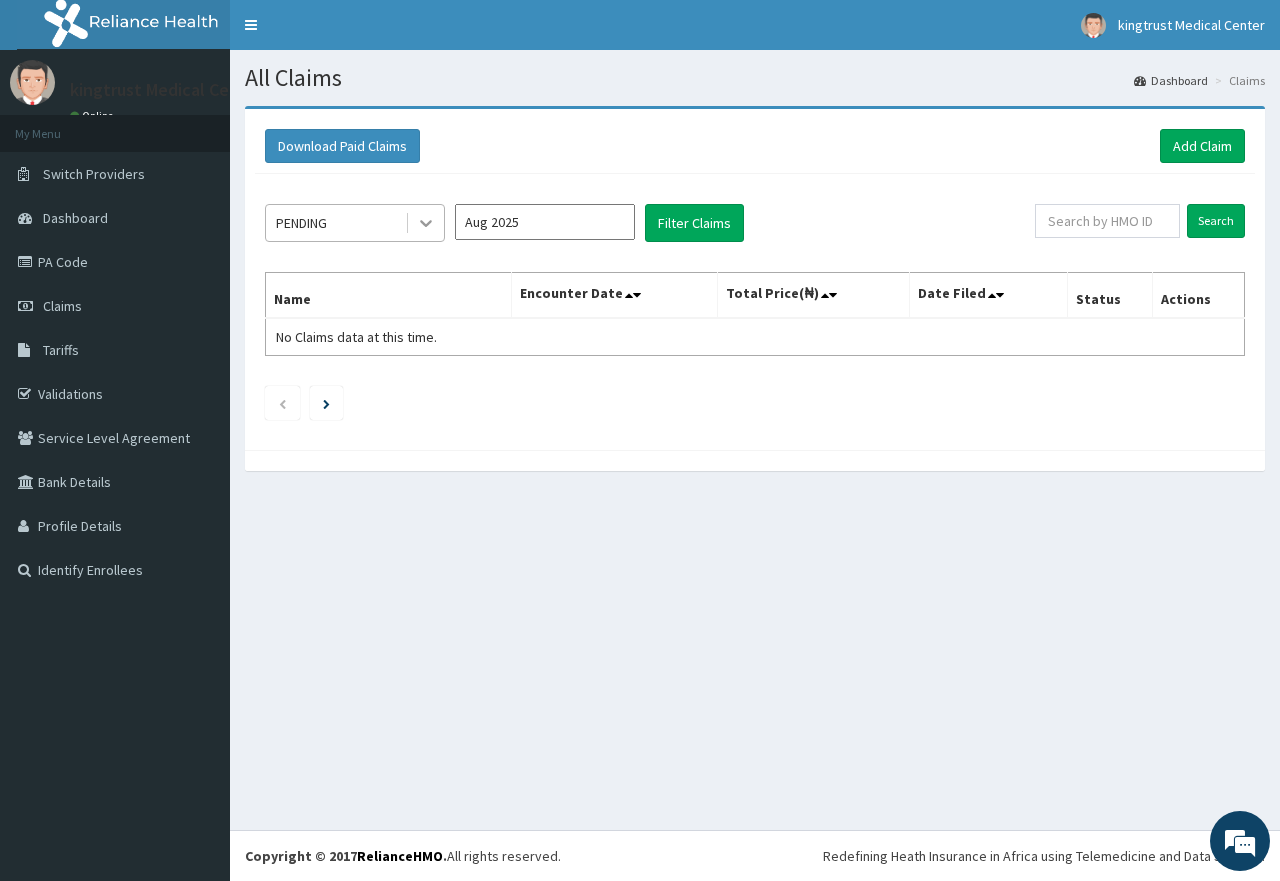 click at bounding box center [426, 223] 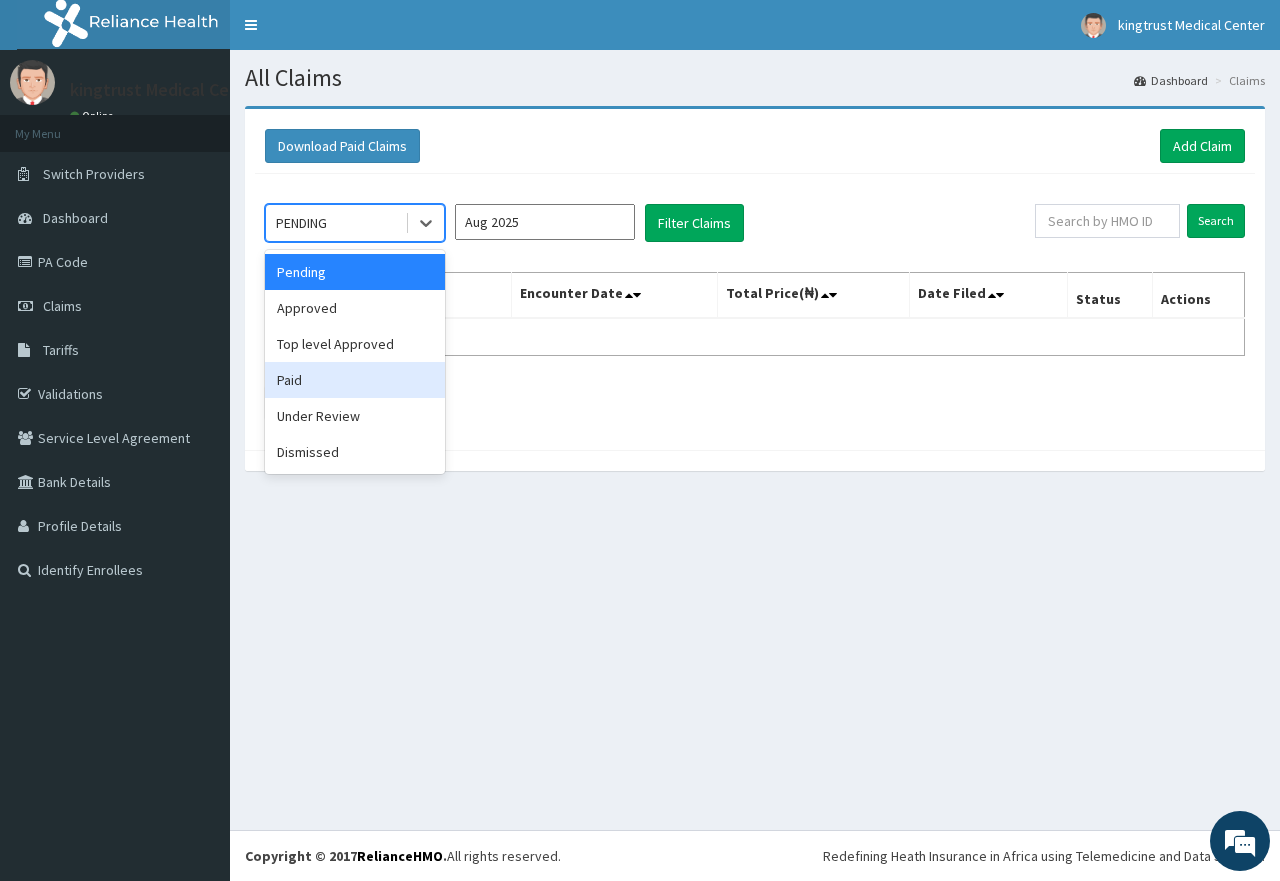 click on "Paid" at bounding box center (355, 380) 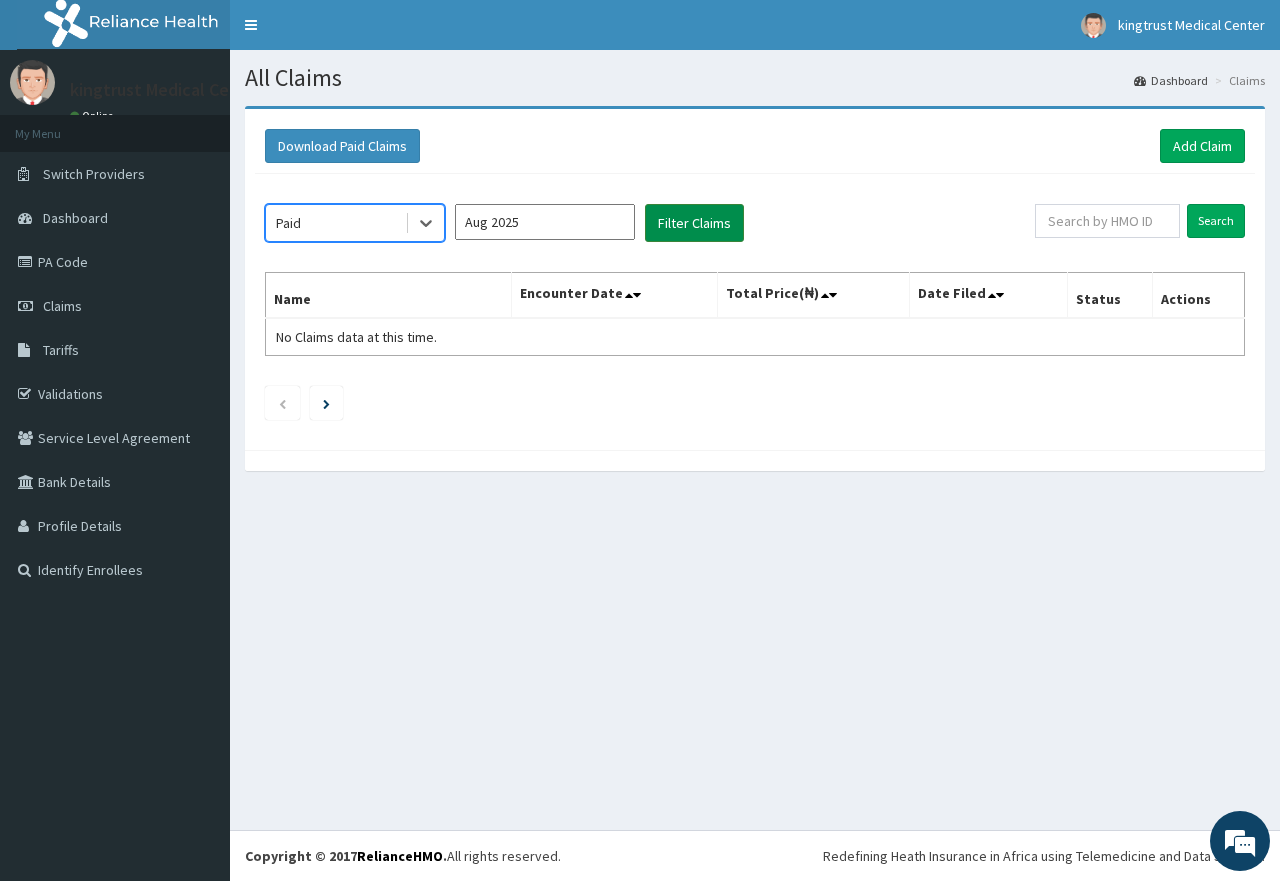 click on "Filter Claims" at bounding box center [694, 223] 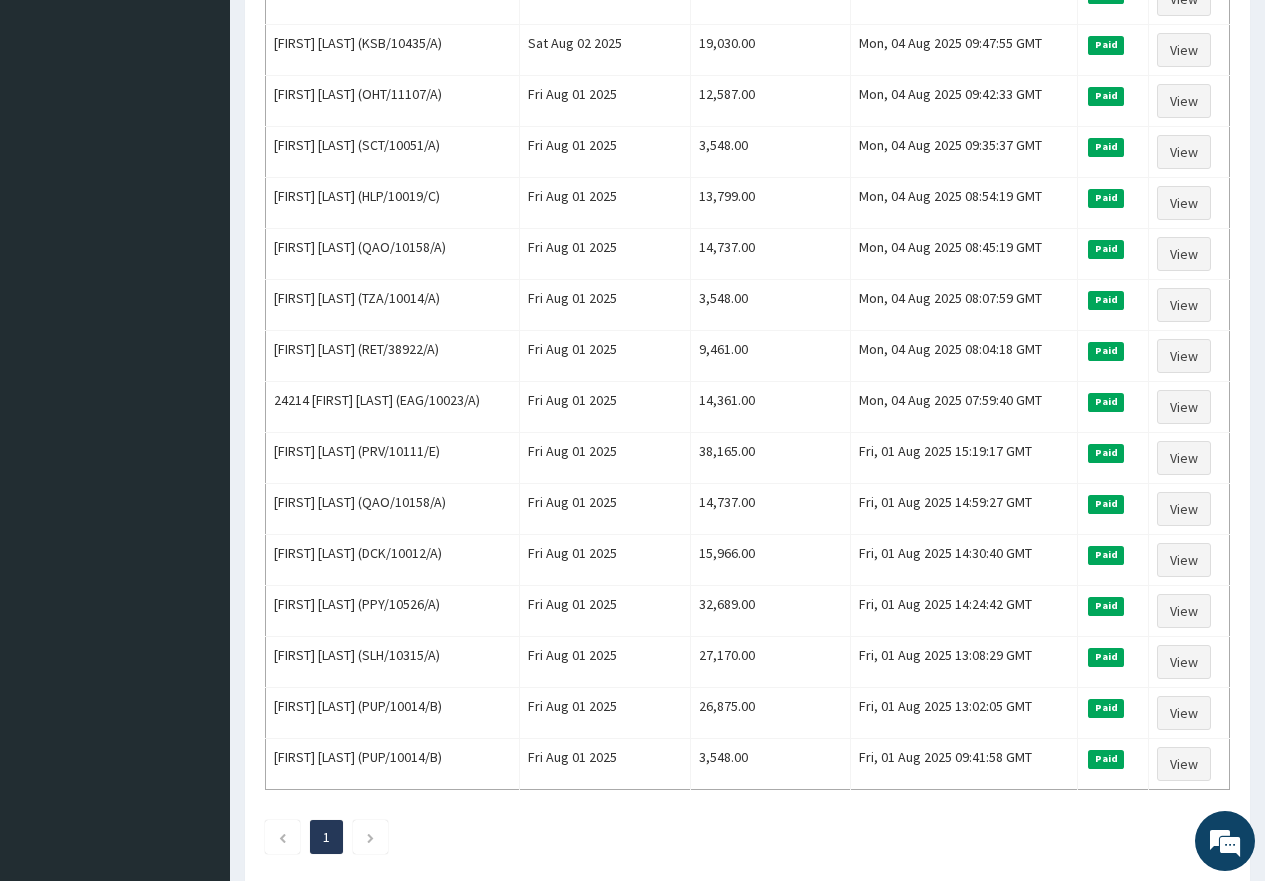scroll, scrollTop: 800, scrollLeft: 0, axis: vertical 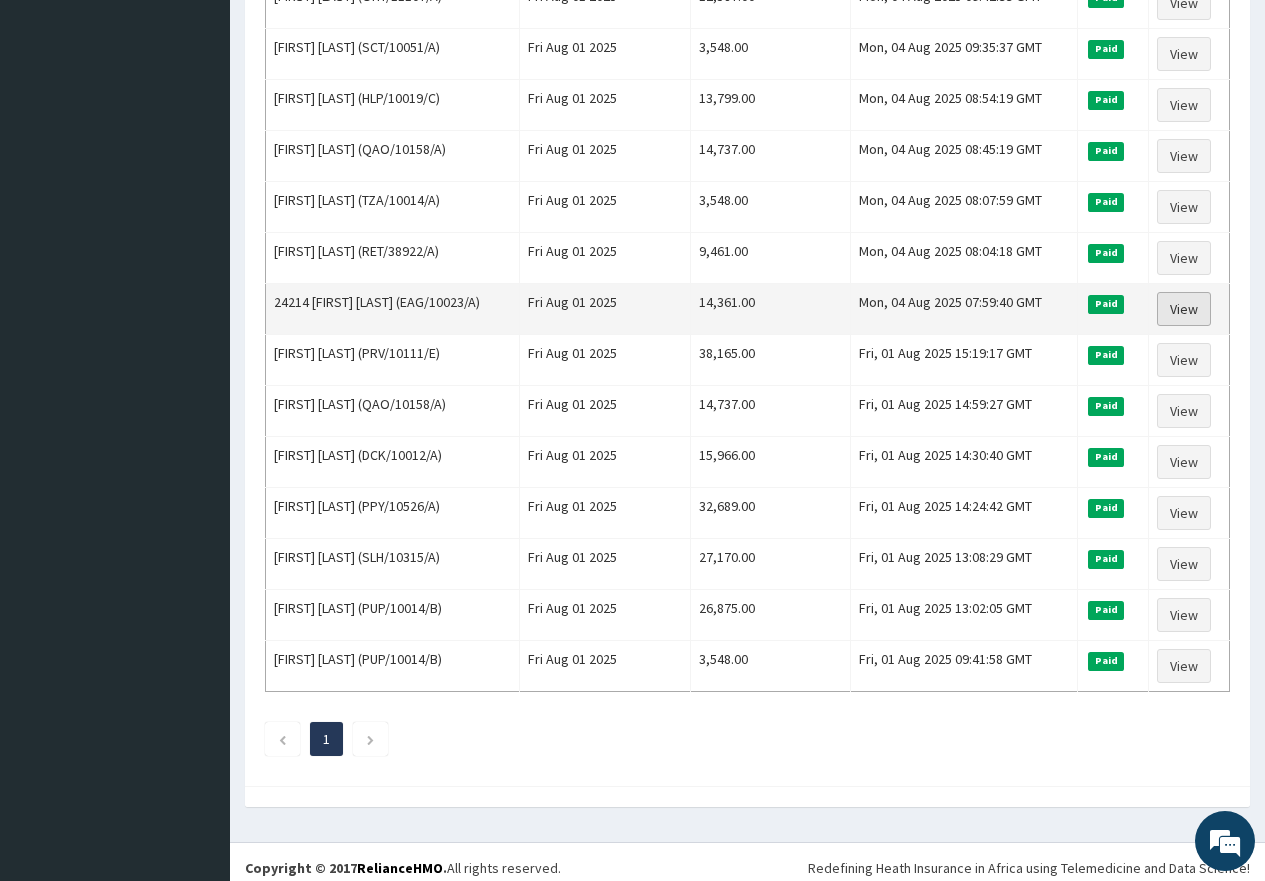 click on "View" at bounding box center (1184, 309) 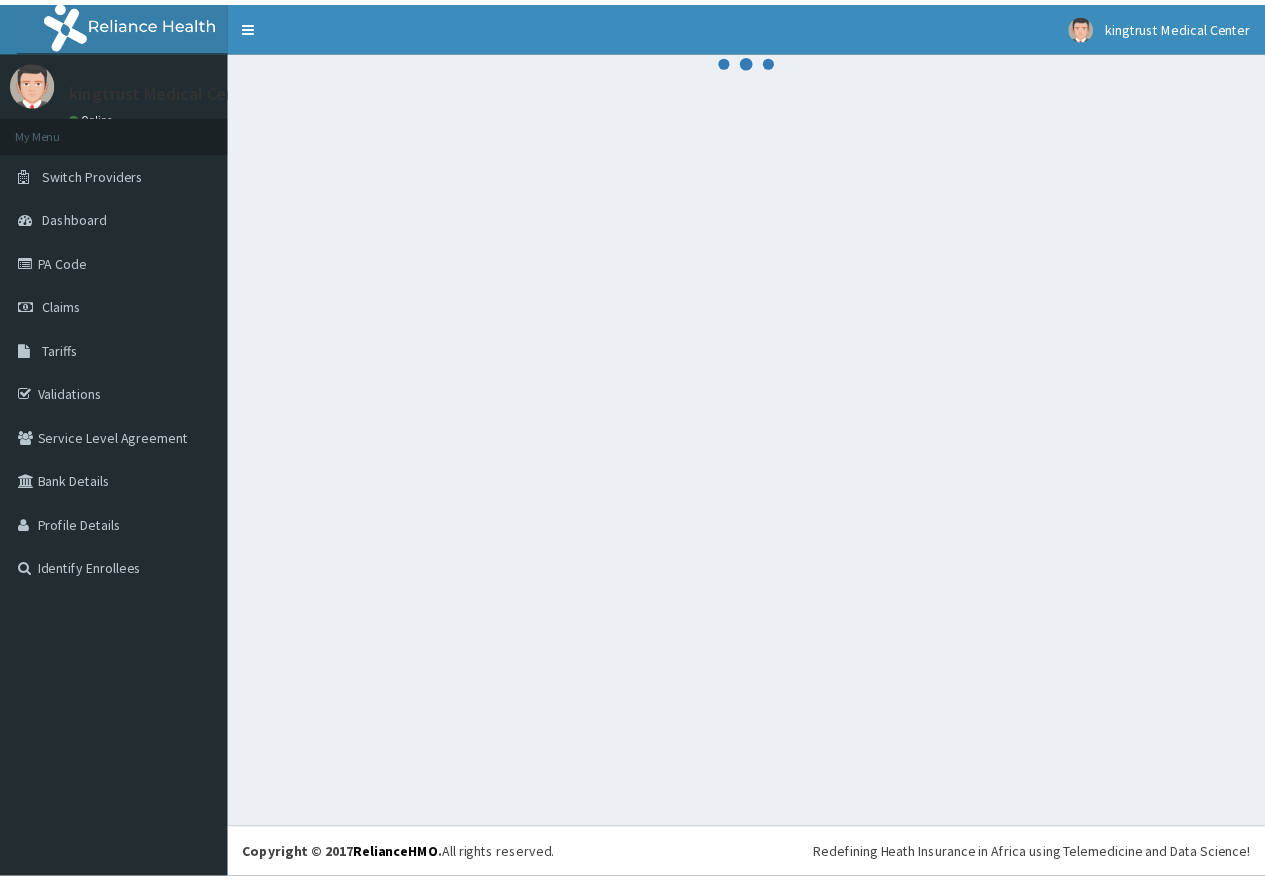 scroll, scrollTop: 0, scrollLeft: 0, axis: both 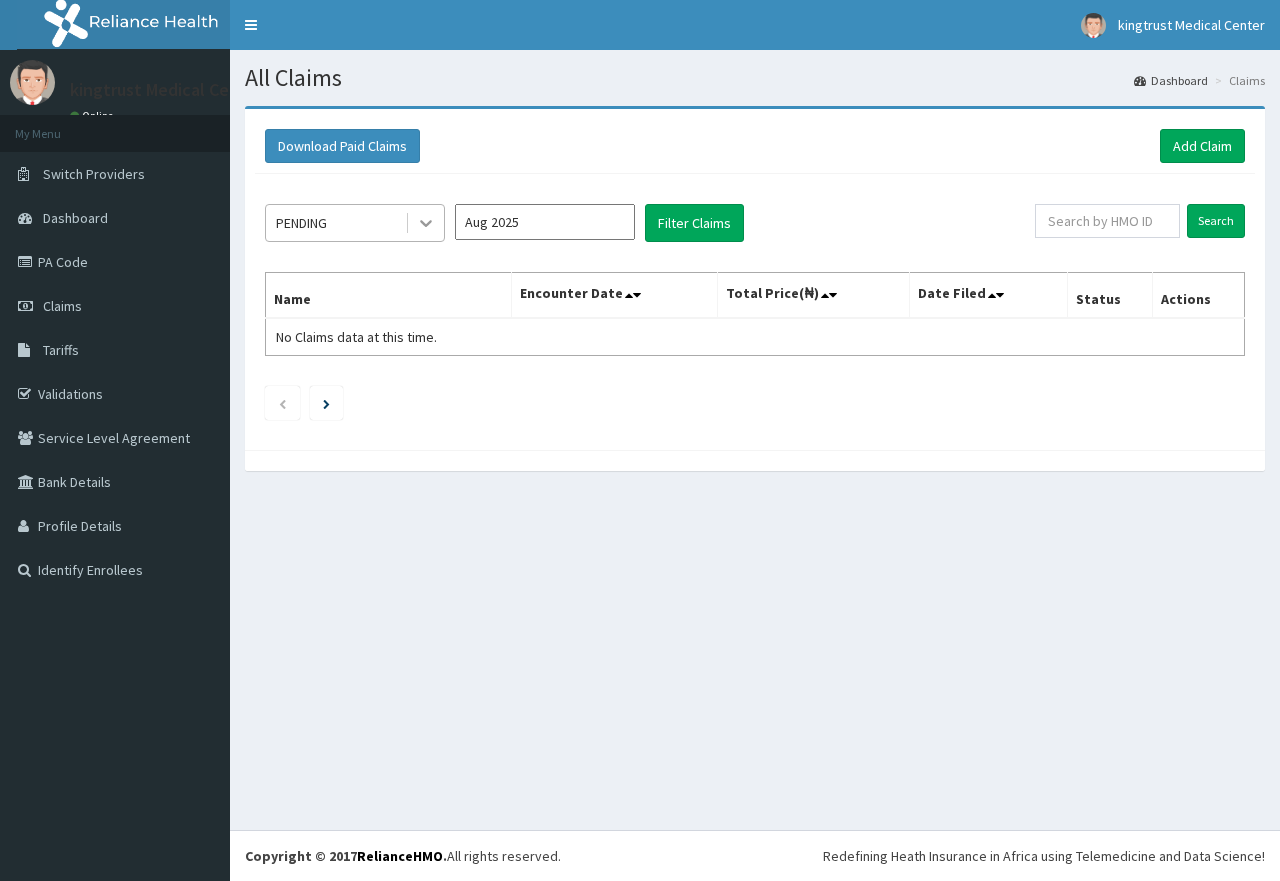 drag, startPoint x: 424, startPoint y: 219, endPoint x: 426, endPoint y: 229, distance: 10.198039 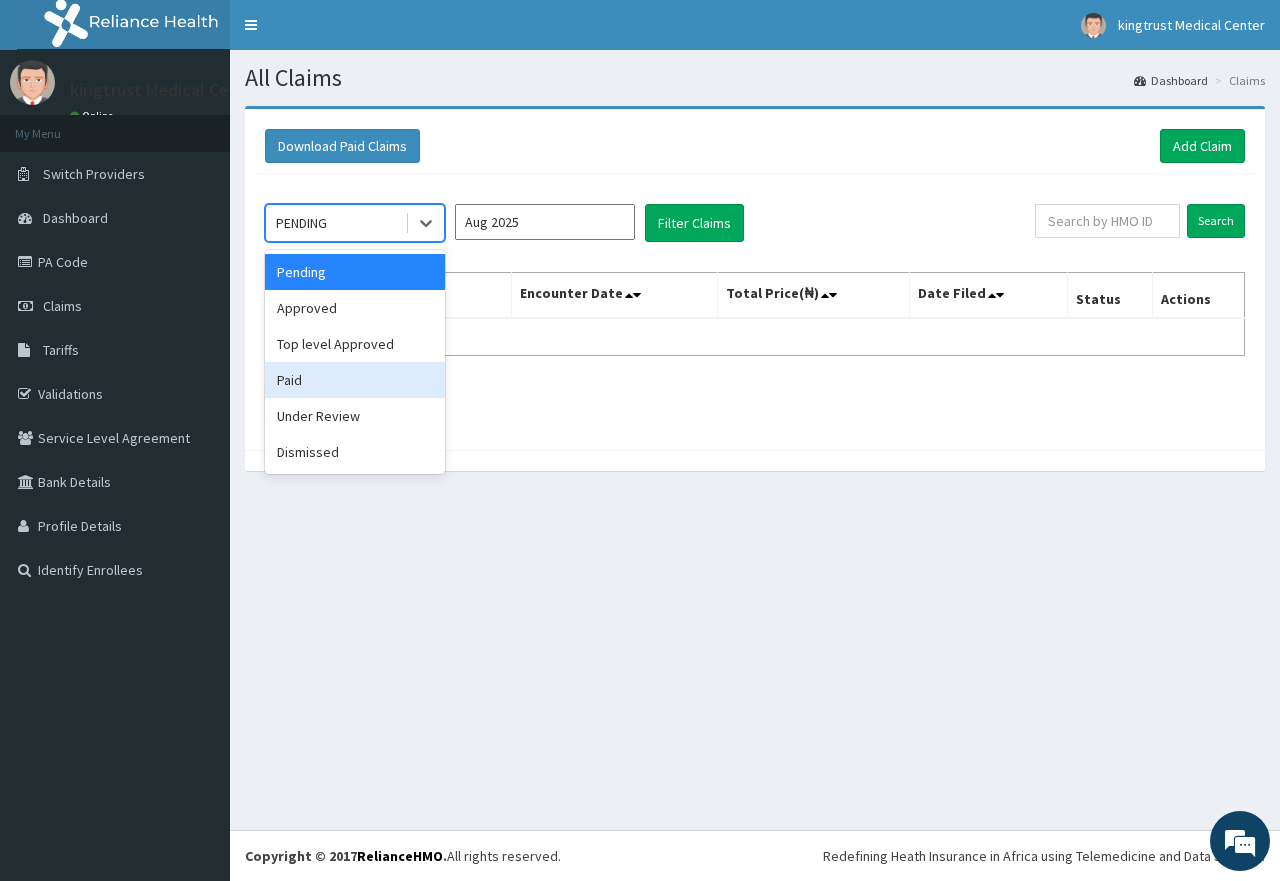click on "Paid" at bounding box center [355, 380] 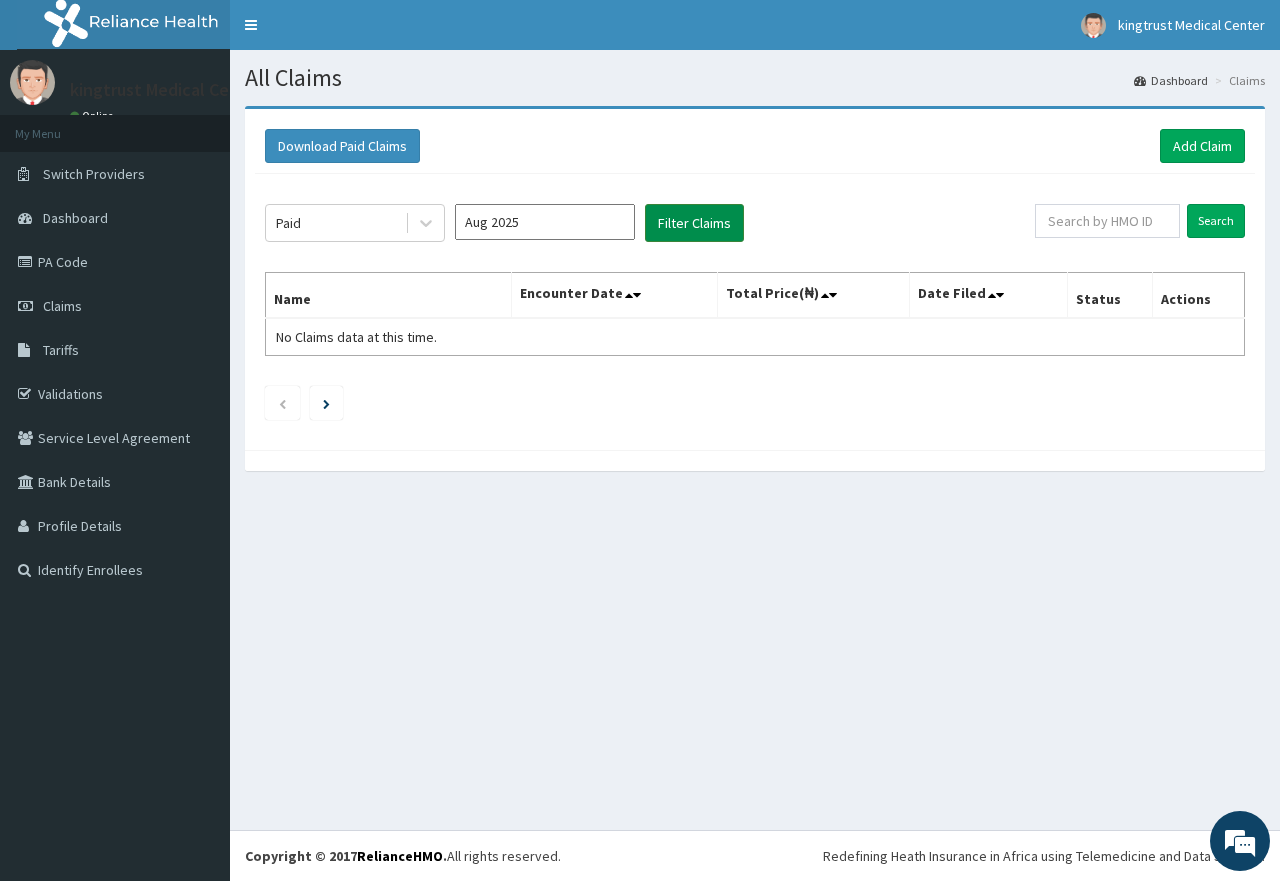click on "Filter Claims" at bounding box center (694, 223) 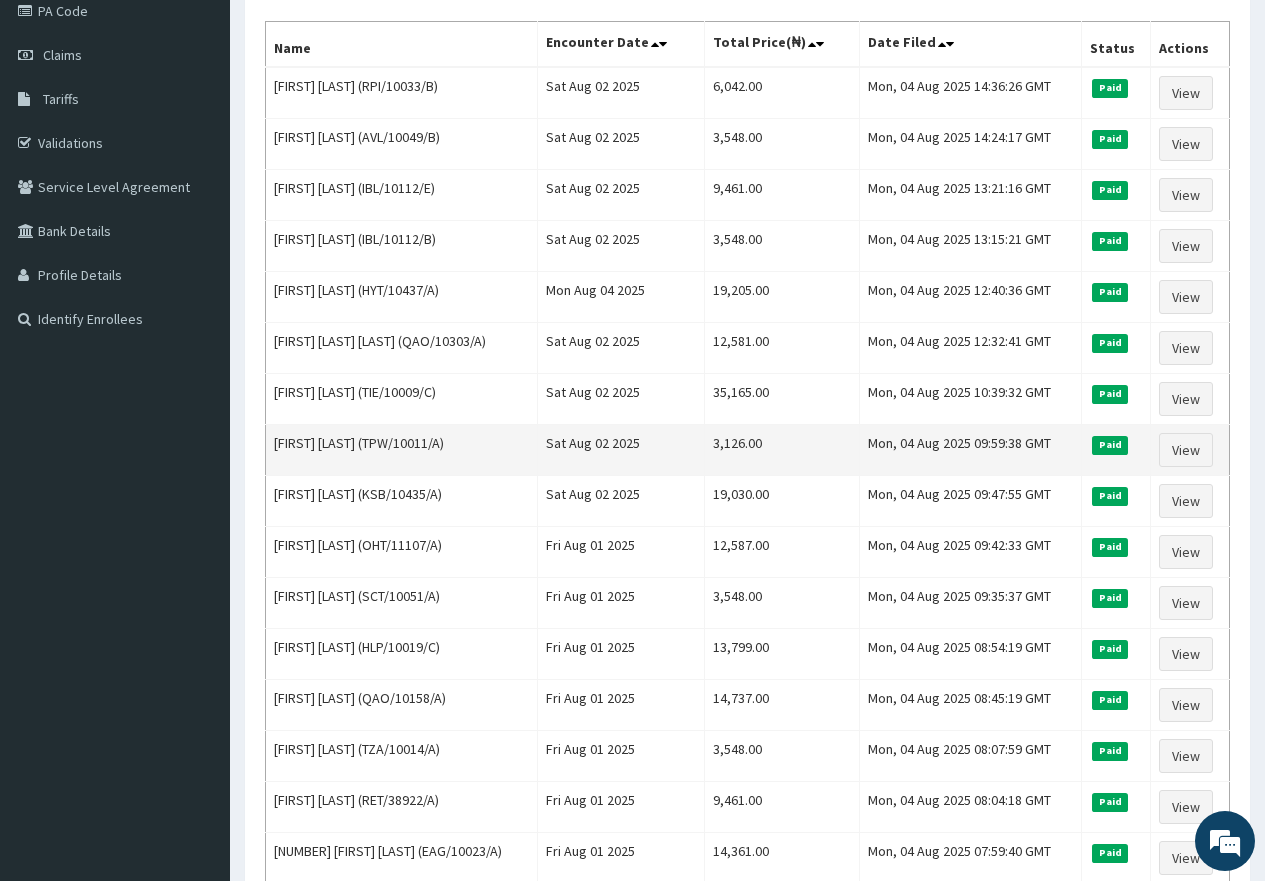 scroll, scrollTop: 300, scrollLeft: 0, axis: vertical 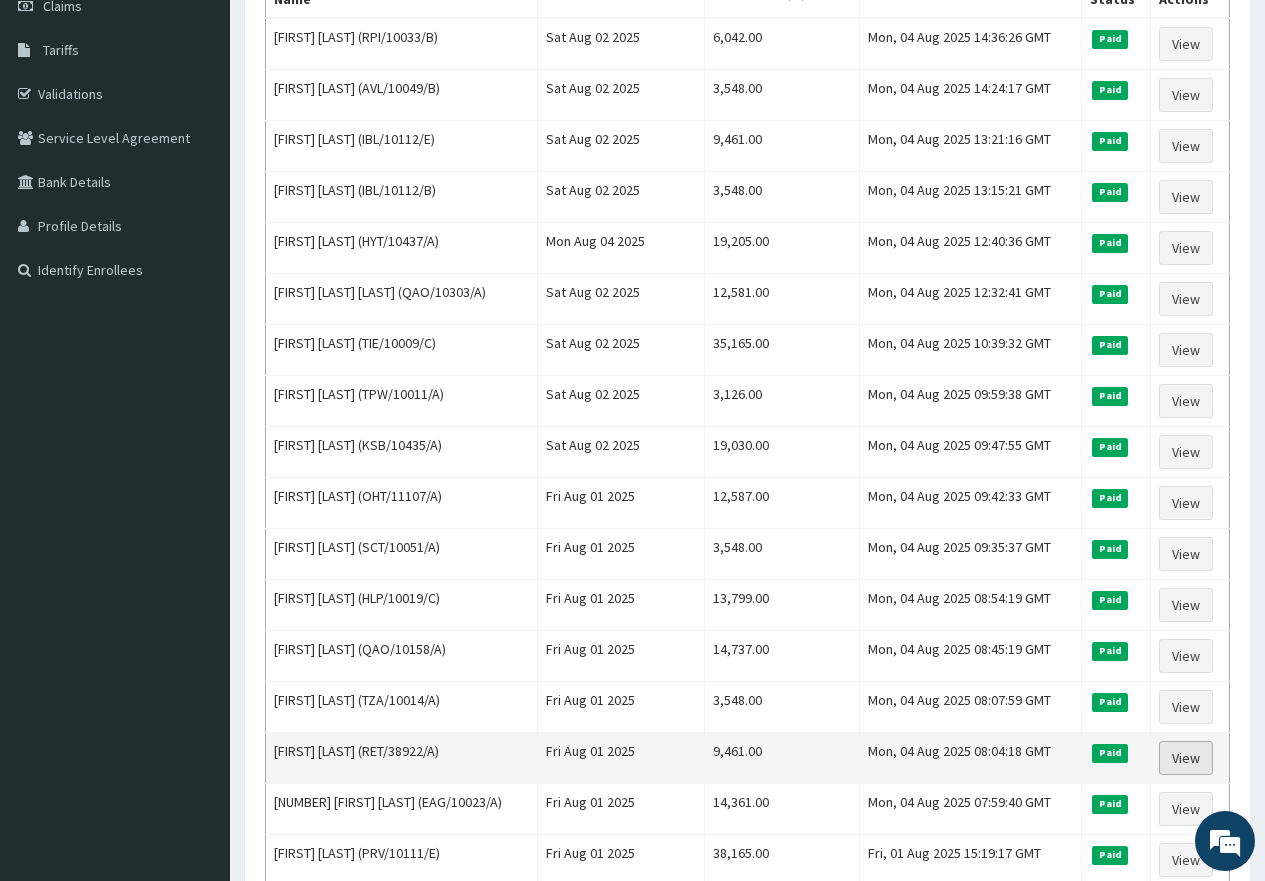click on "View" at bounding box center (1186, 758) 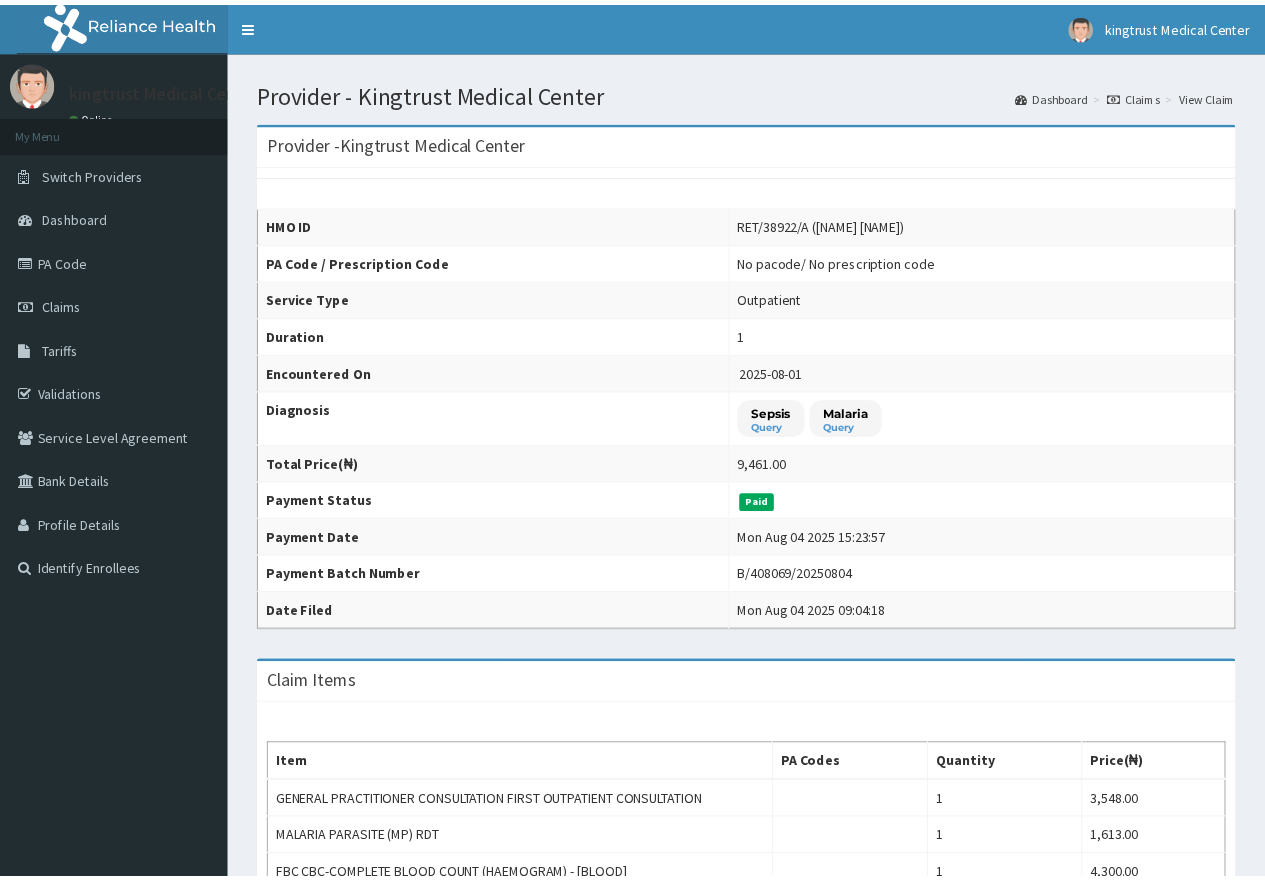 scroll, scrollTop: 0, scrollLeft: 0, axis: both 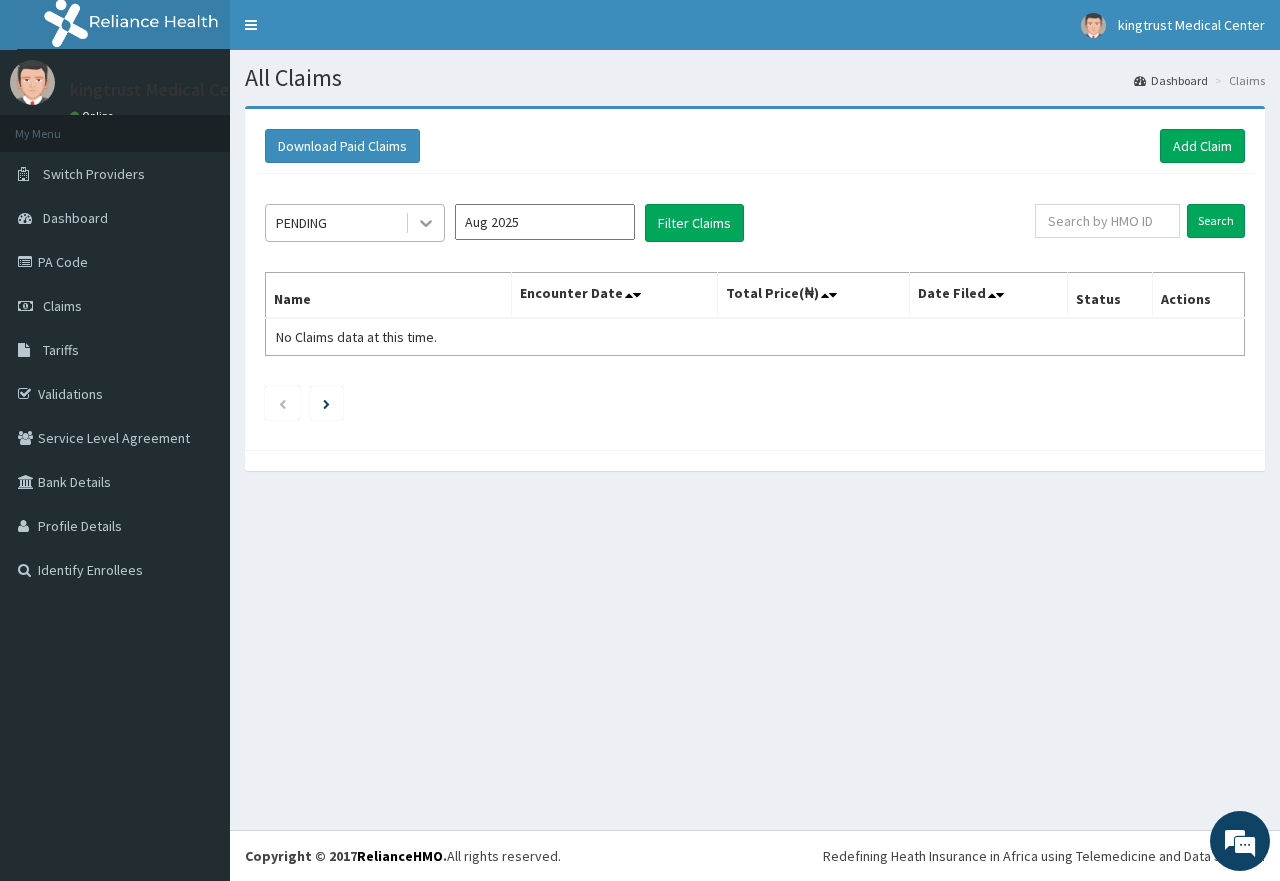 drag, startPoint x: 417, startPoint y: 211, endPoint x: 418, endPoint y: 233, distance: 22.022715 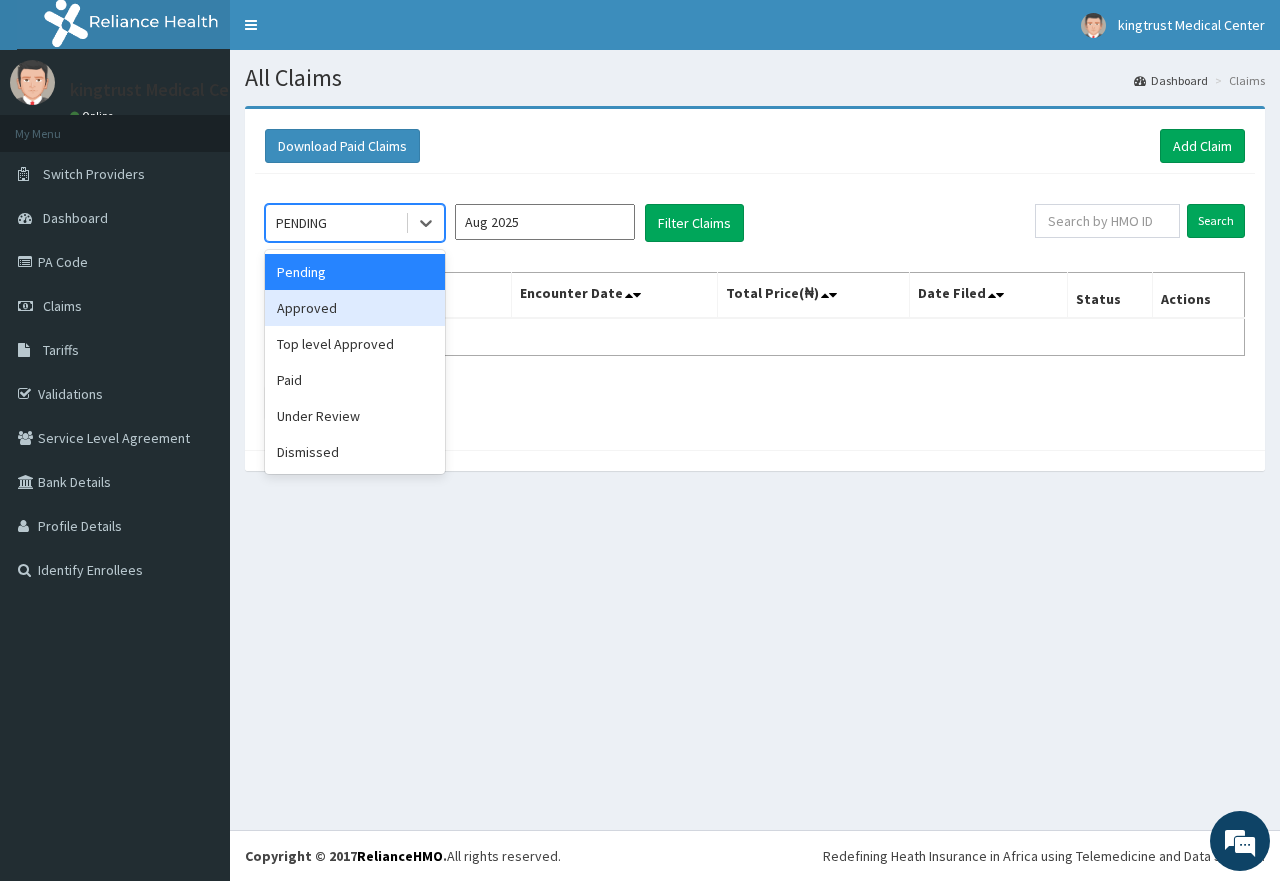 click on "Approved" at bounding box center (355, 308) 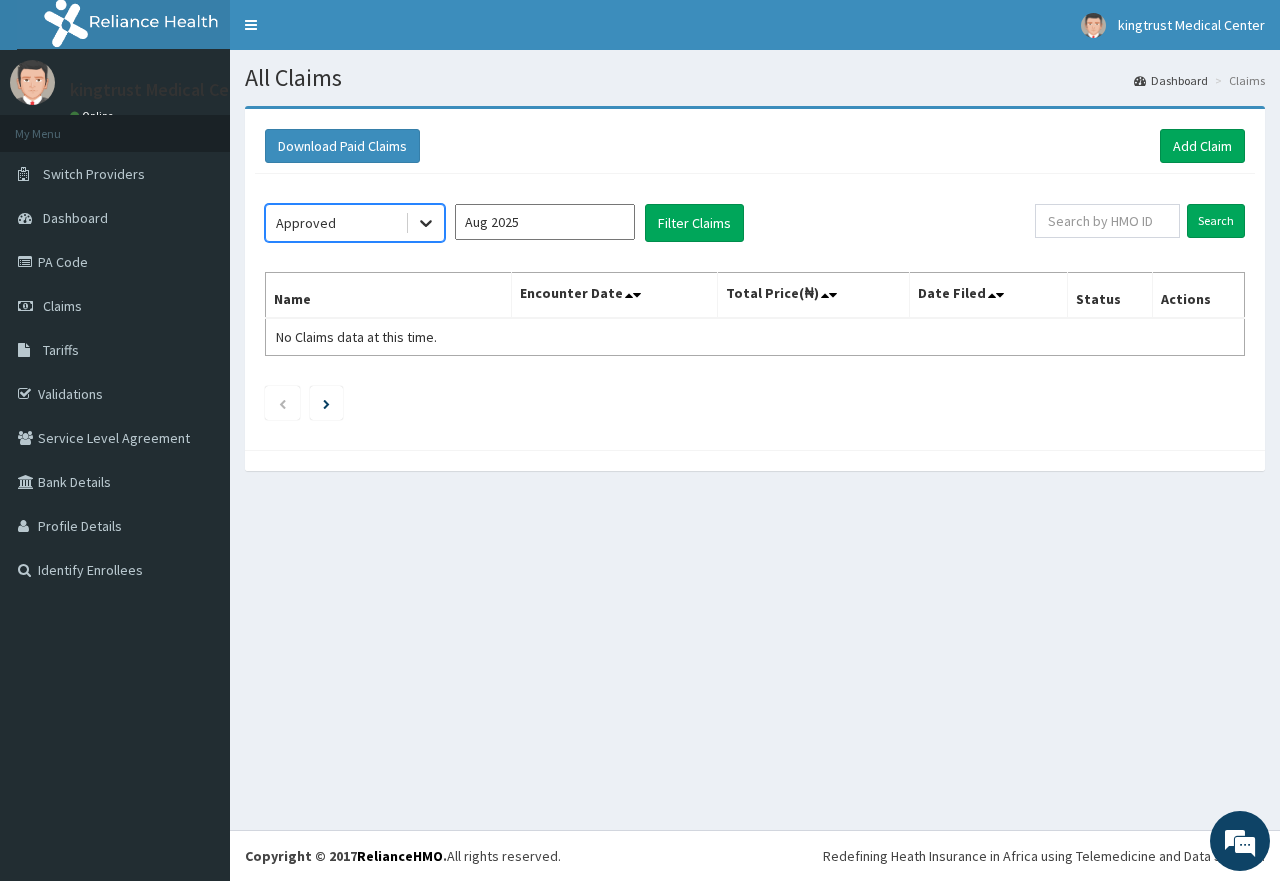 click 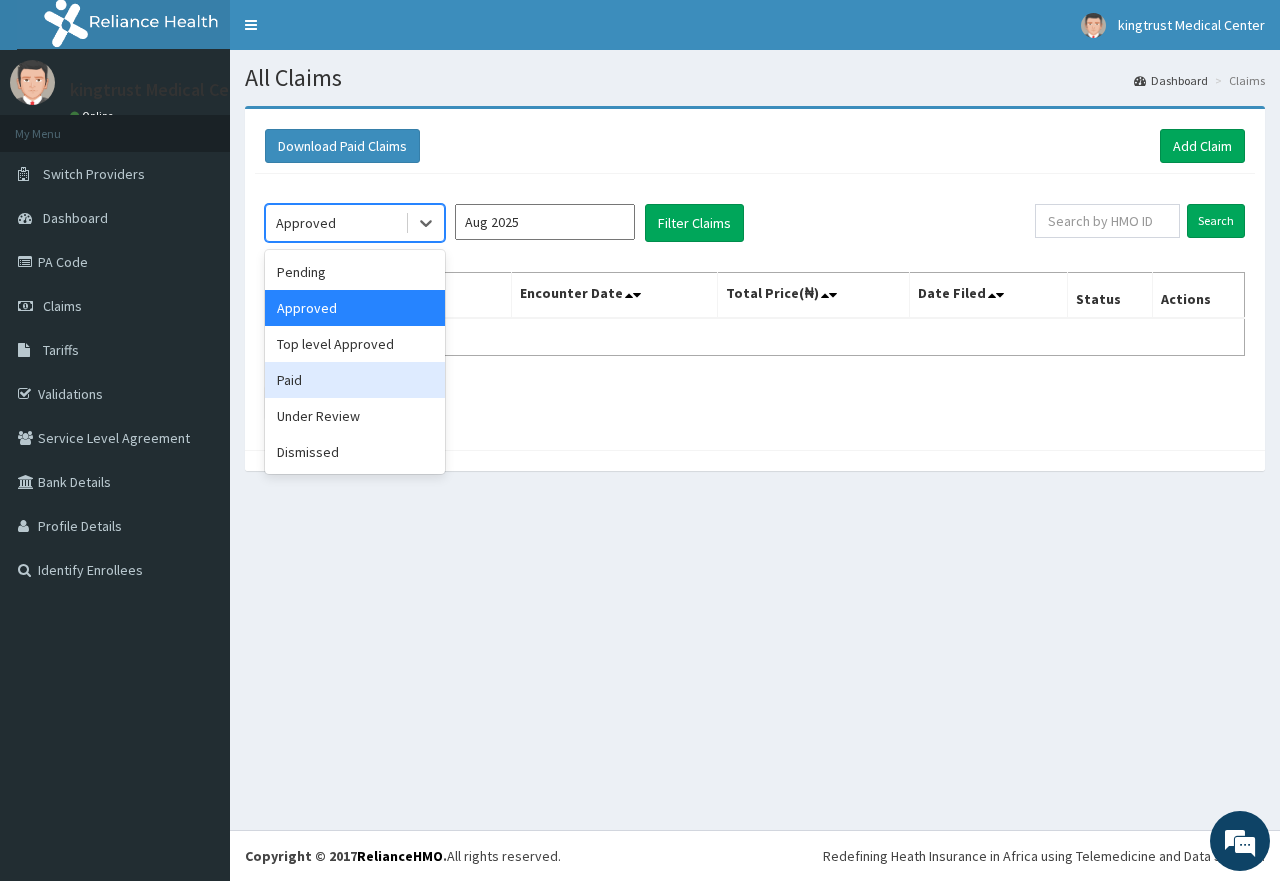 click on "Paid" at bounding box center (355, 380) 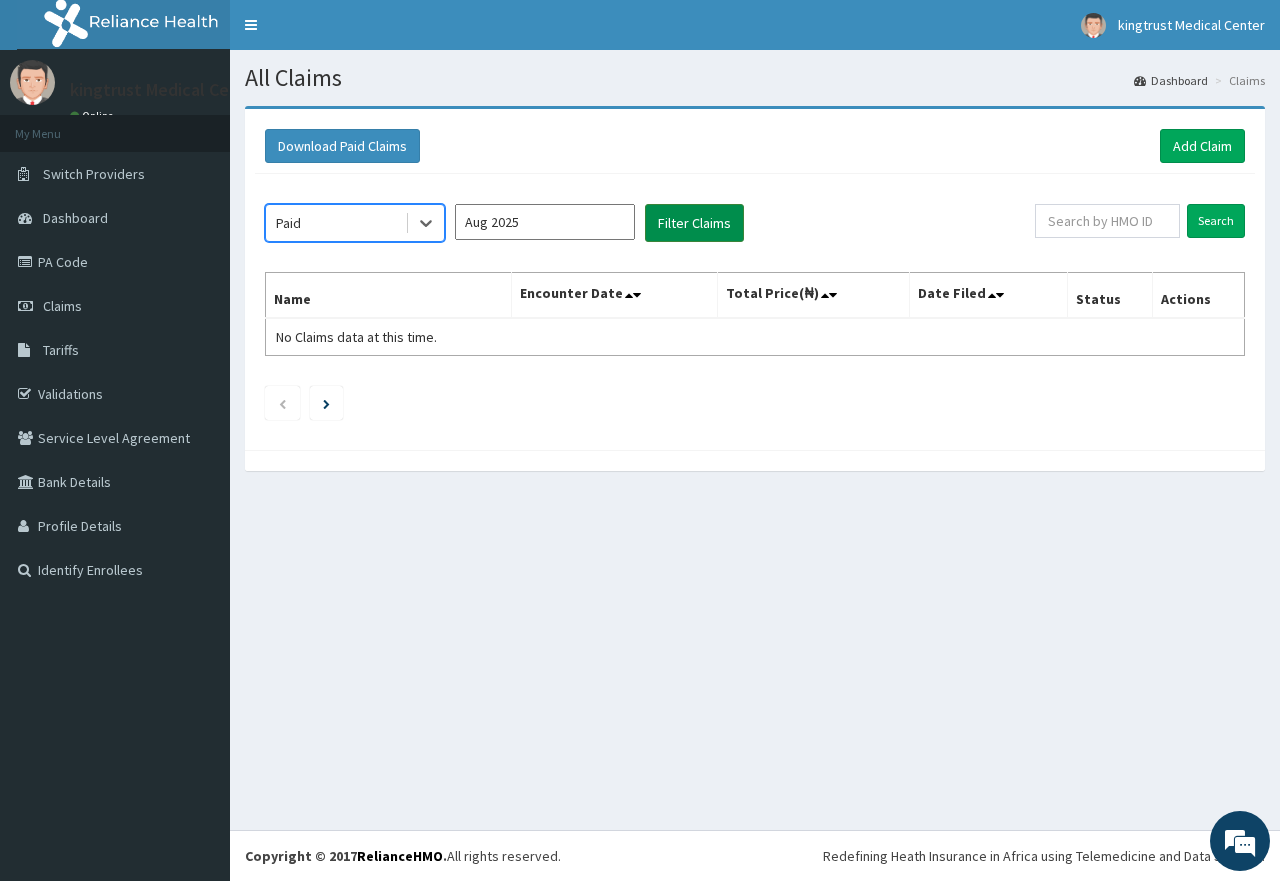 click on "Filter Claims" at bounding box center [694, 223] 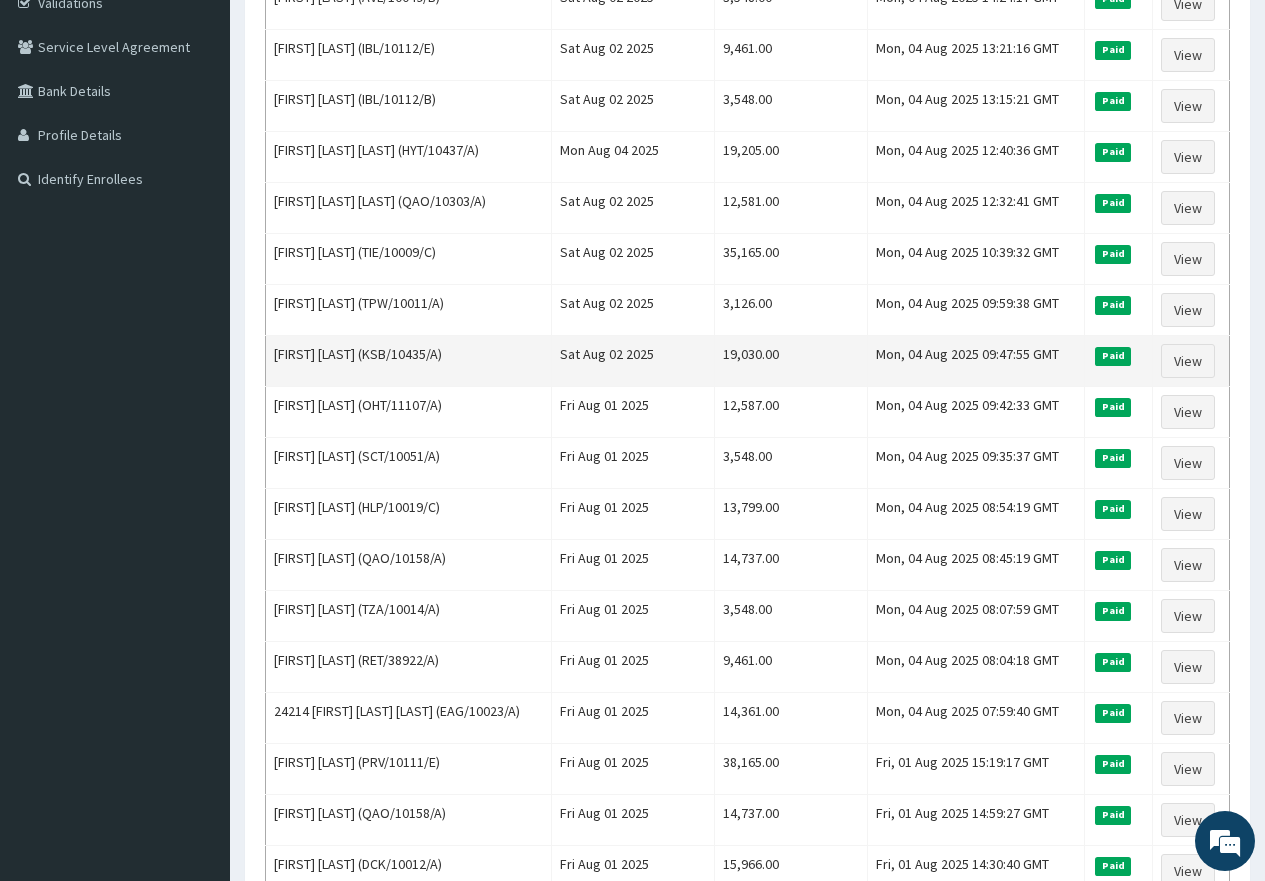 scroll, scrollTop: 500, scrollLeft: 0, axis: vertical 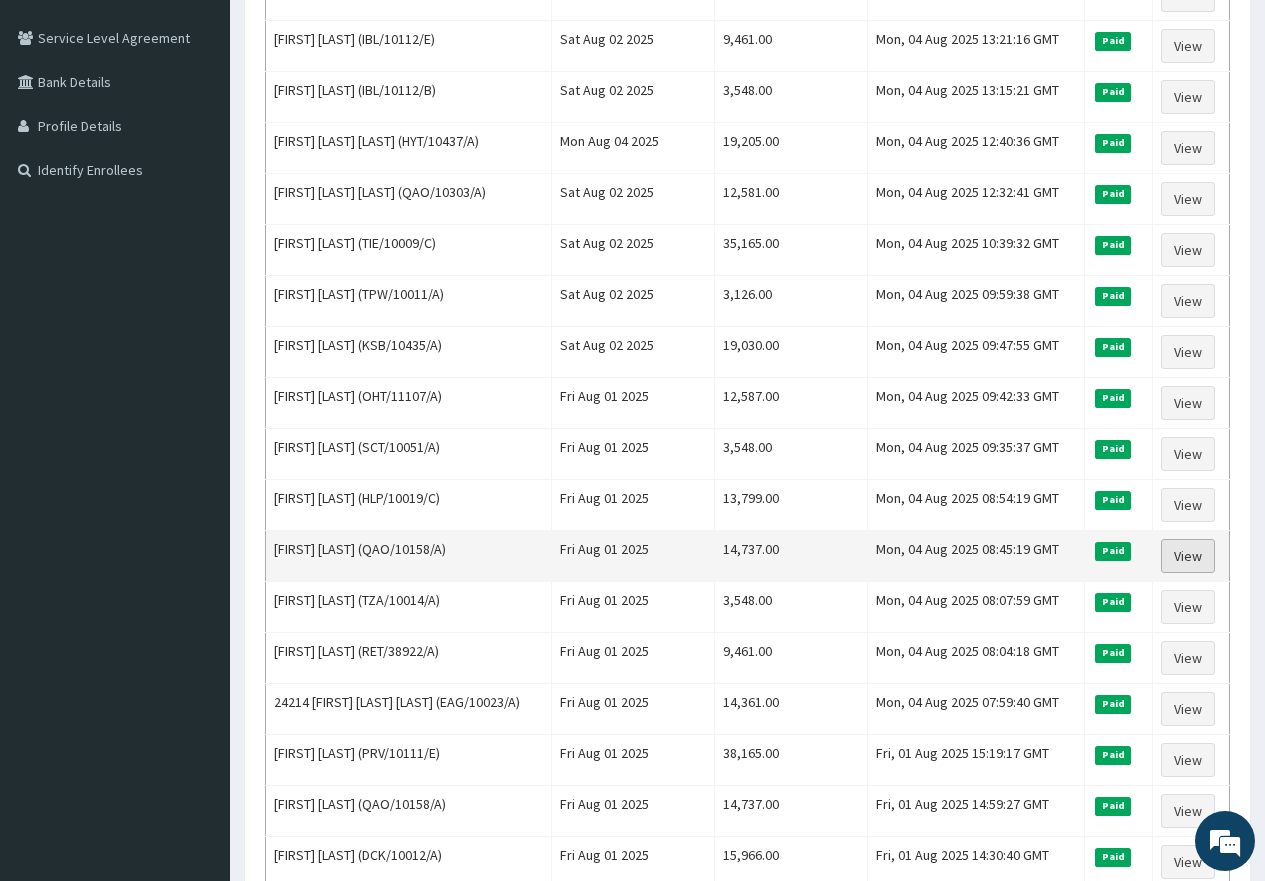 click on "View" at bounding box center [1188, 556] 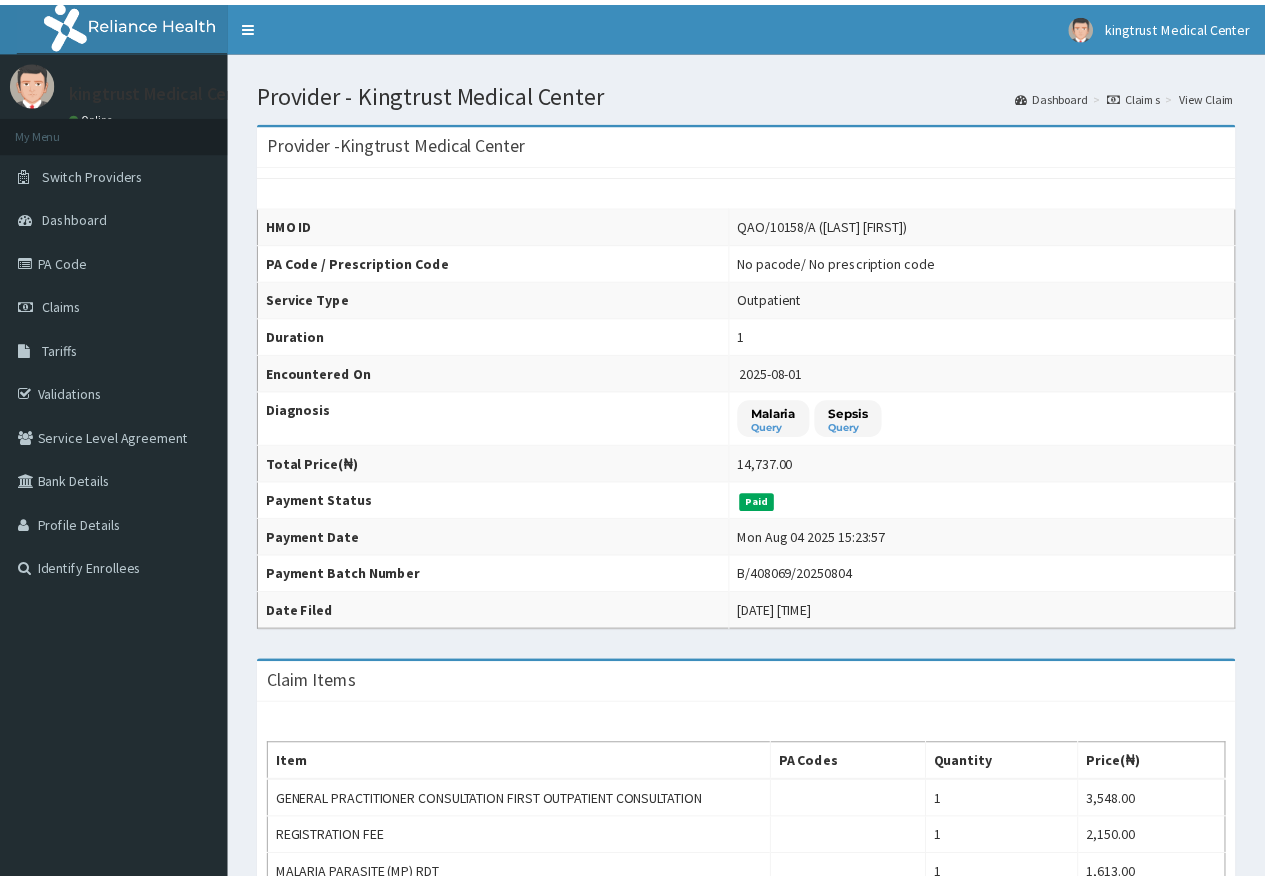 scroll, scrollTop: 0, scrollLeft: 0, axis: both 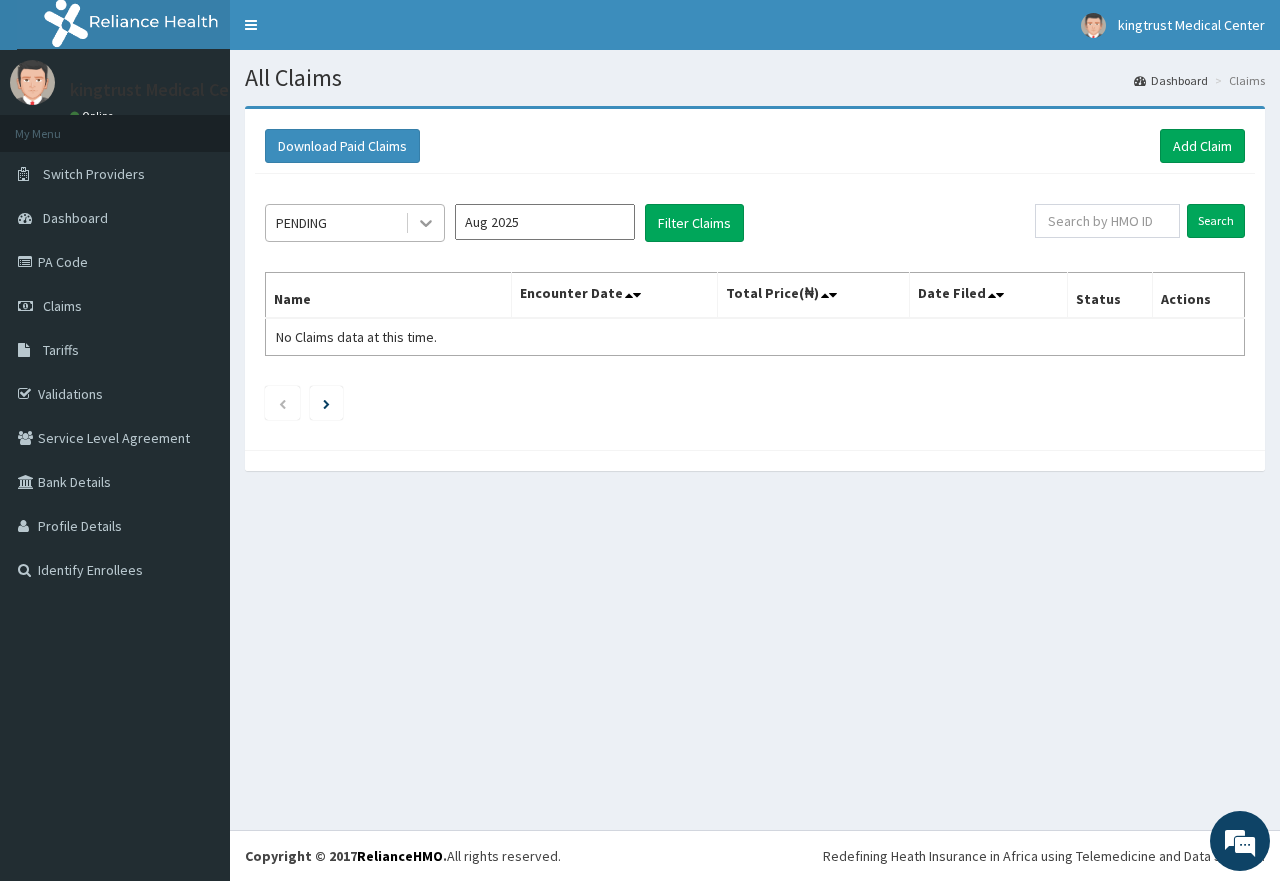click 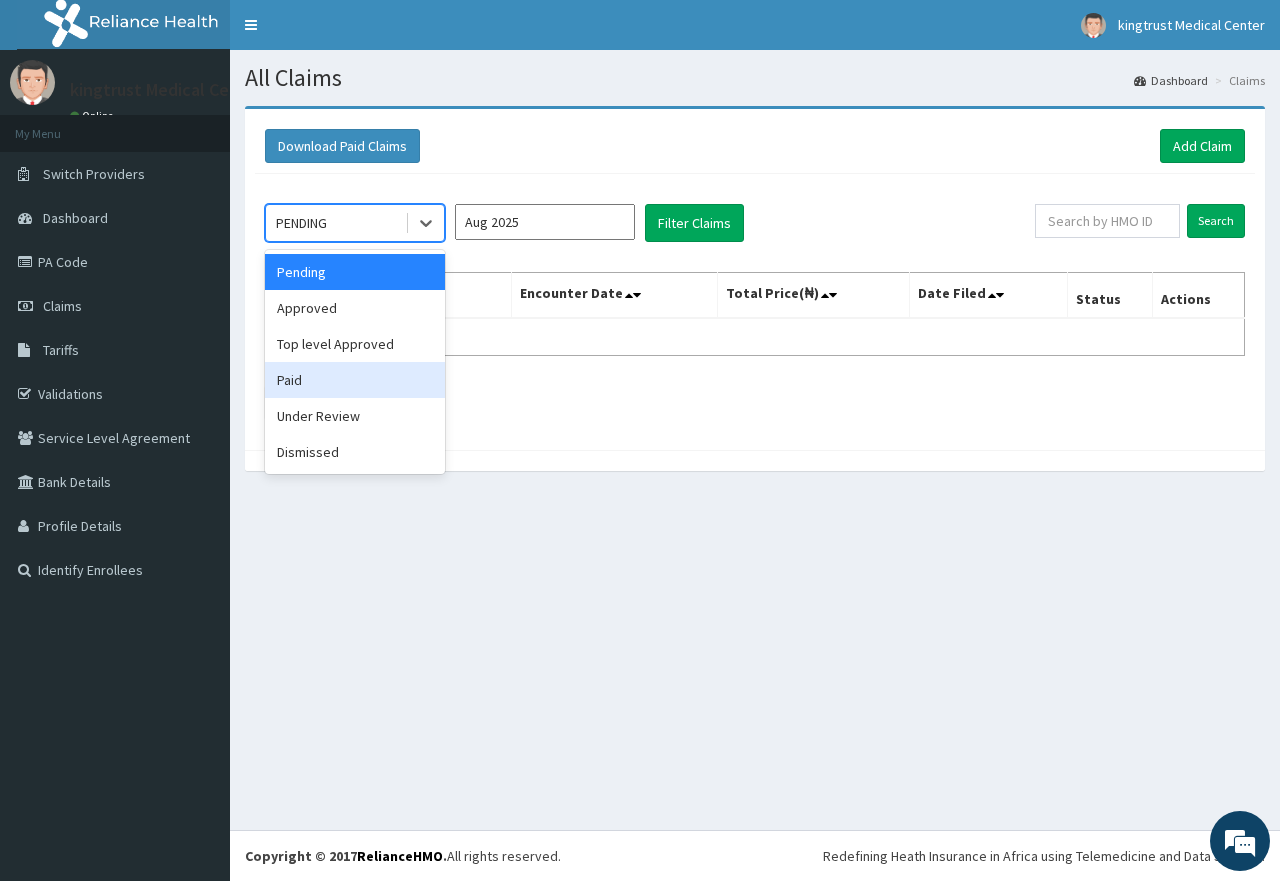 drag, startPoint x: 365, startPoint y: 390, endPoint x: 376, endPoint y: 385, distance: 12.083046 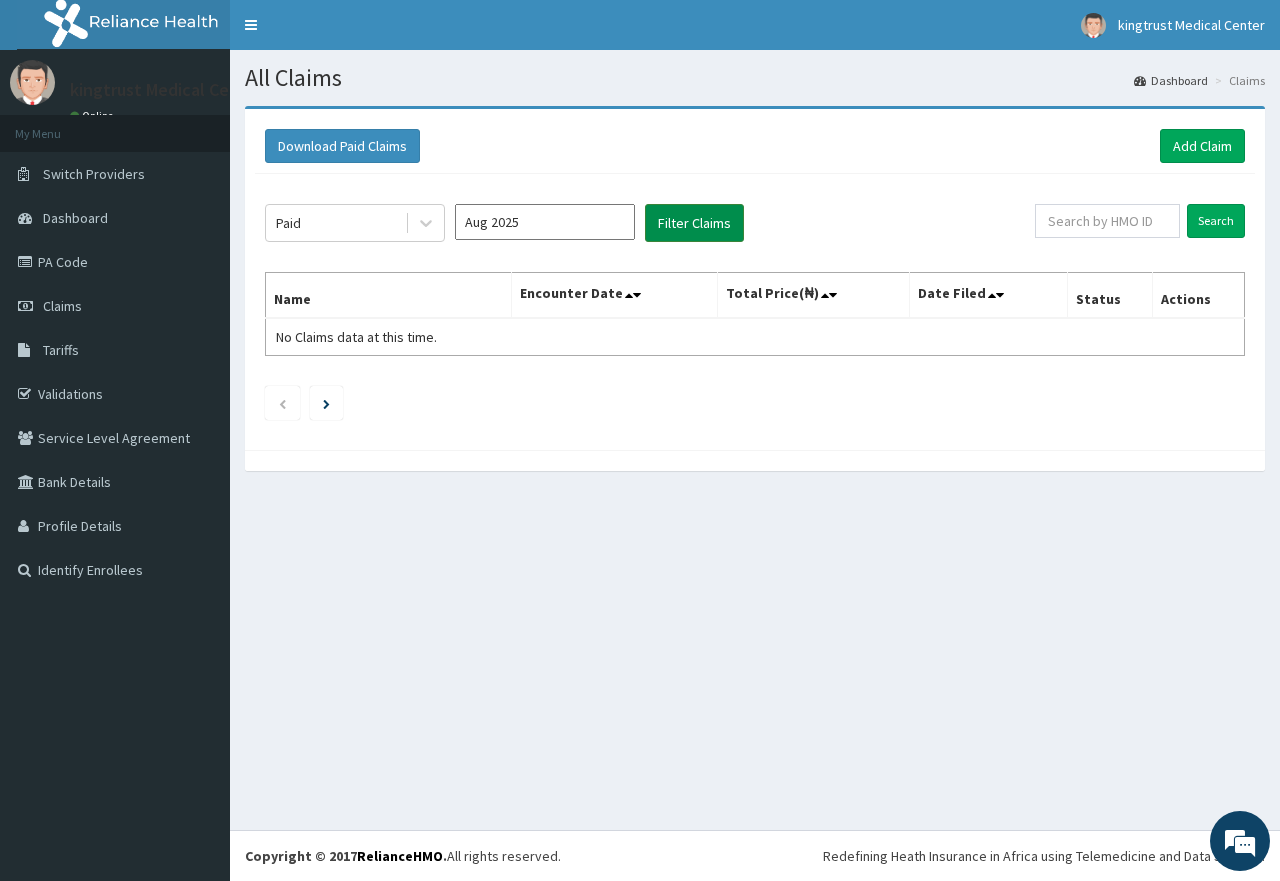 click on "Filter Claims" at bounding box center (694, 223) 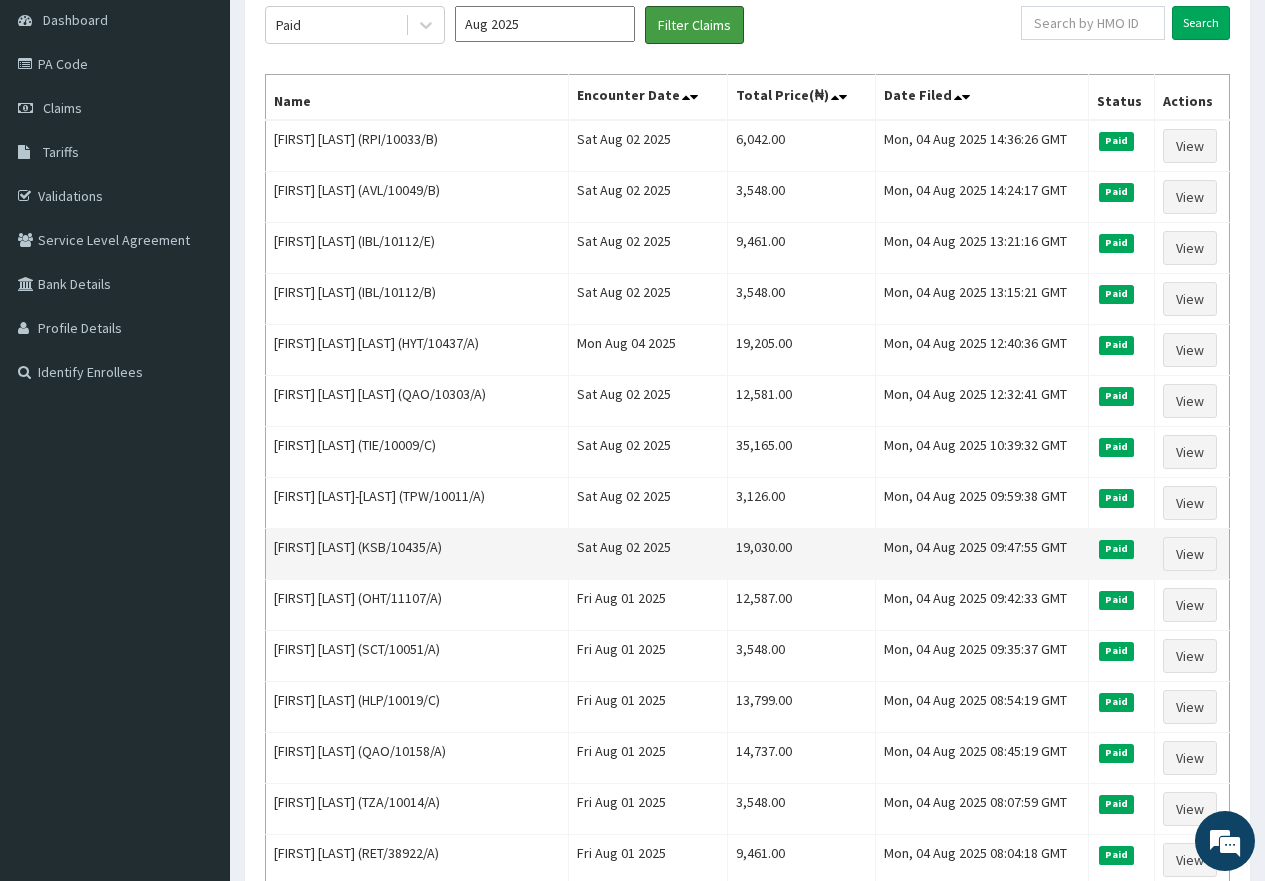 scroll, scrollTop: 200, scrollLeft: 0, axis: vertical 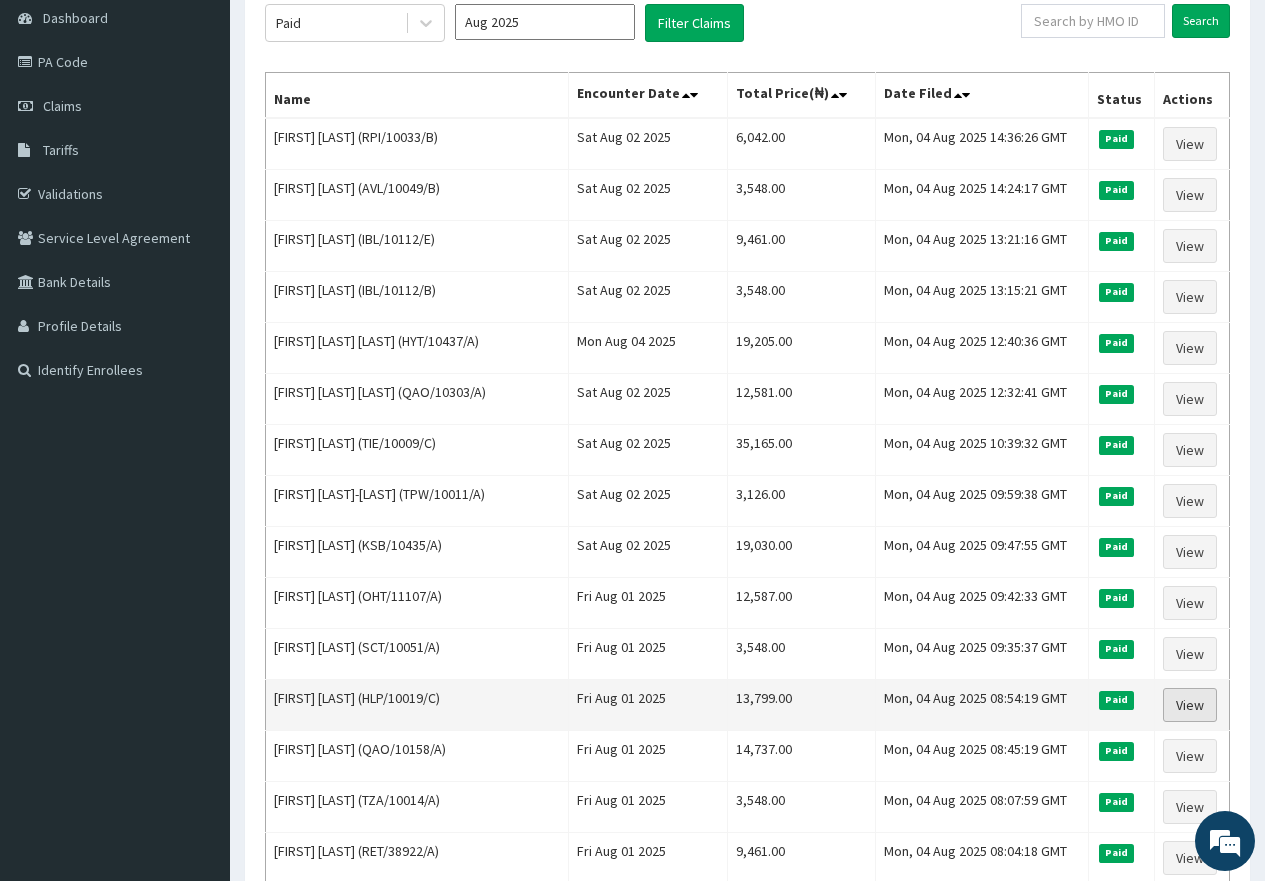 click on "View" at bounding box center [1190, 705] 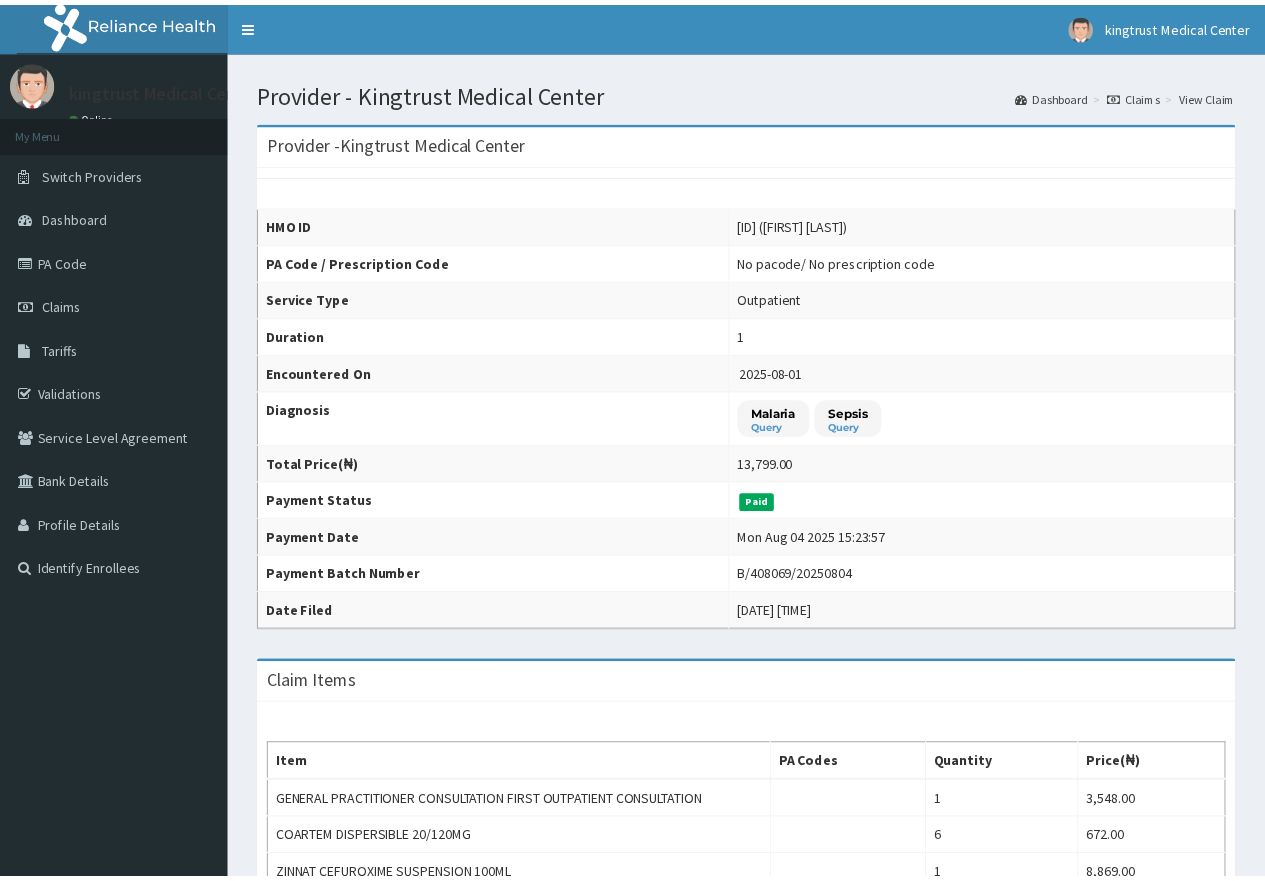 scroll, scrollTop: 0, scrollLeft: 0, axis: both 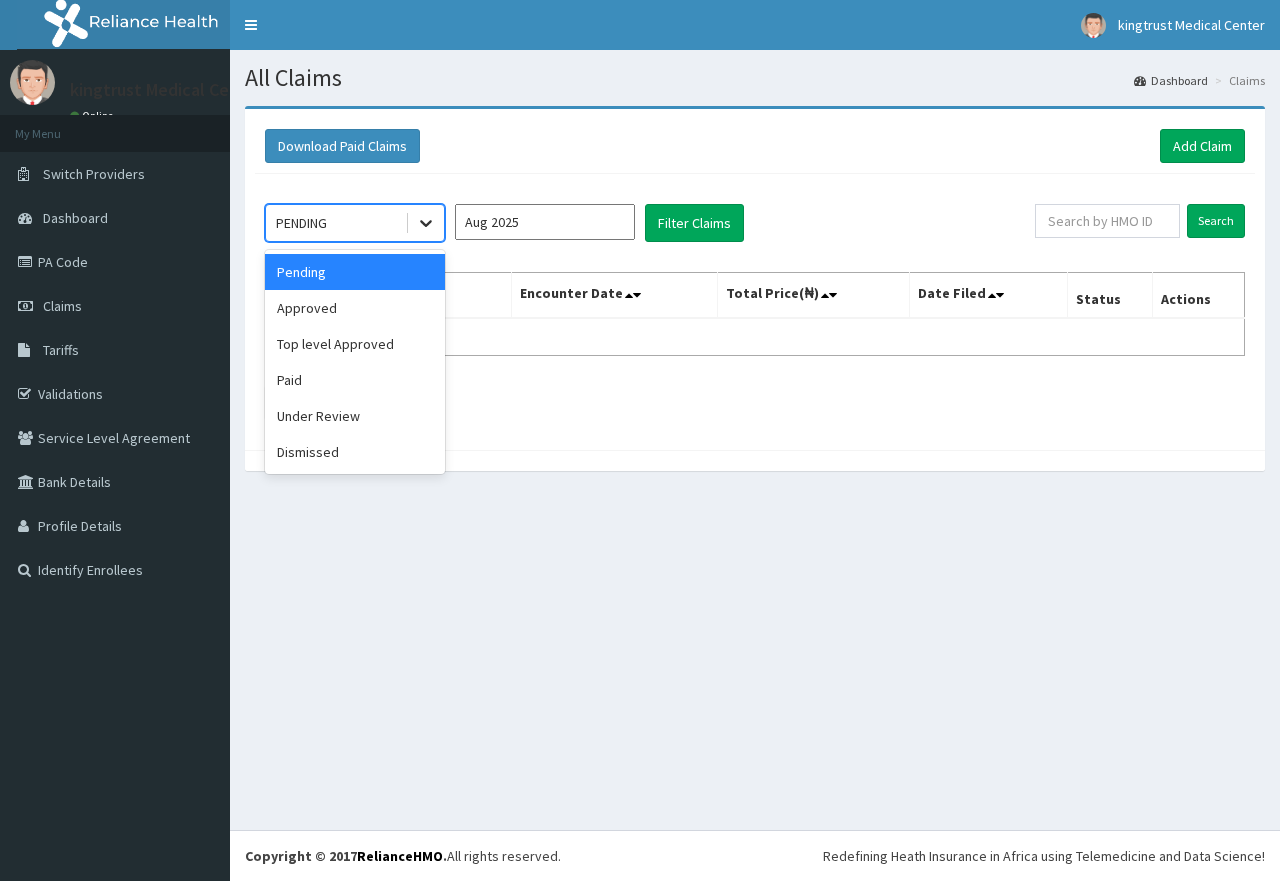 click at bounding box center (426, 223) 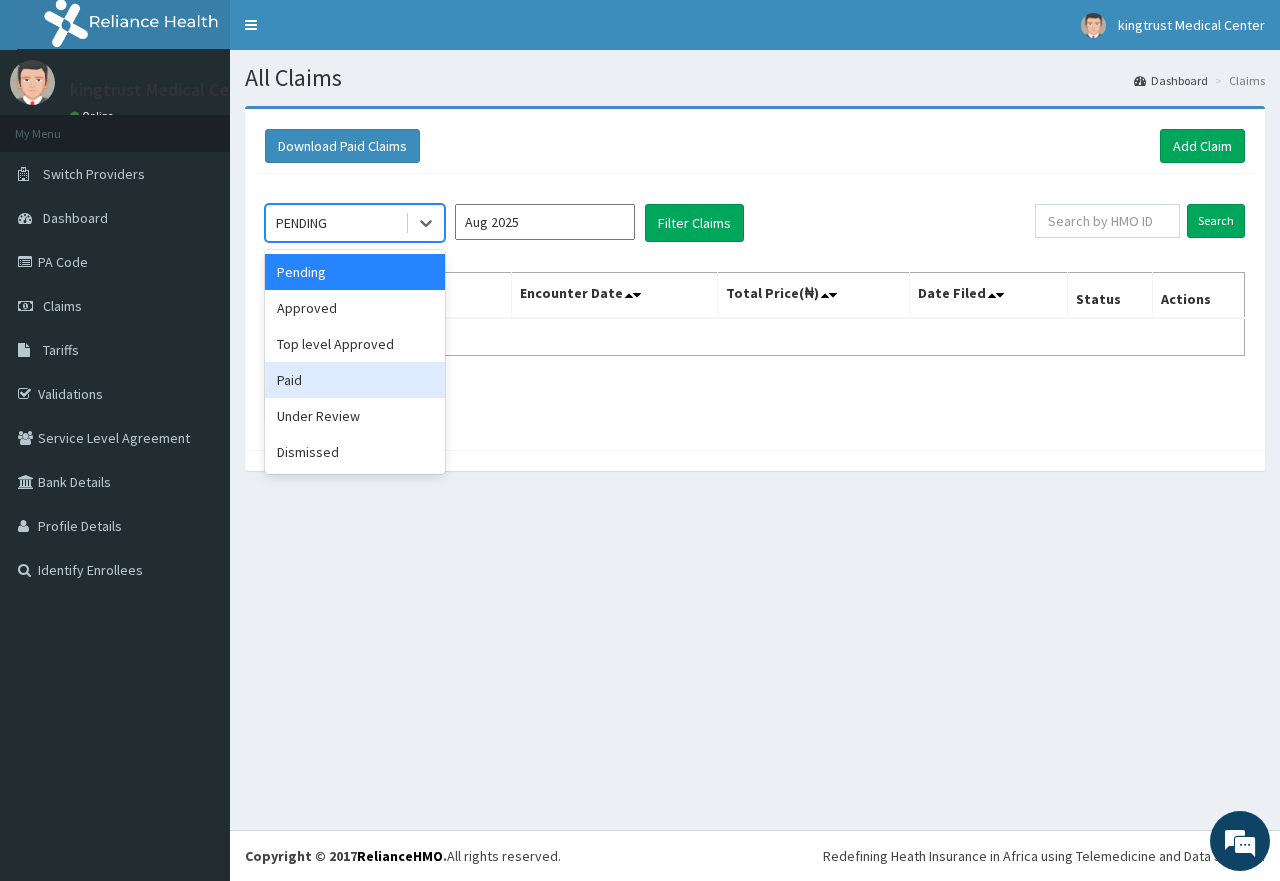 click on "Paid" at bounding box center (355, 380) 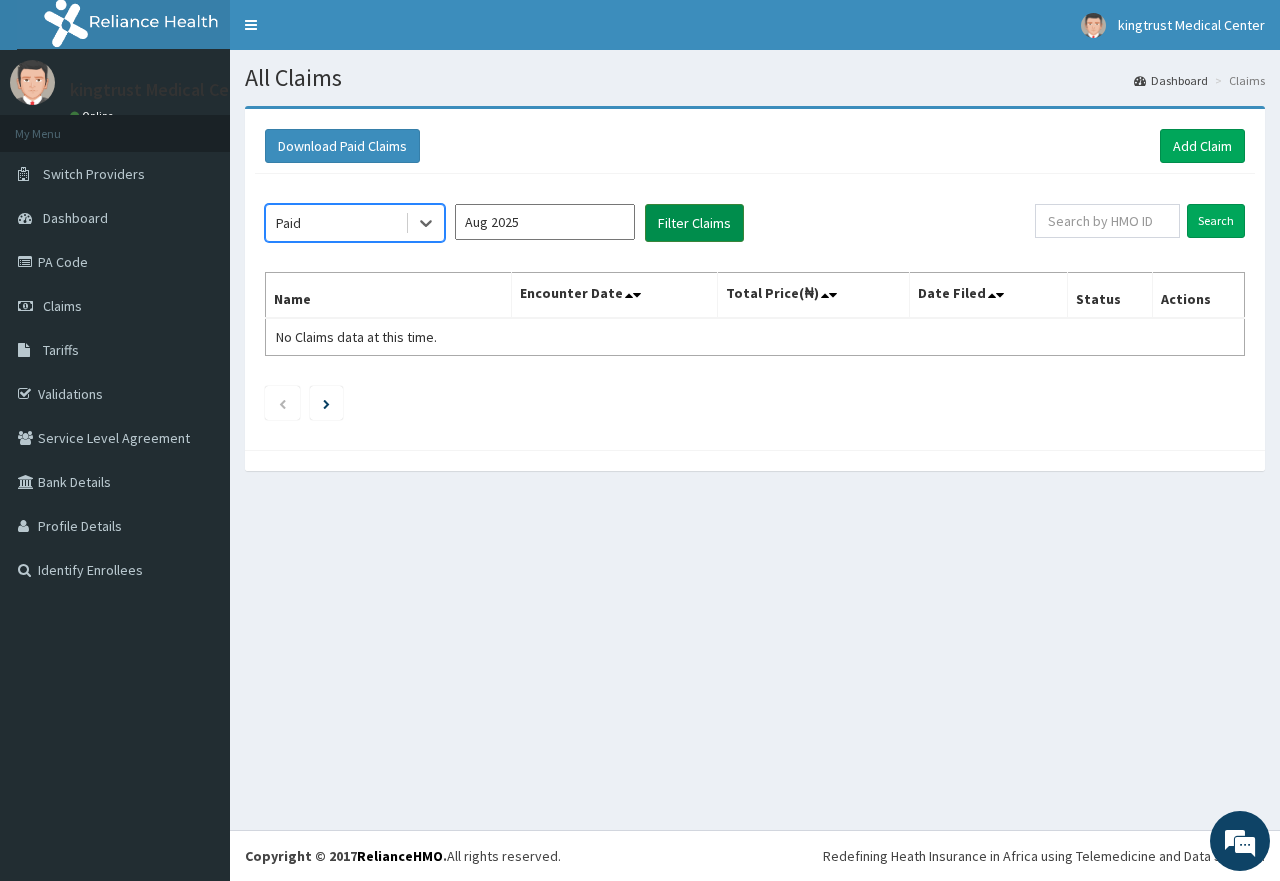 click on "Filter Claims" at bounding box center (694, 223) 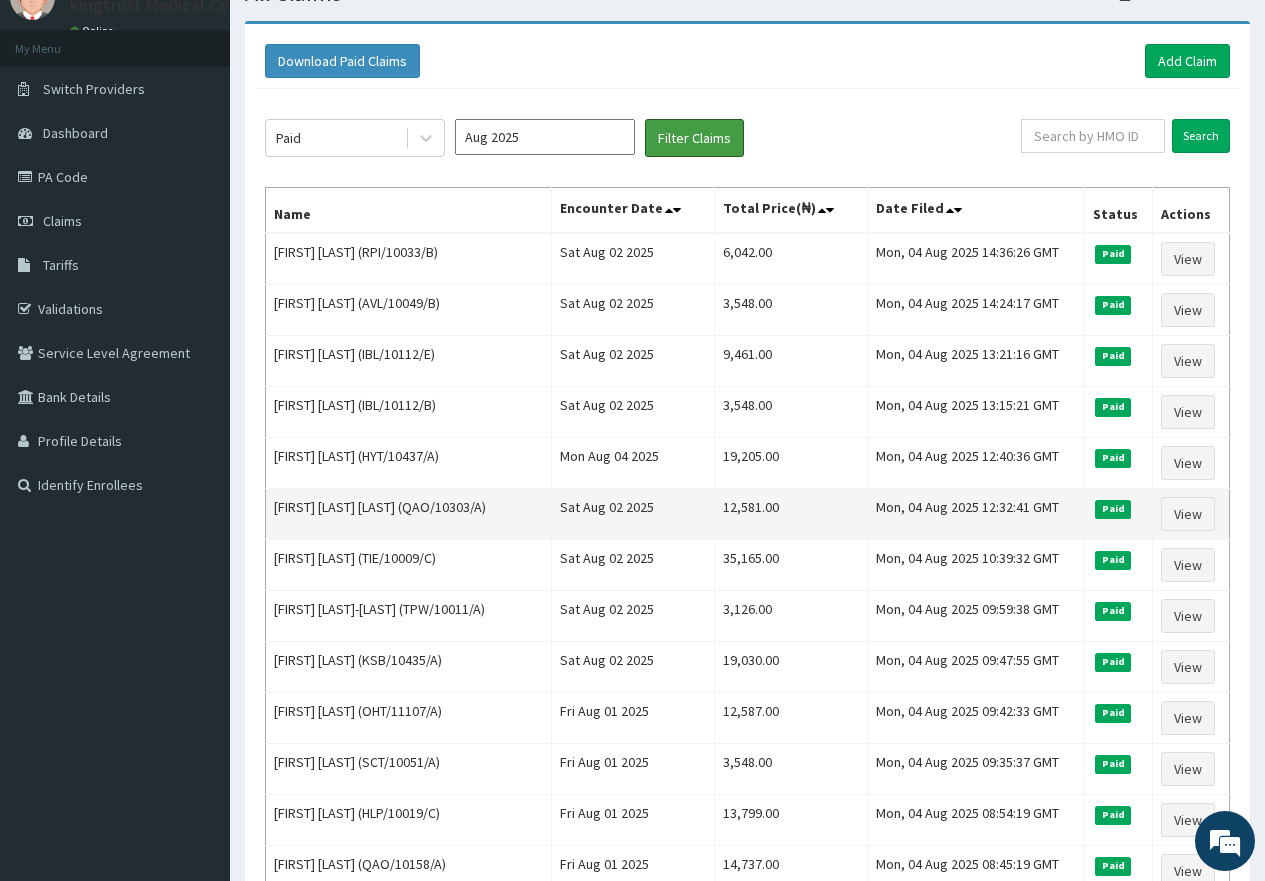 scroll, scrollTop: 200, scrollLeft: 0, axis: vertical 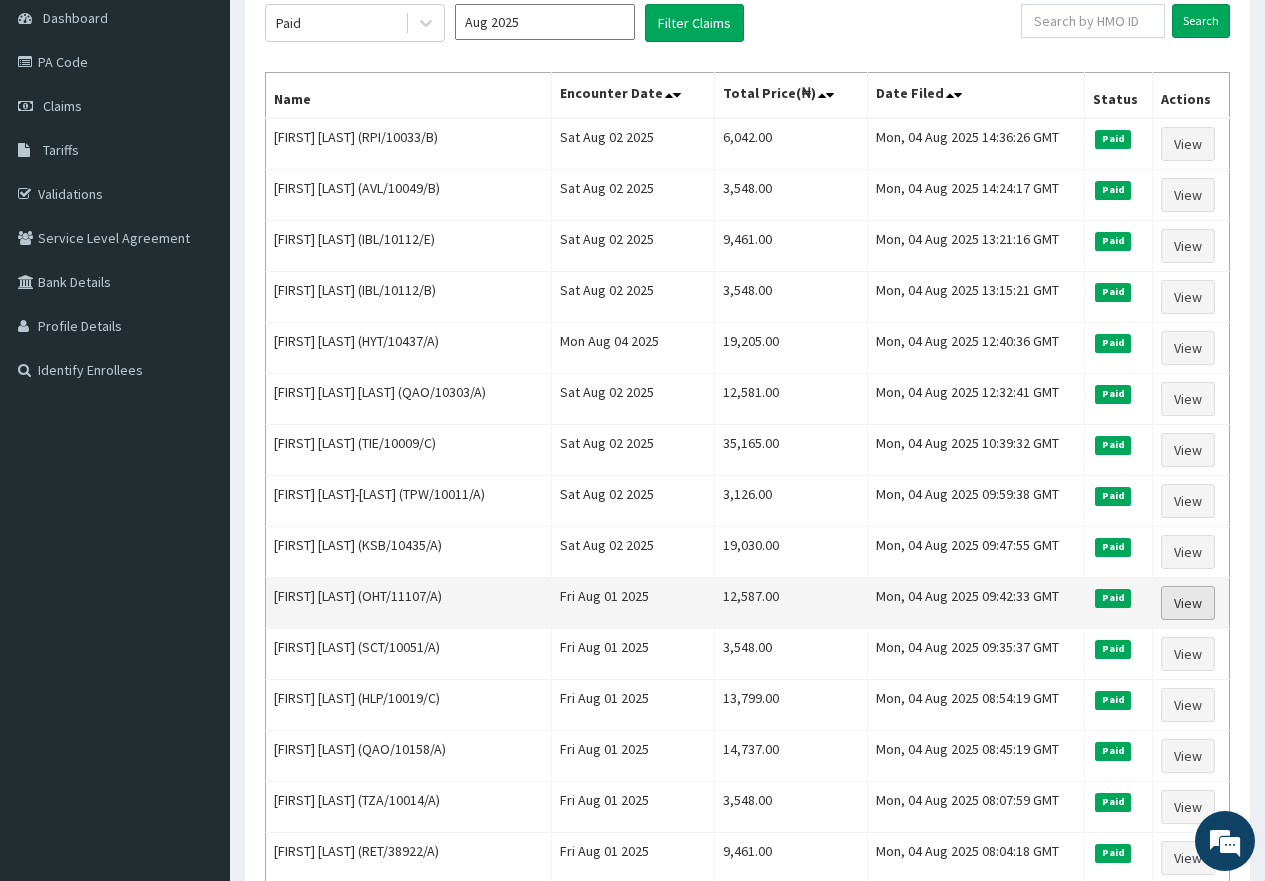 click on "View" at bounding box center (1188, 603) 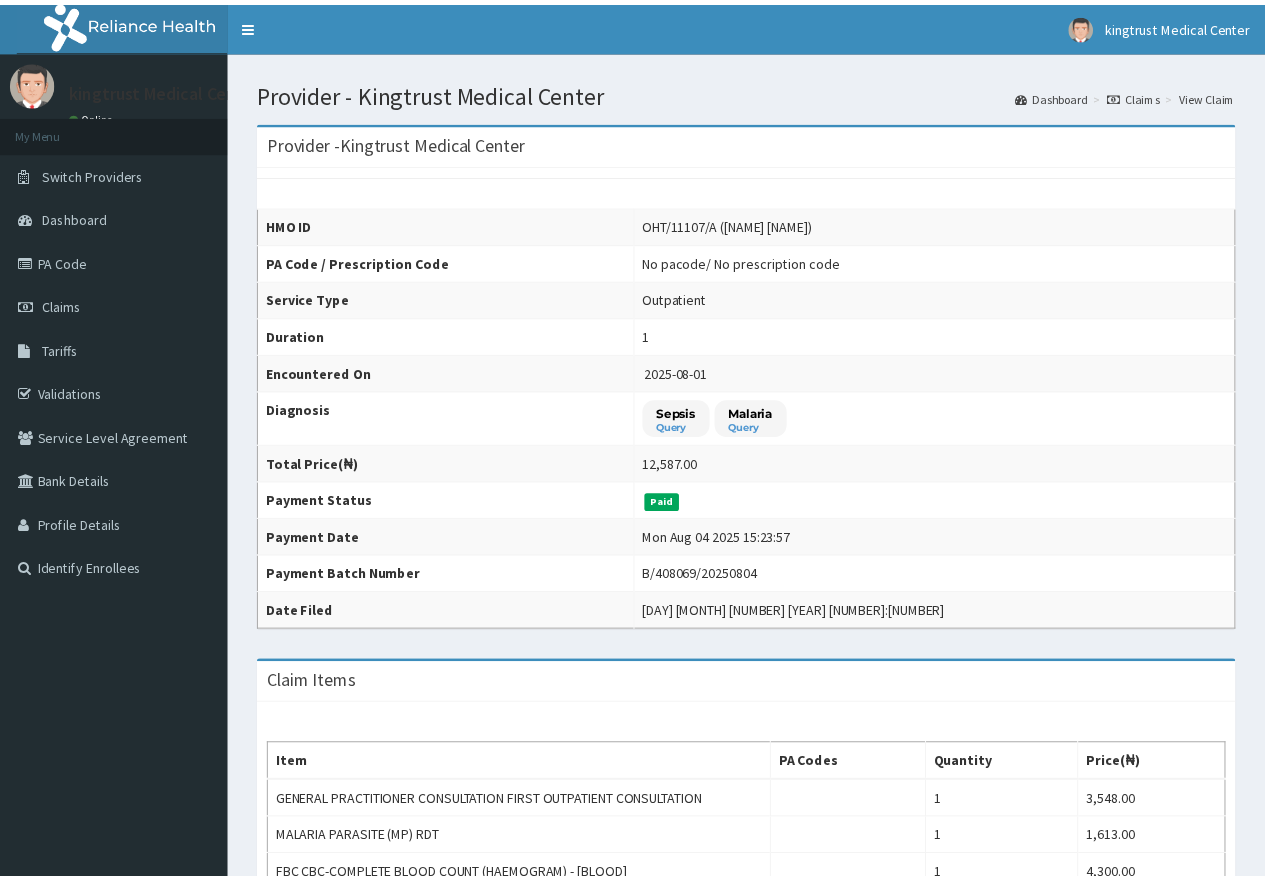 scroll, scrollTop: 0, scrollLeft: 0, axis: both 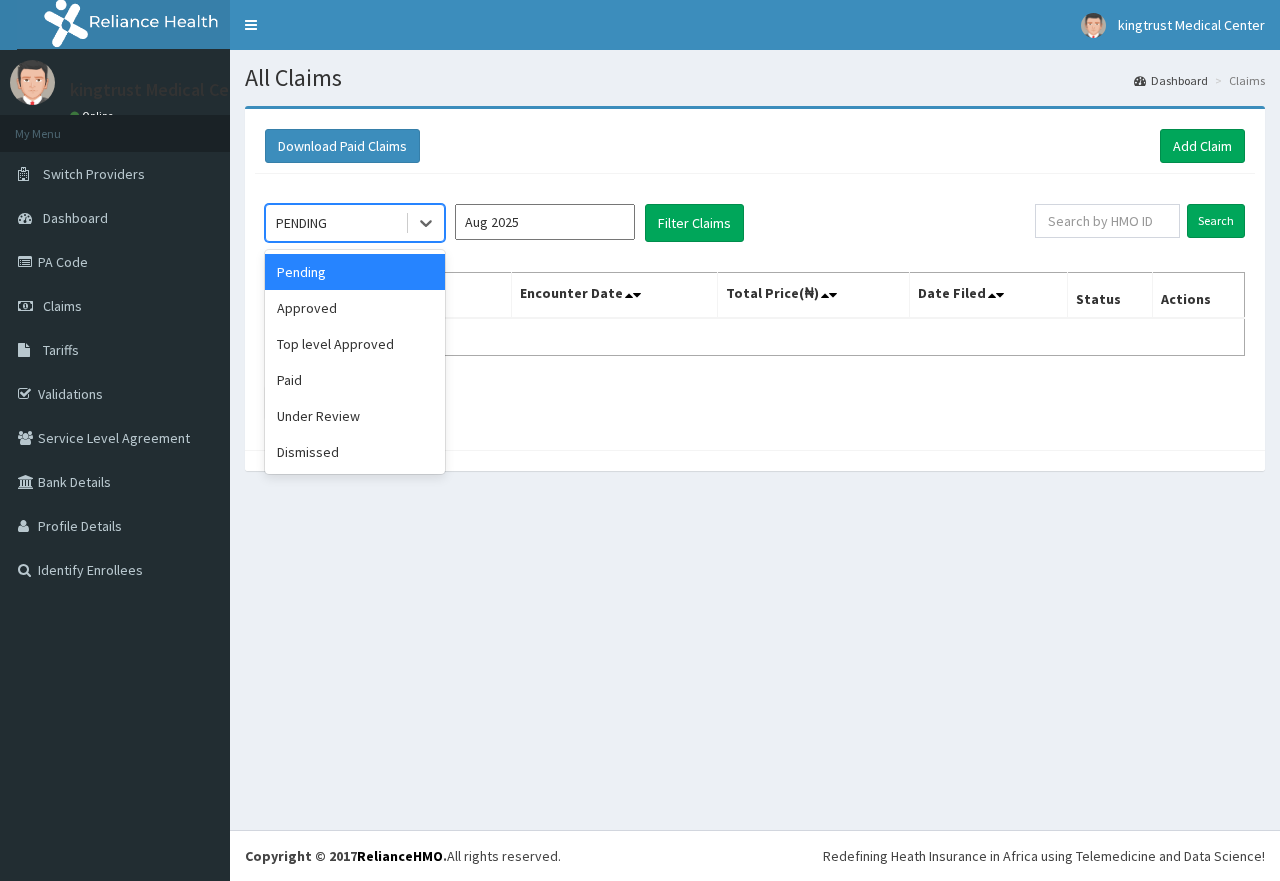 click 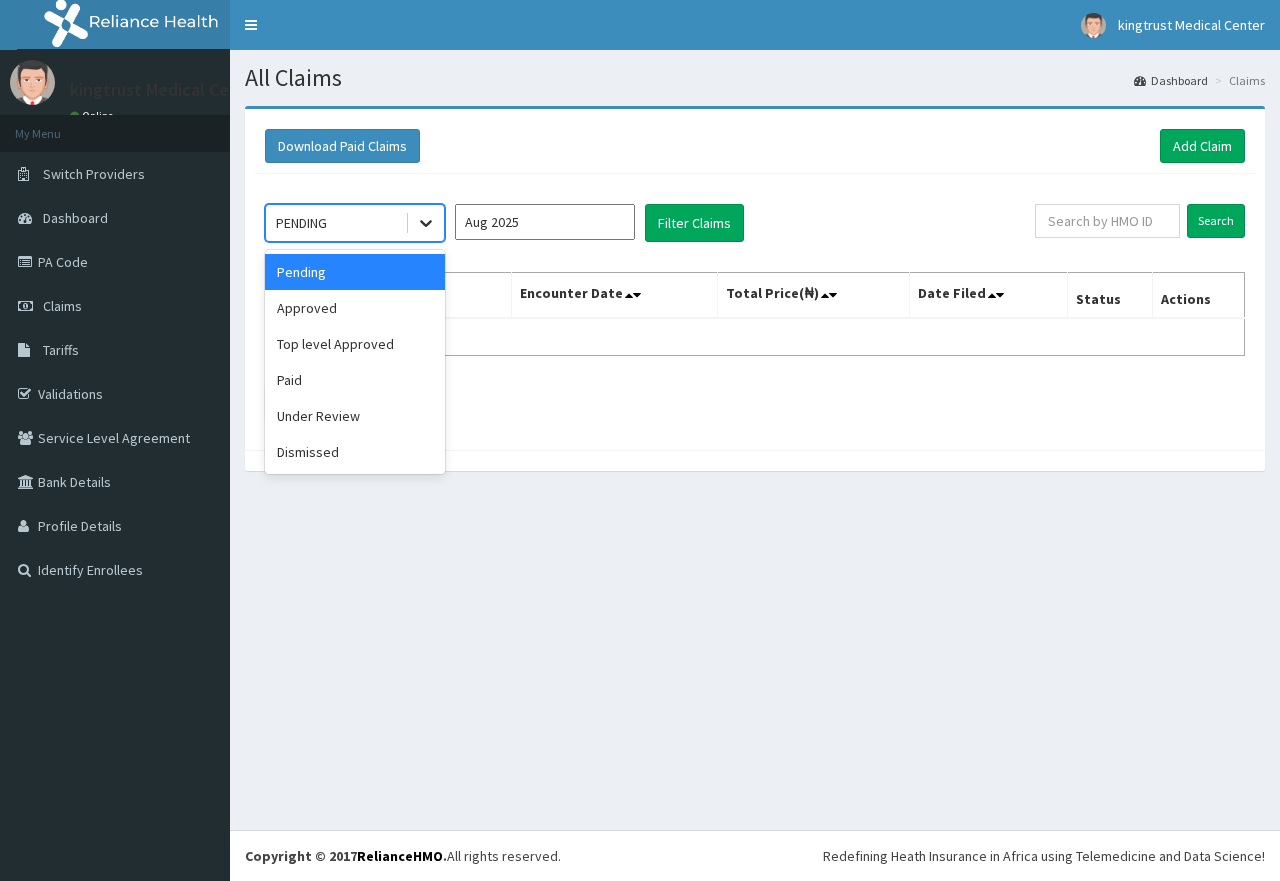 scroll, scrollTop: 0, scrollLeft: 0, axis: both 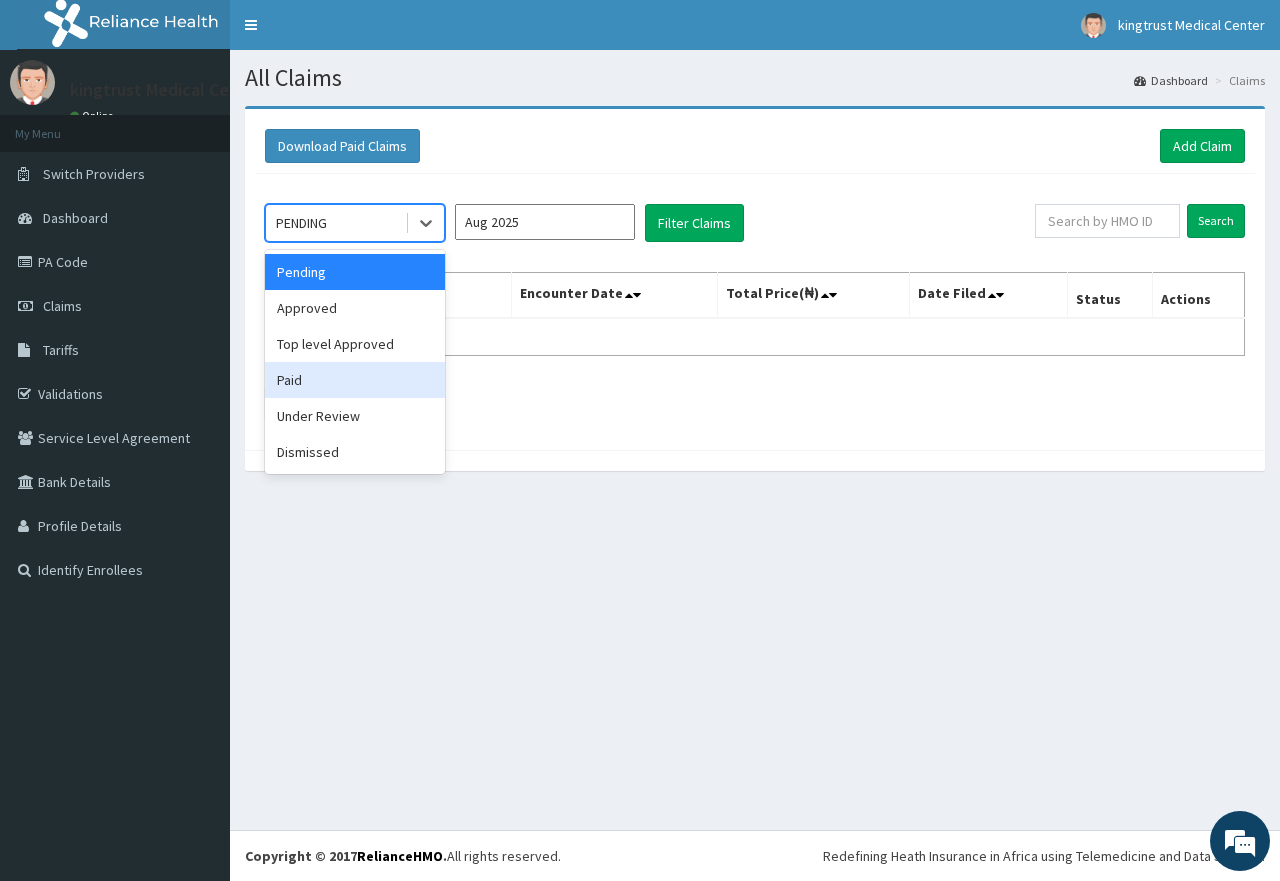 click on "Paid" at bounding box center [355, 380] 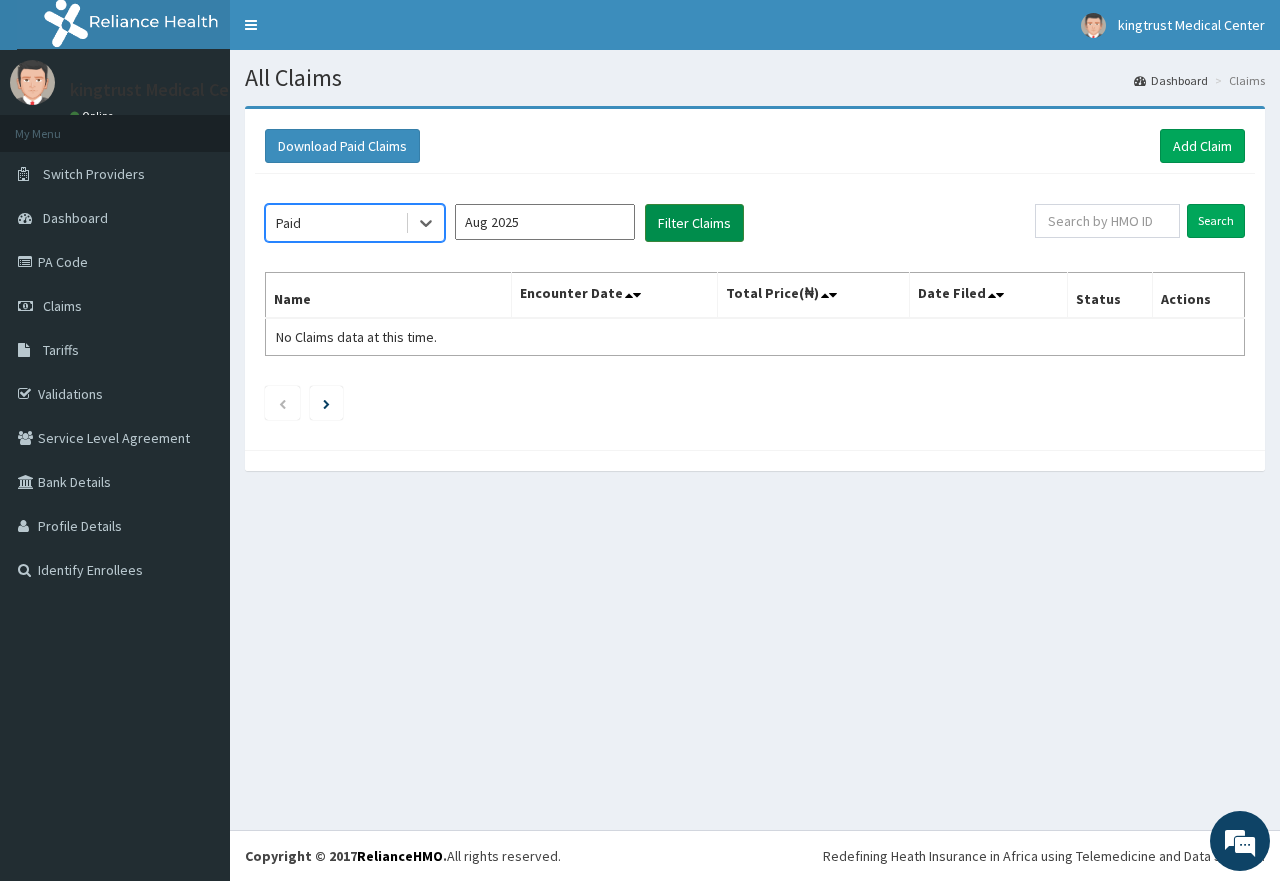 click on "Filter Claims" at bounding box center [694, 223] 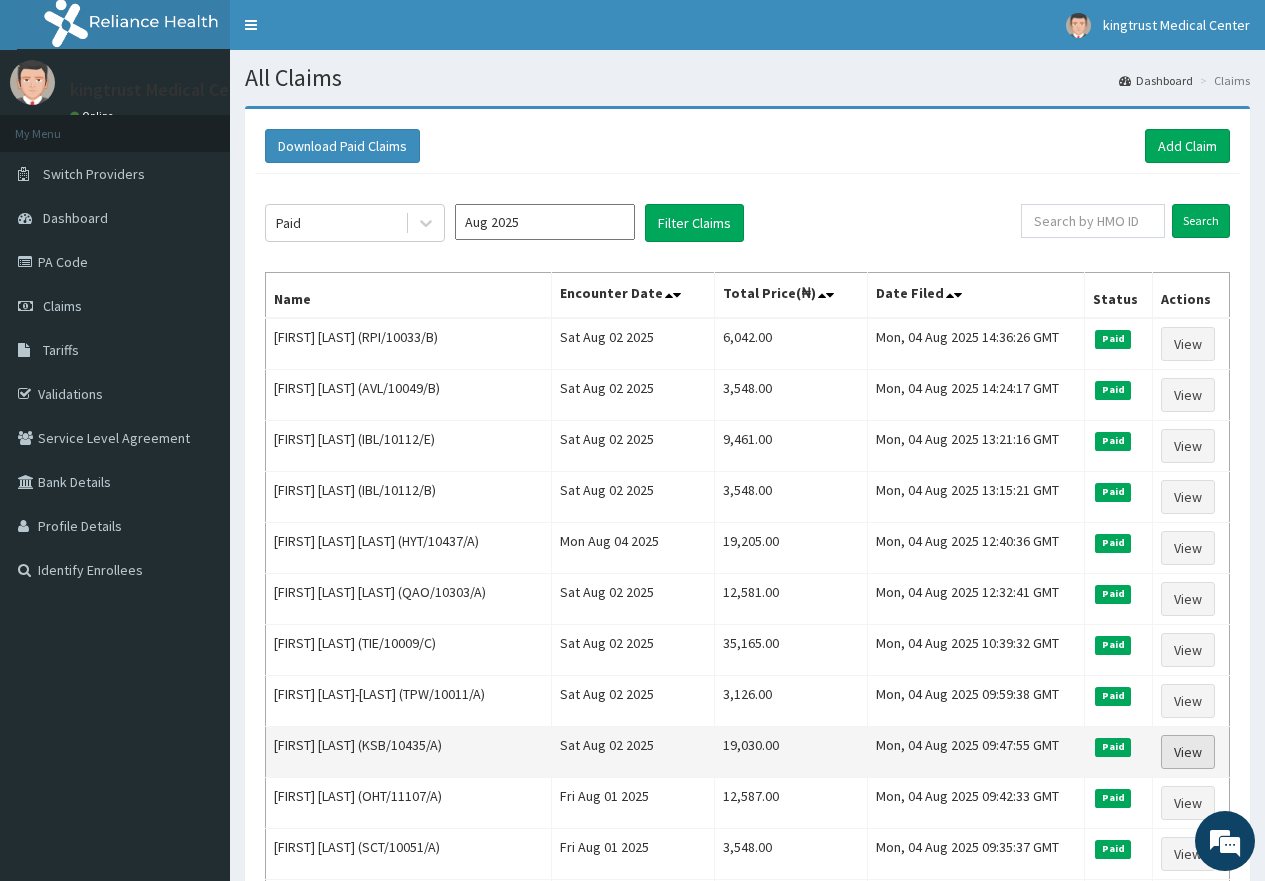 click on "View" at bounding box center (1188, 752) 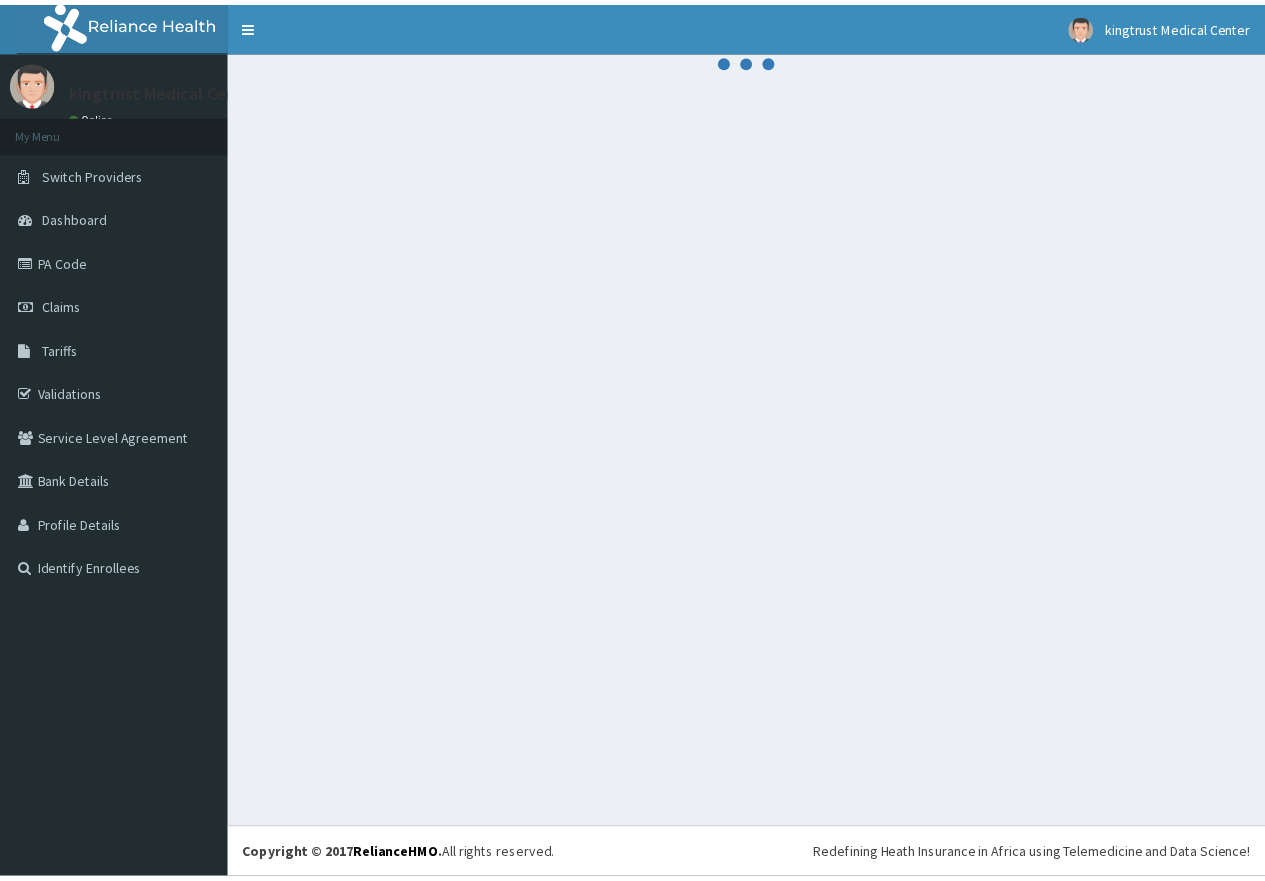scroll, scrollTop: 0, scrollLeft: 0, axis: both 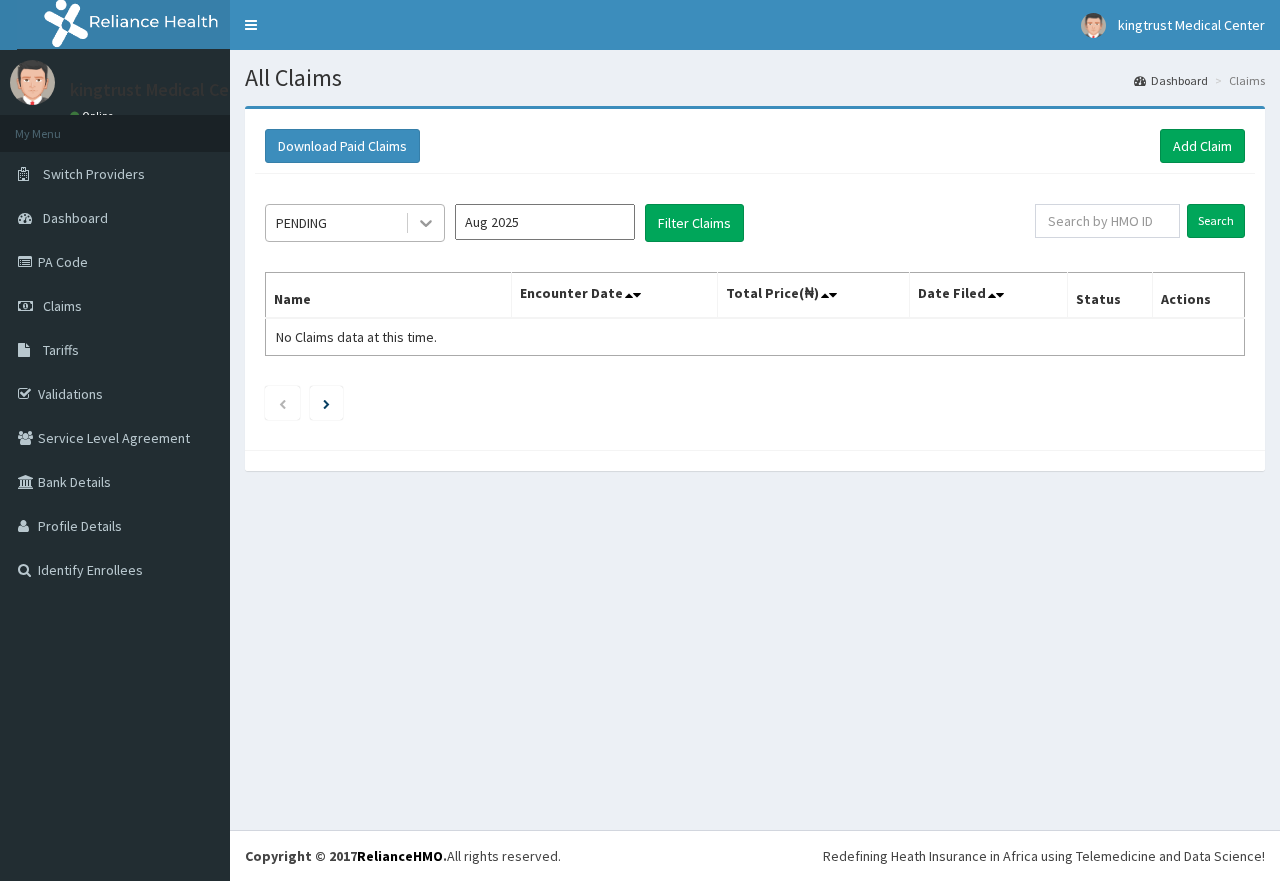 click at bounding box center (426, 223) 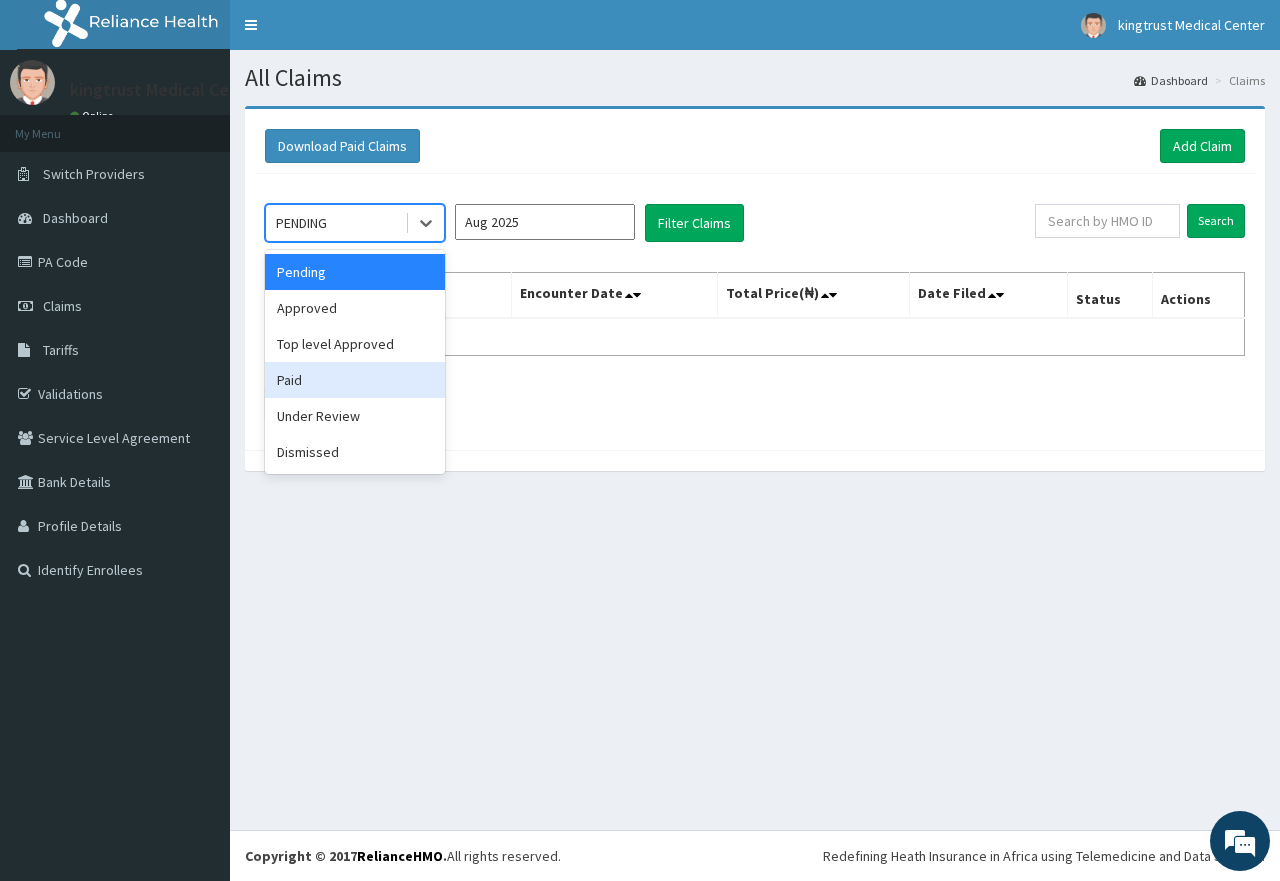 click on "Paid" at bounding box center (355, 380) 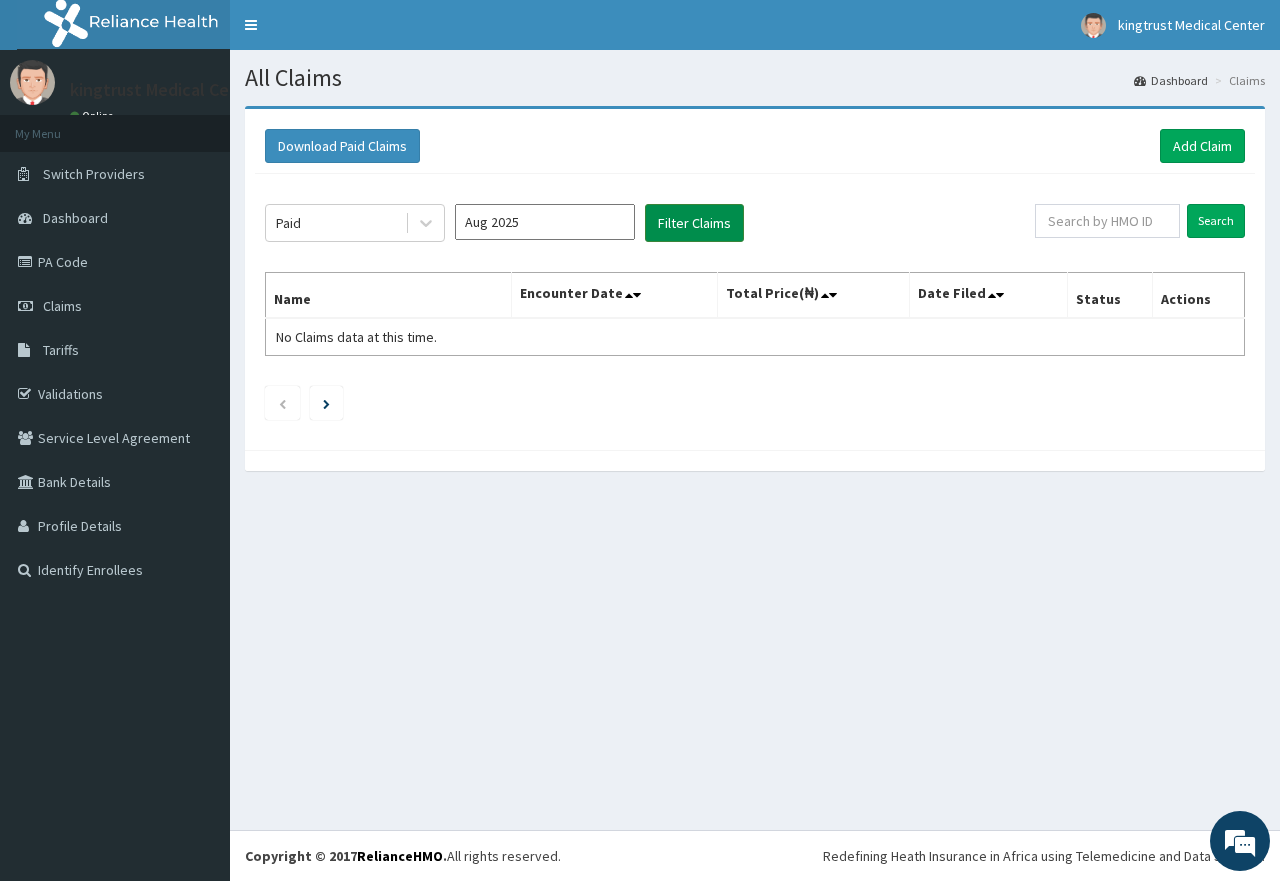 click on "Filter Claims" at bounding box center [694, 223] 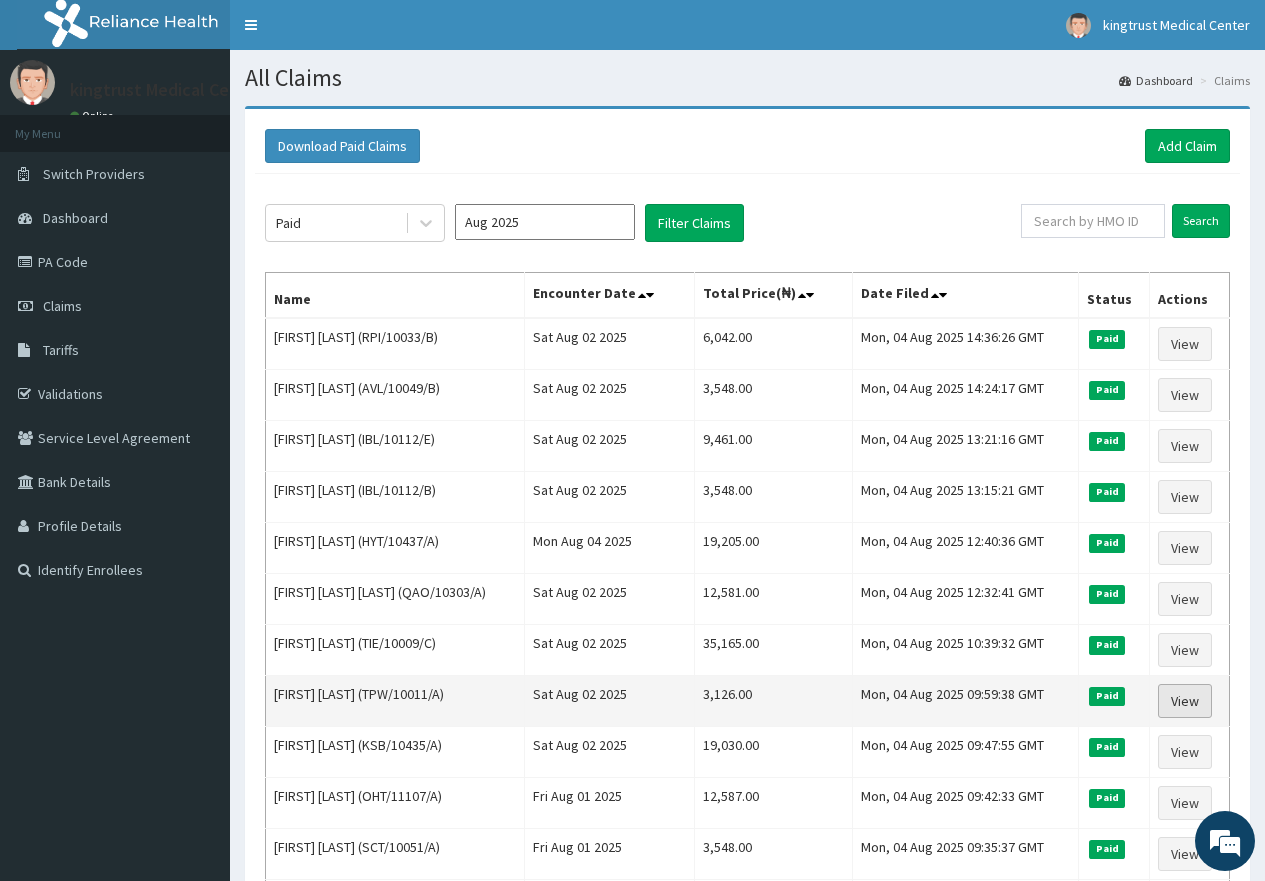 click on "View" at bounding box center [1185, 701] 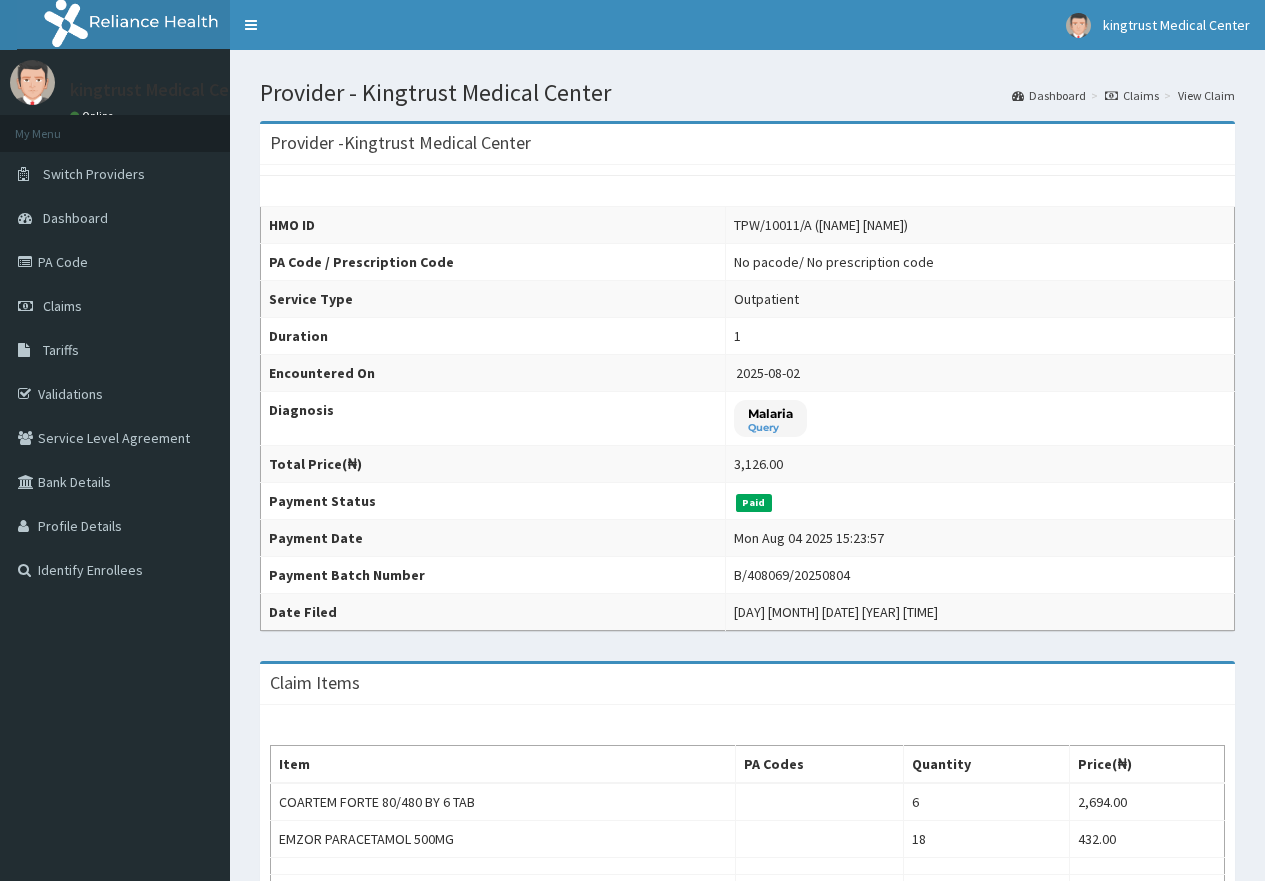 scroll, scrollTop: 0, scrollLeft: 0, axis: both 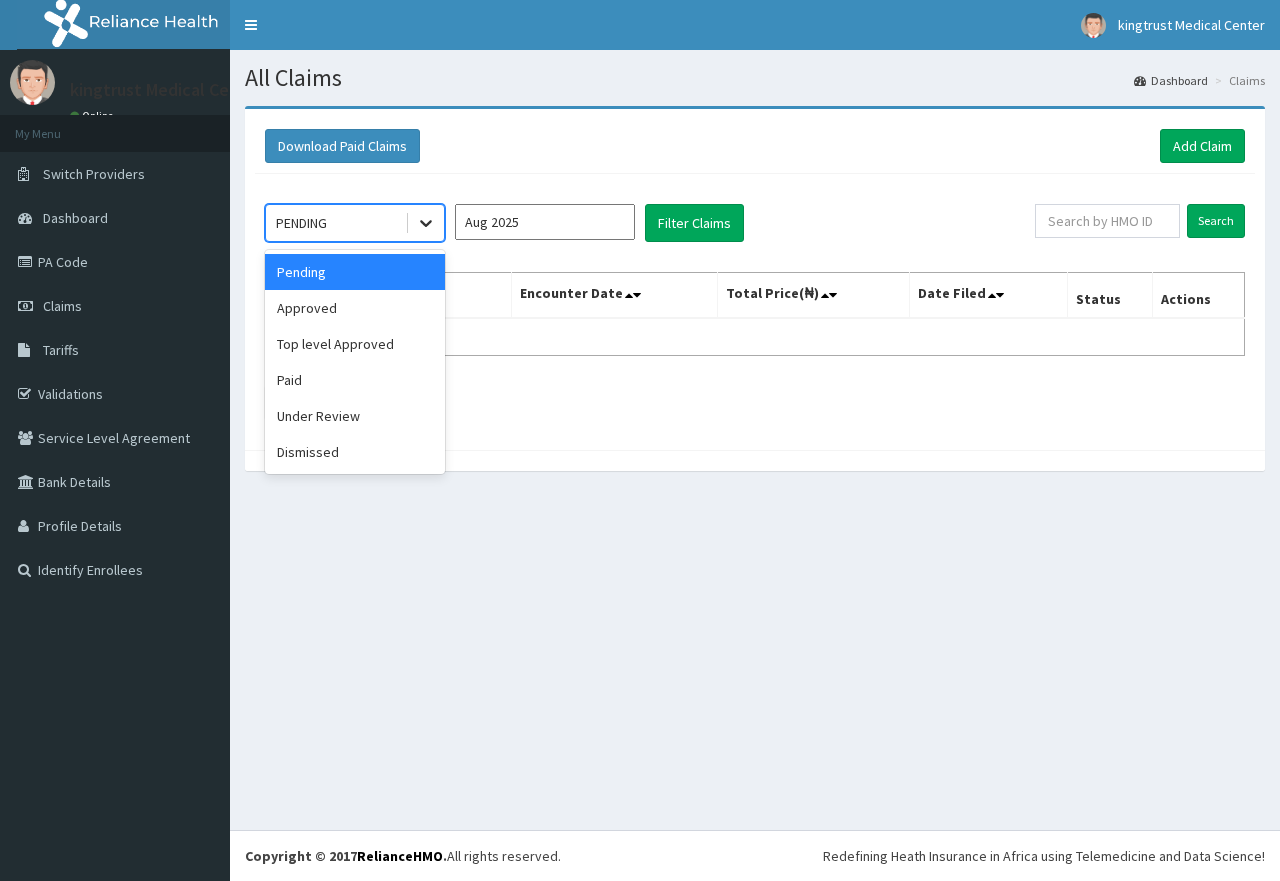 click at bounding box center [426, 223] 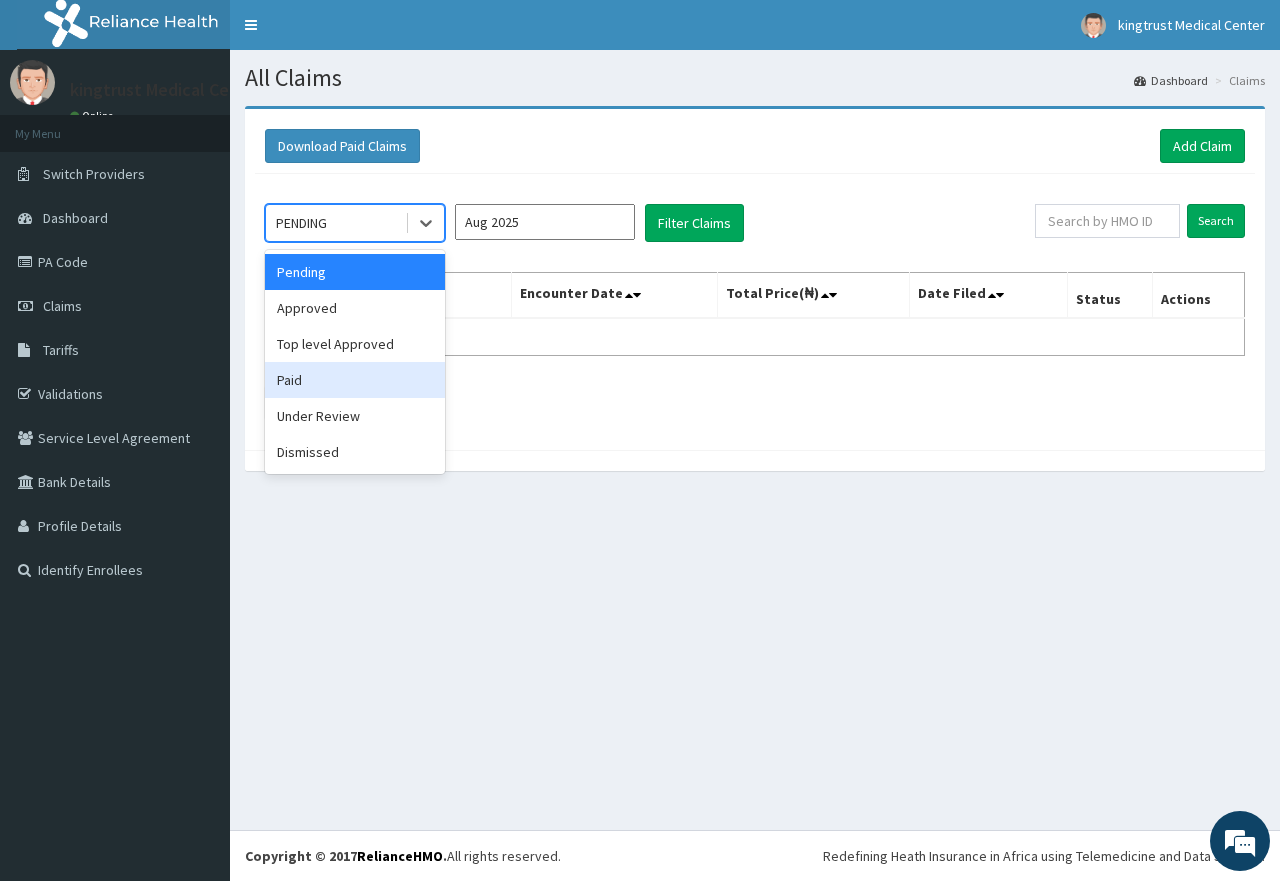 click on "Paid" at bounding box center [355, 380] 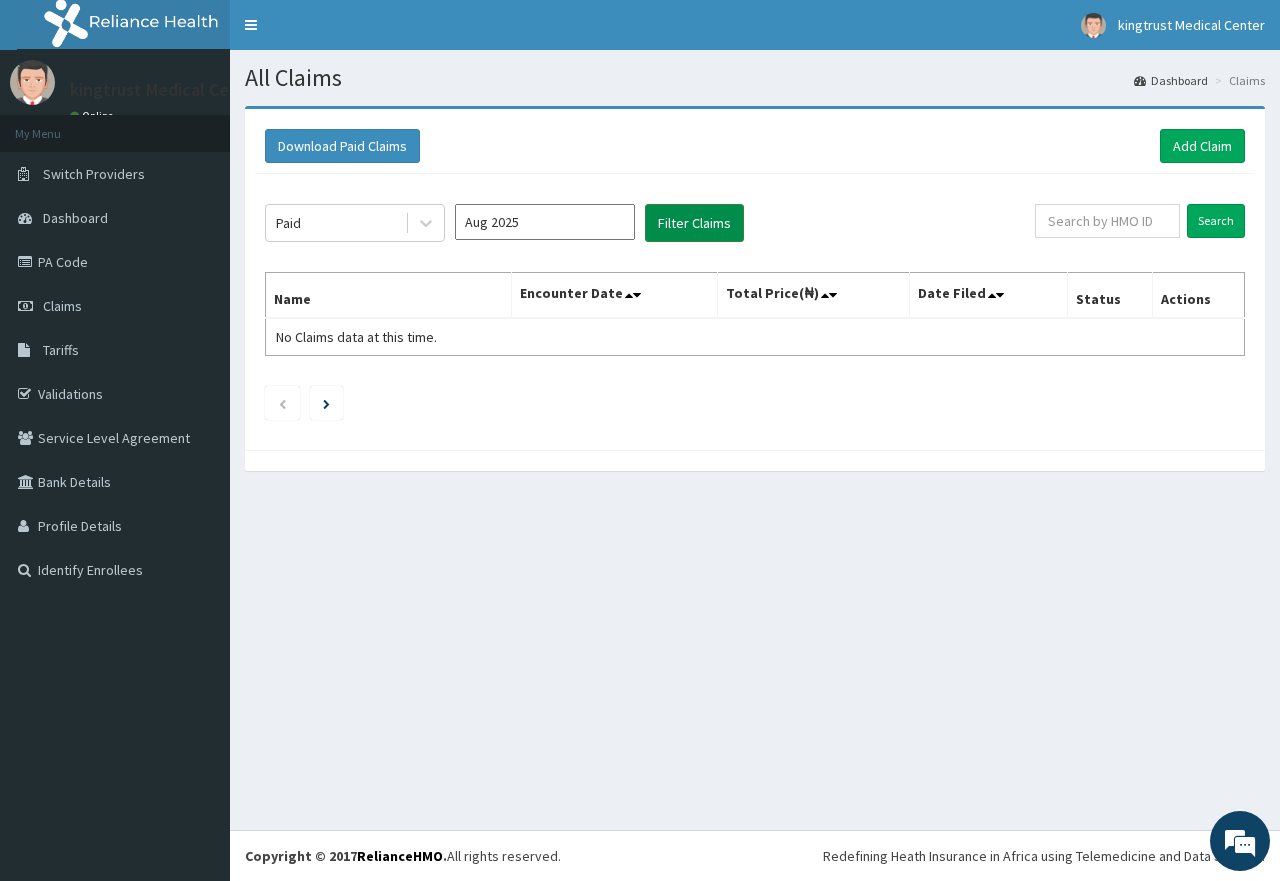 click on "Filter Claims" at bounding box center (694, 223) 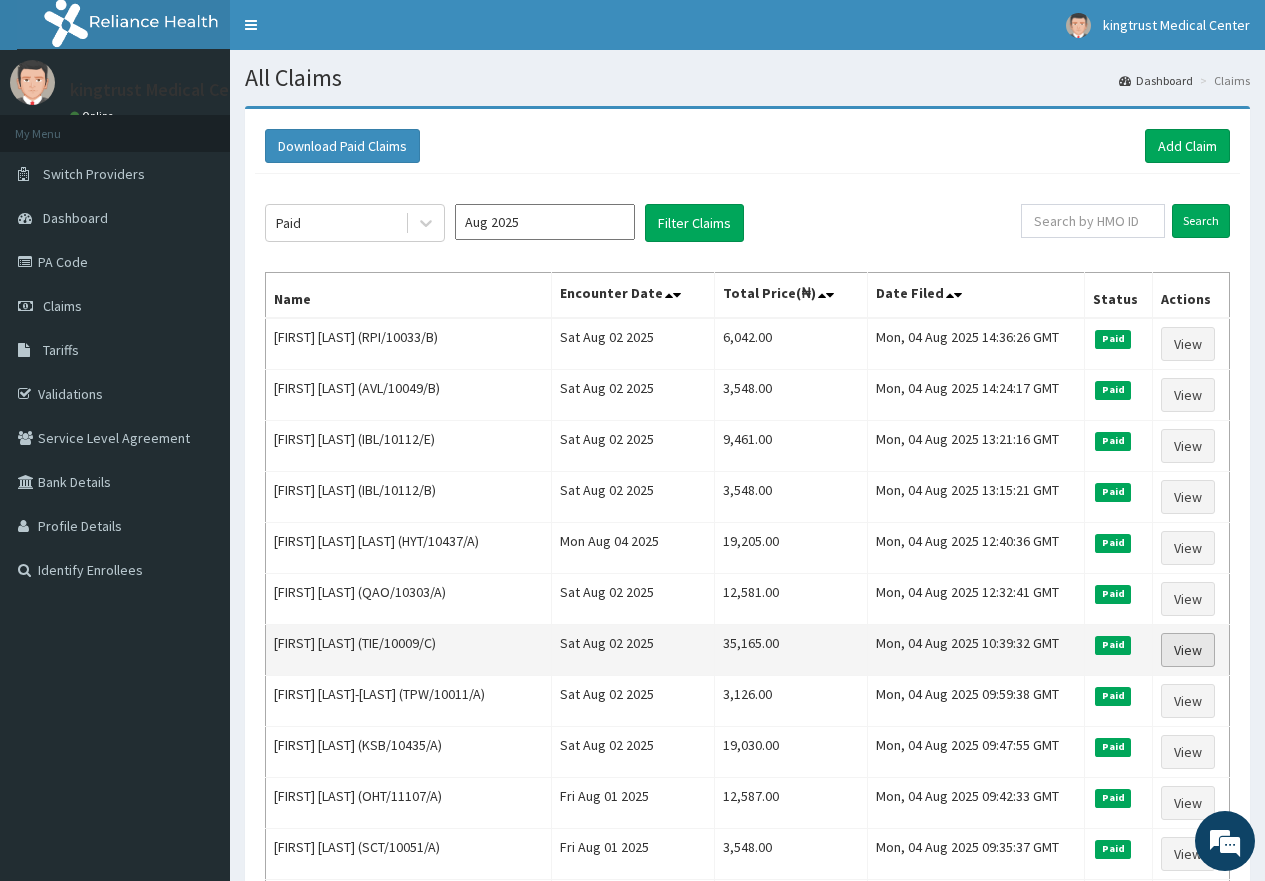 click on "View" at bounding box center (1188, 650) 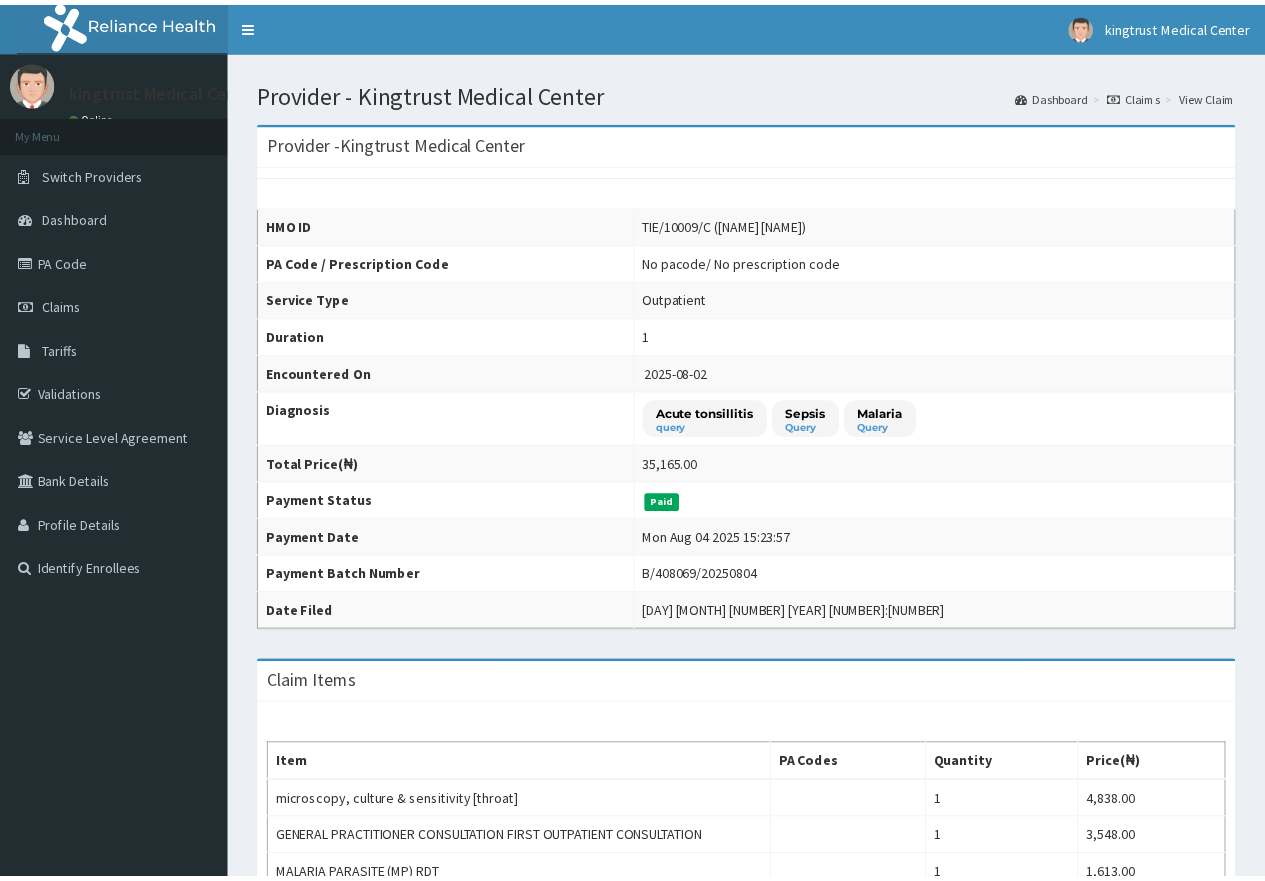scroll, scrollTop: 0, scrollLeft: 0, axis: both 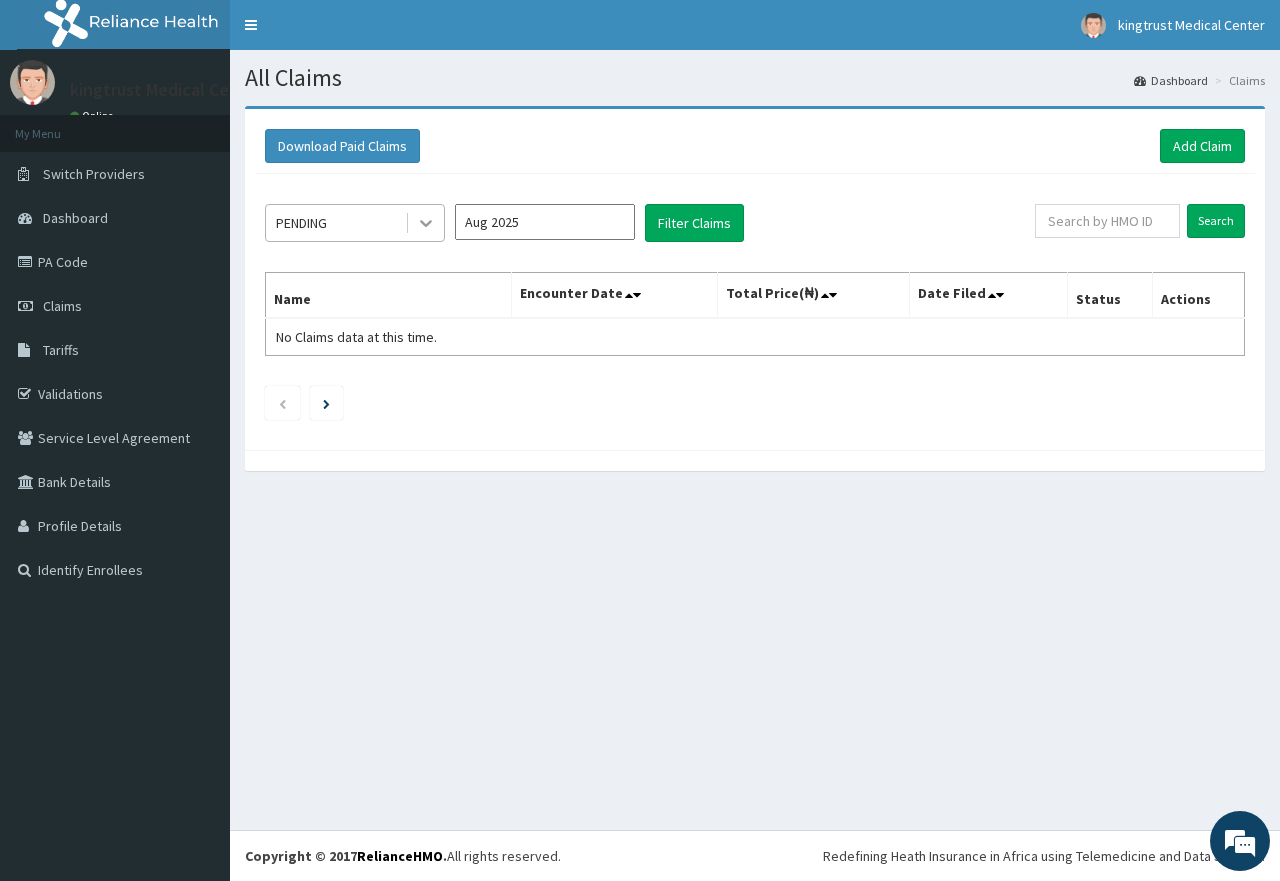 click 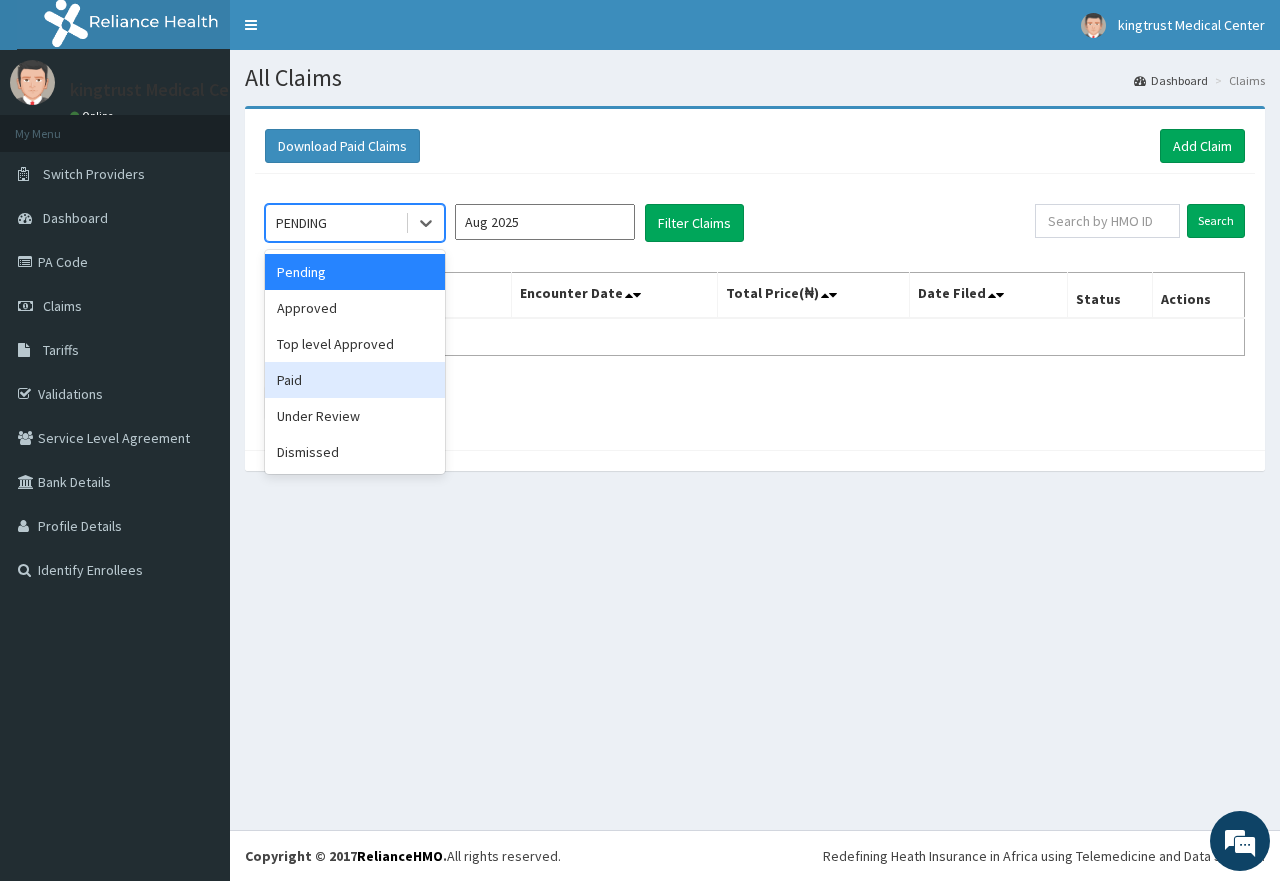 click on "Paid" at bounding box center [355, 380] 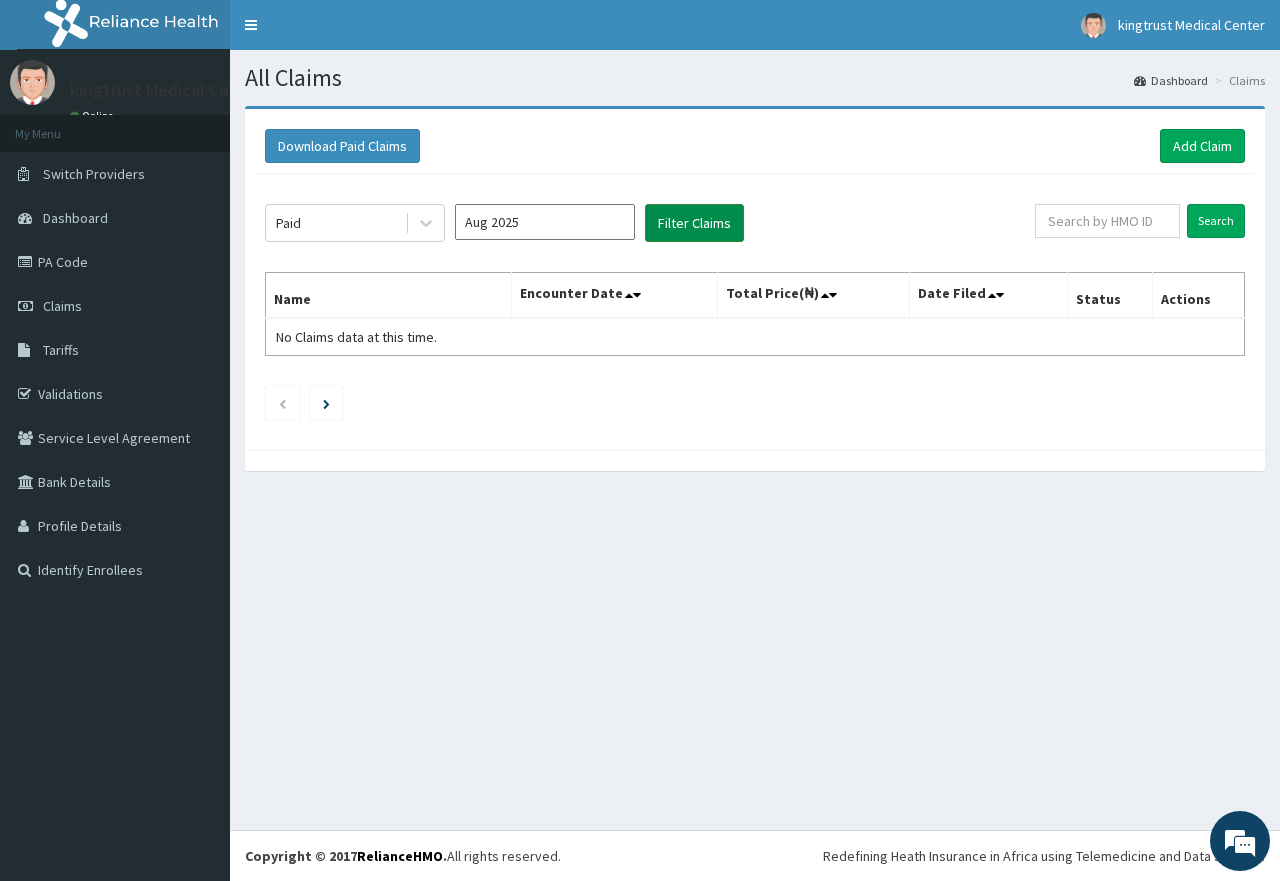click on "Filter Claims" at bounding box center [694, 223] 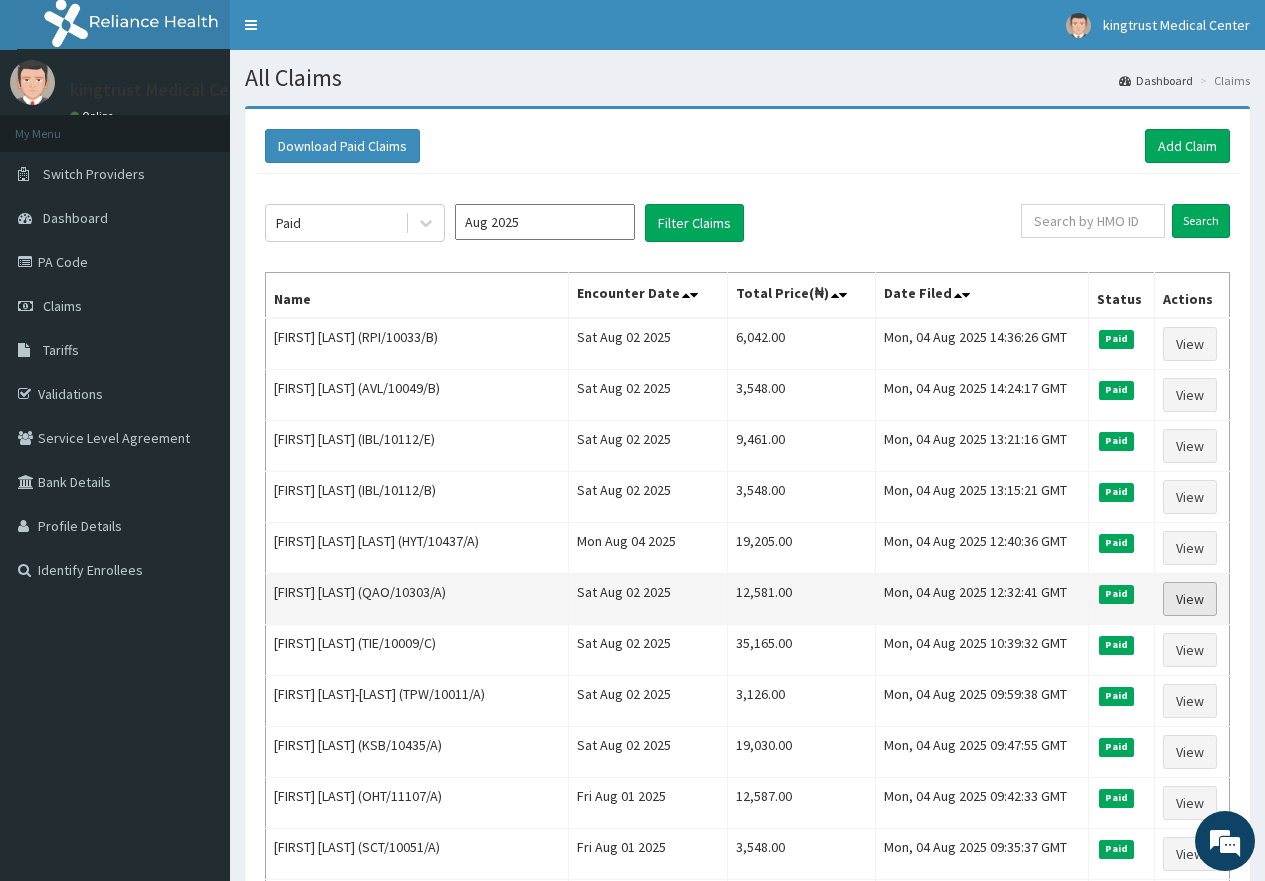 click on "View" at bounding box center (1190, 599) 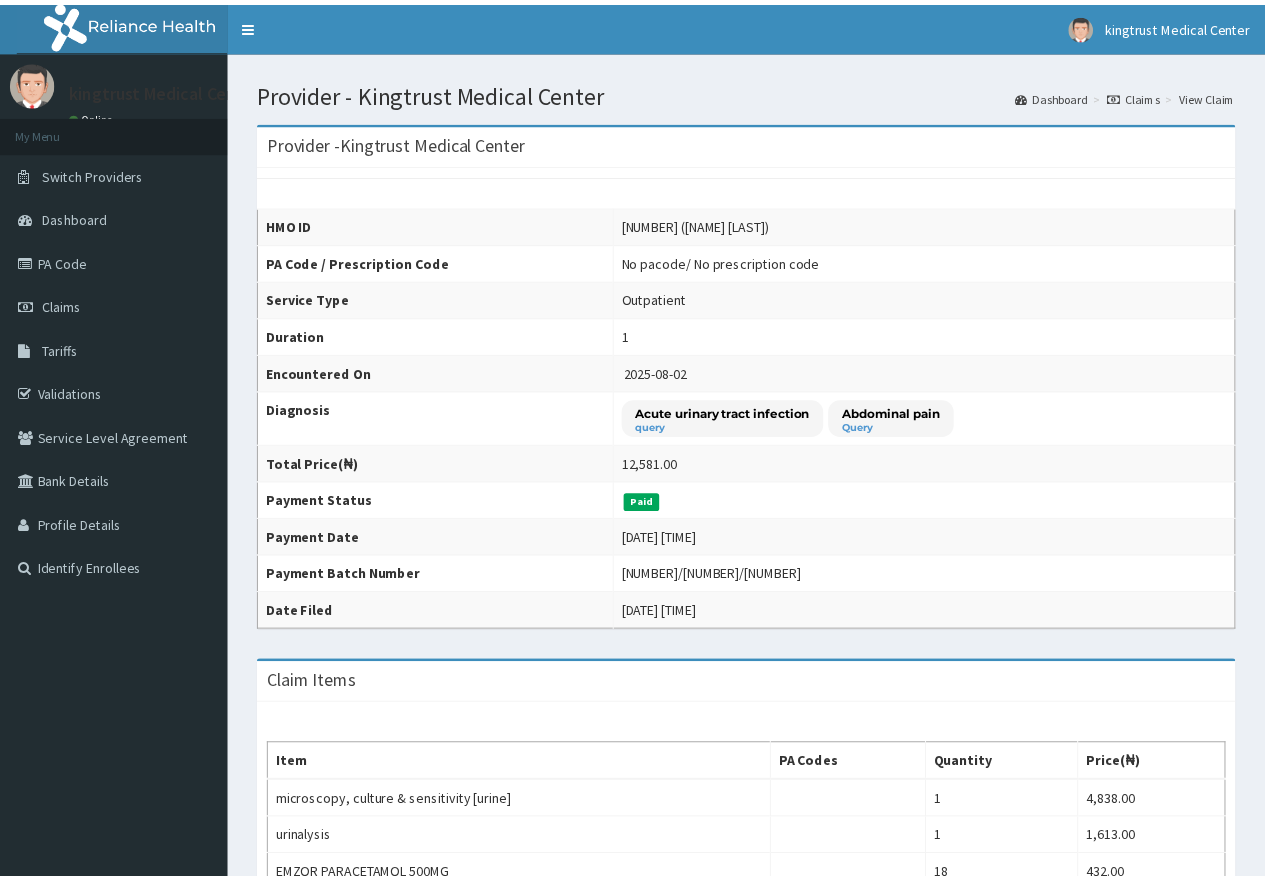 scroll, scrollTop: 0, scrollLeft: 0, axis: both 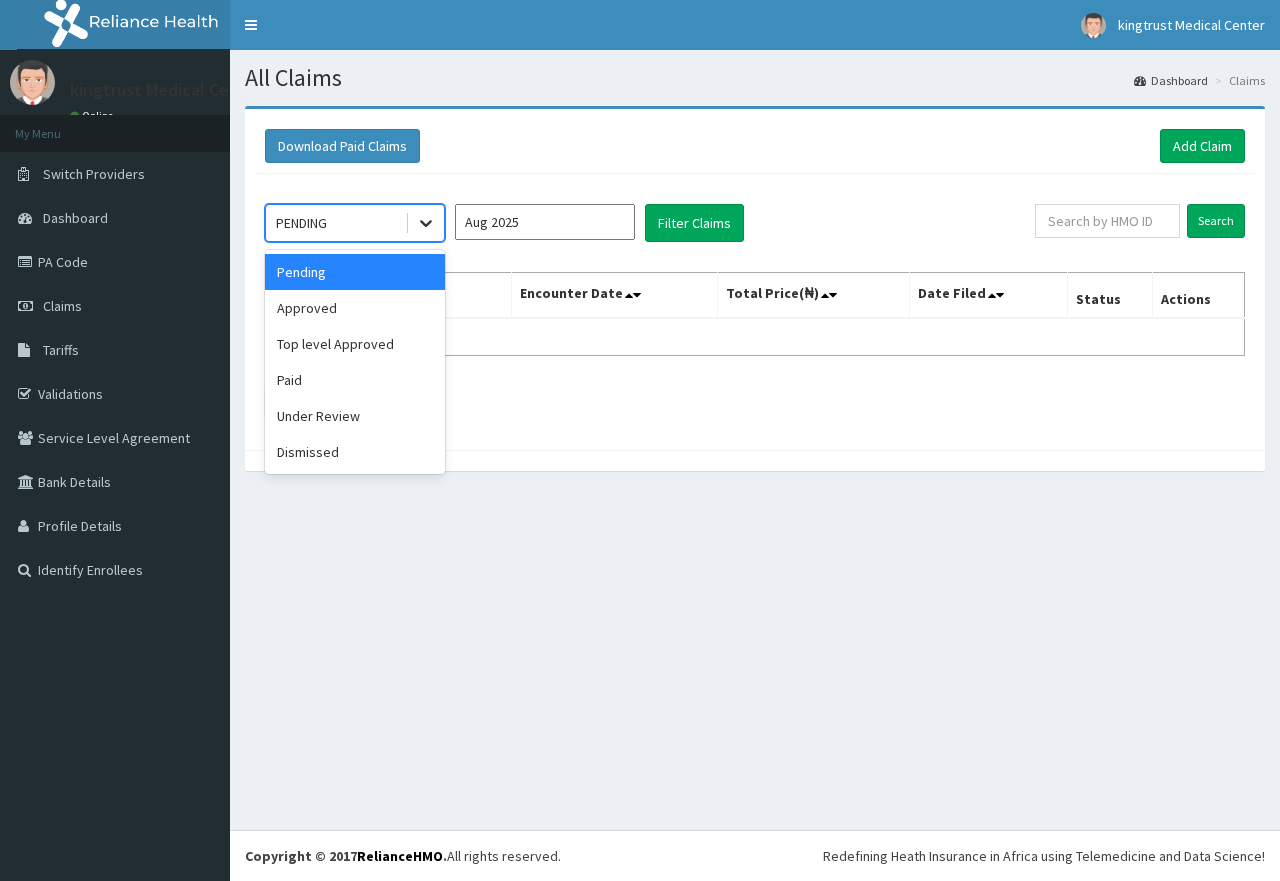 click 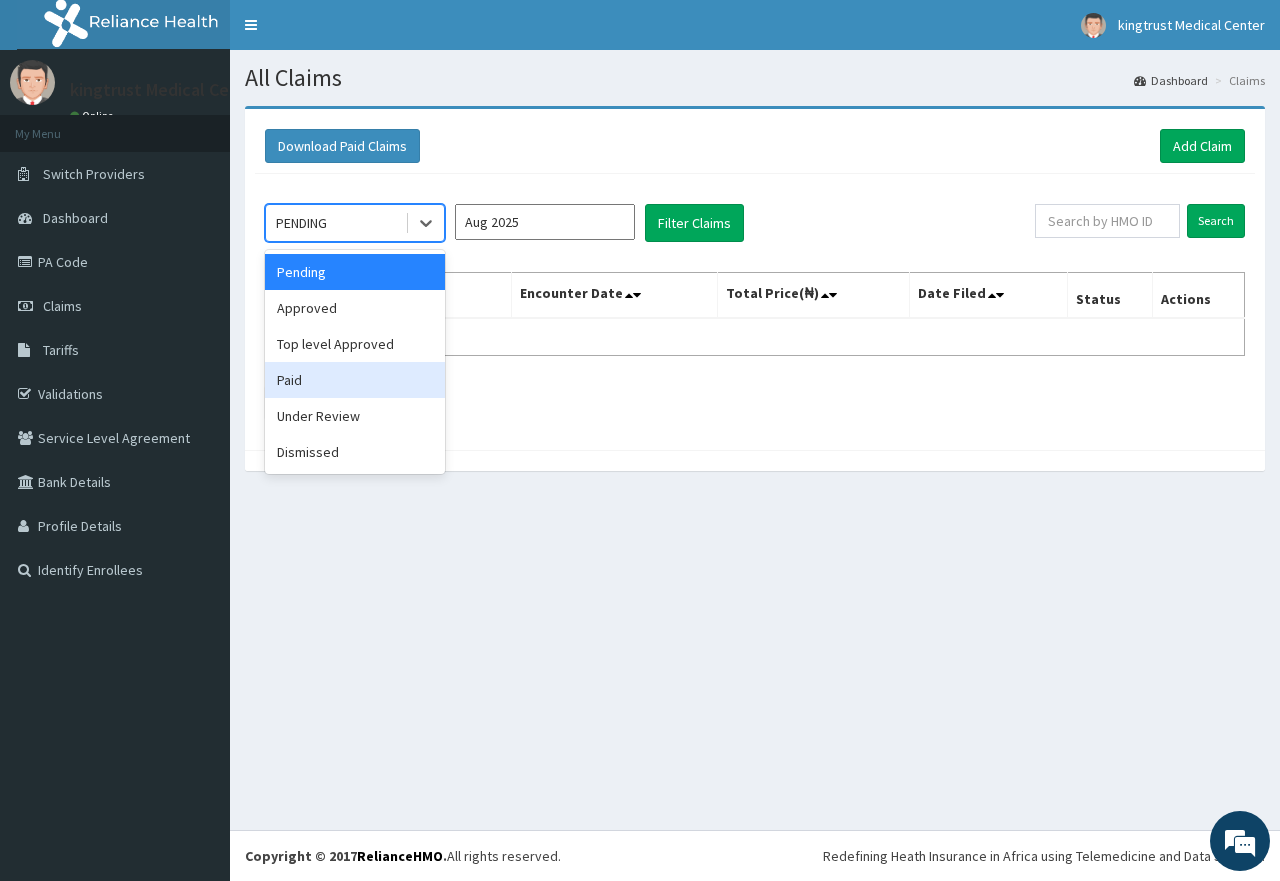 drag, startPoint x: 327, startPoint y: 389, endPoint x: 358, endPoint y: 381, distance: 32.01562 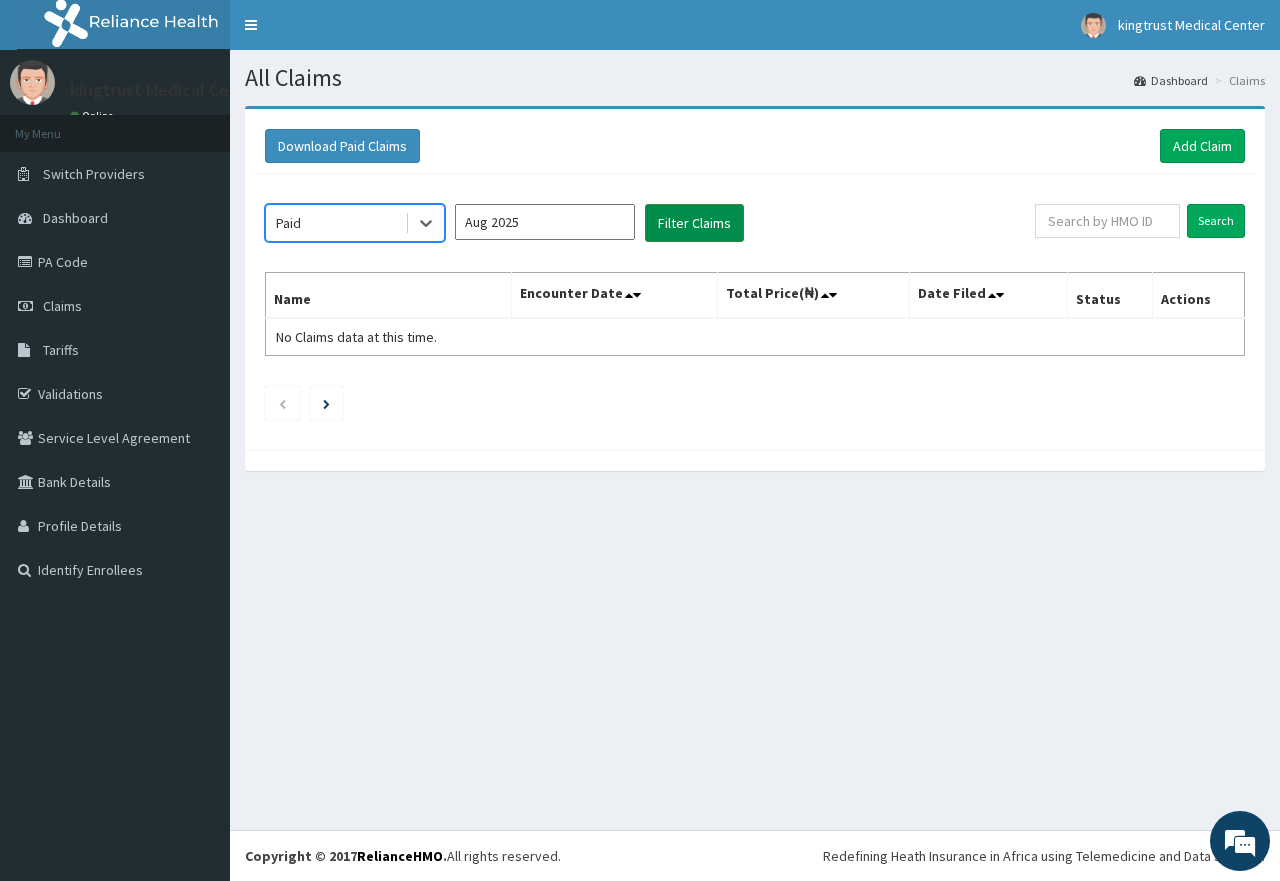 click on "Filter Claims" at bounding box center (694, 223) 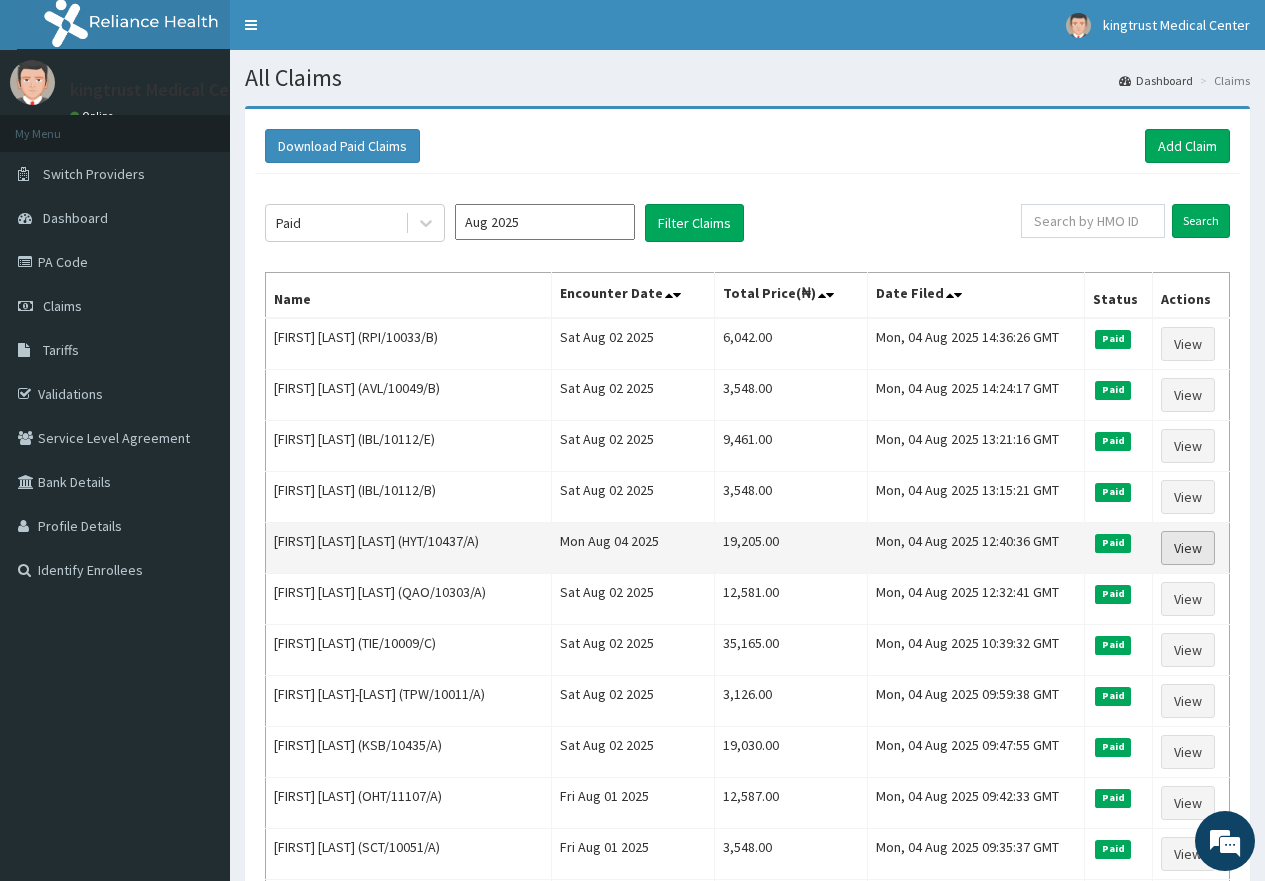 click on "View" at bounding box center (1188, 548) 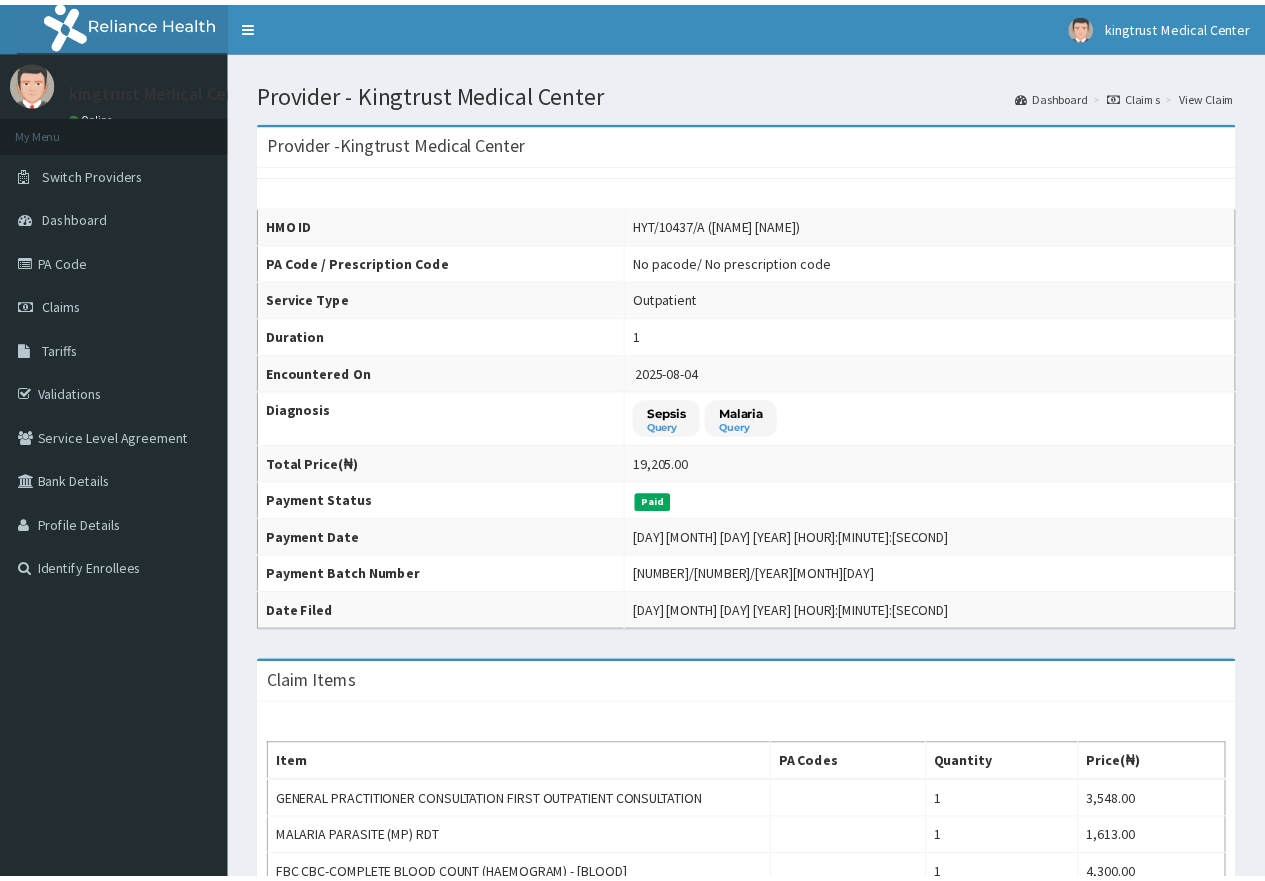 scroll, scrollTop: 0, scrollLeft: 0, axis: both 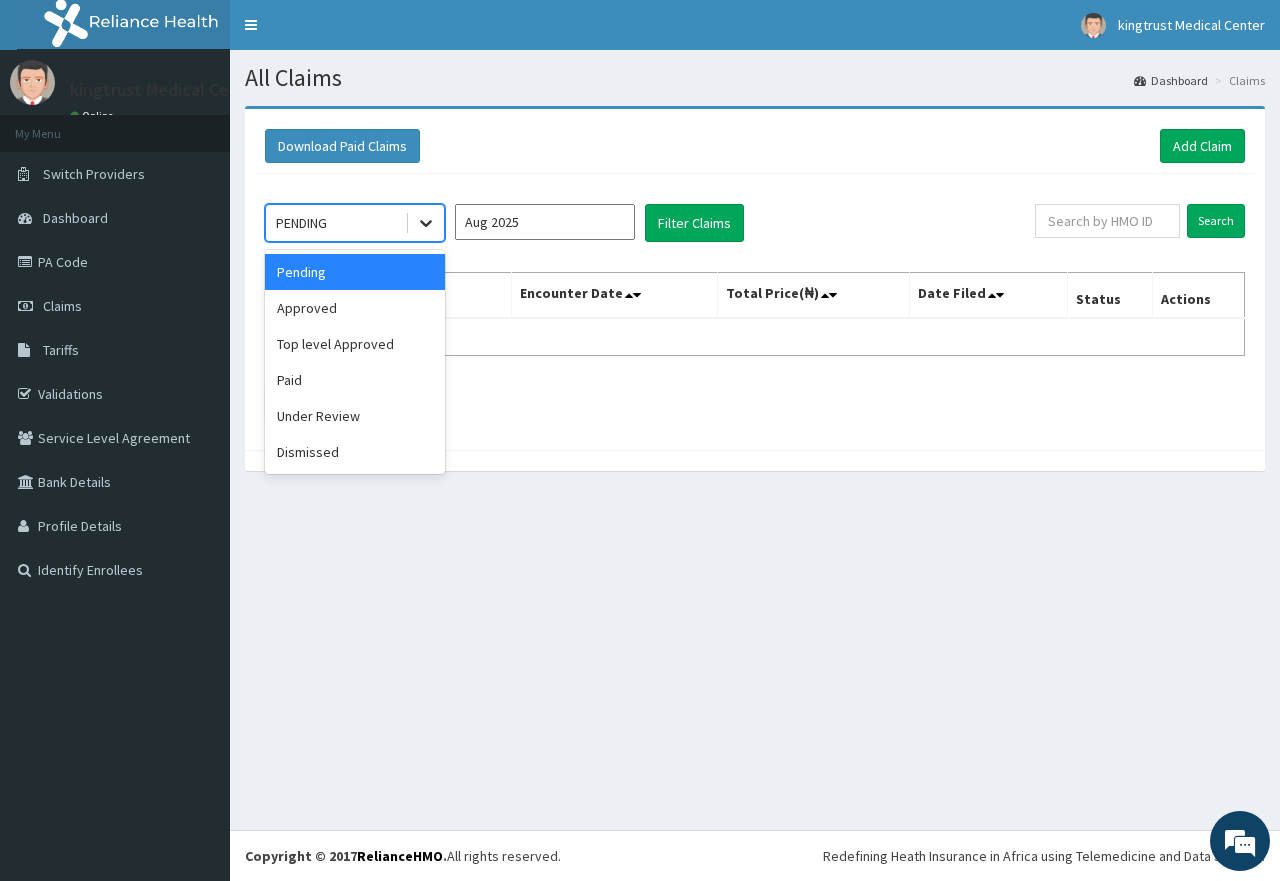 click 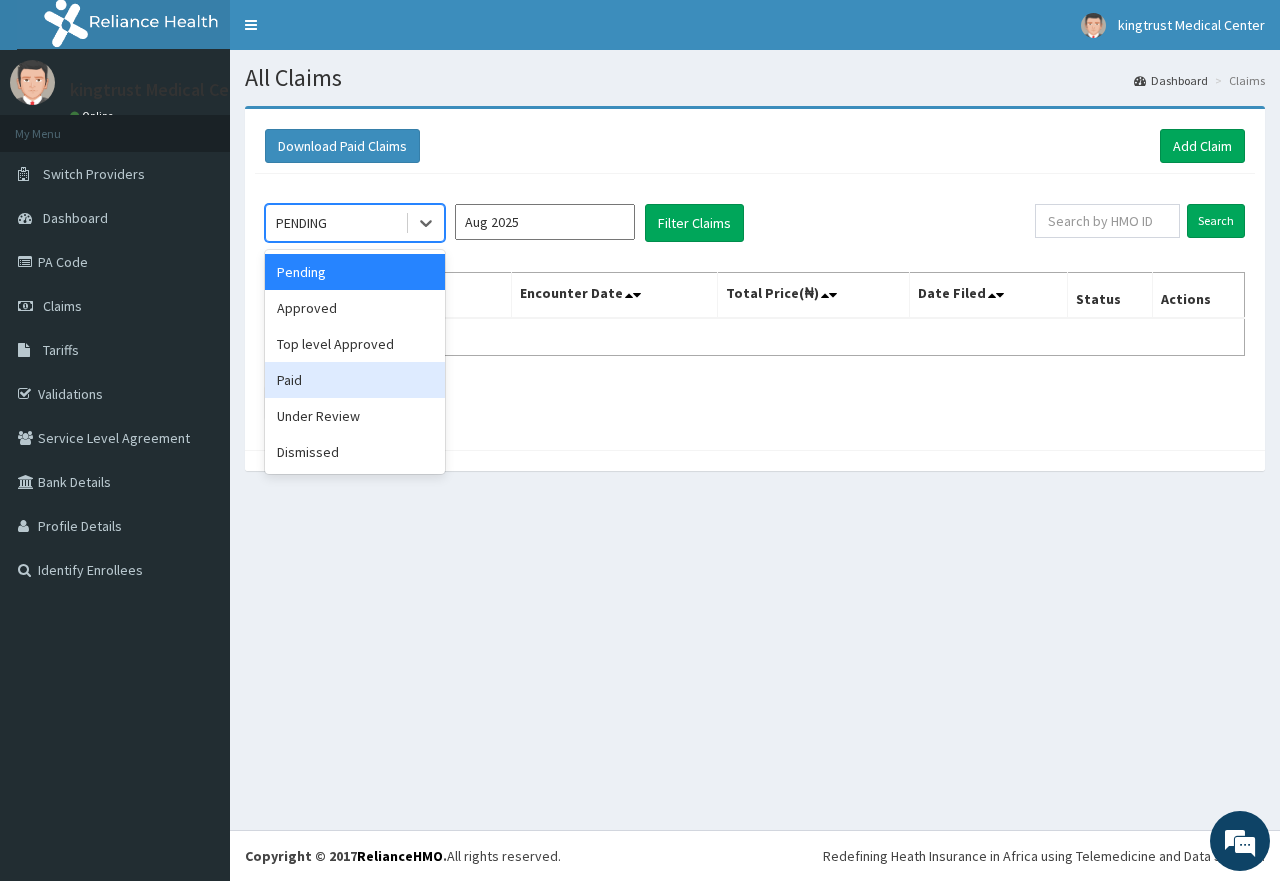 click on "Paid" at bounding box center [355, 380] 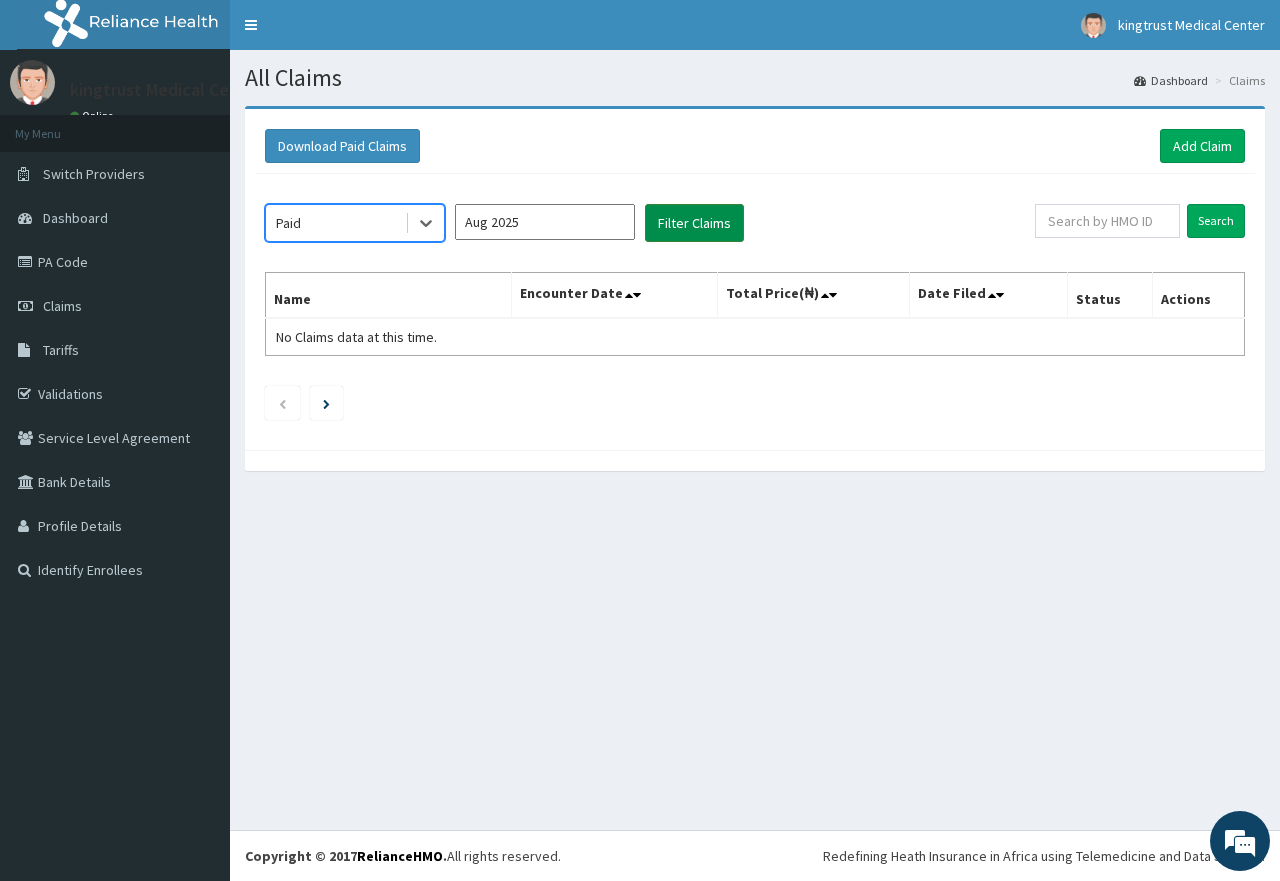 click on "Filter Claims" at bounding box center (694, 223) 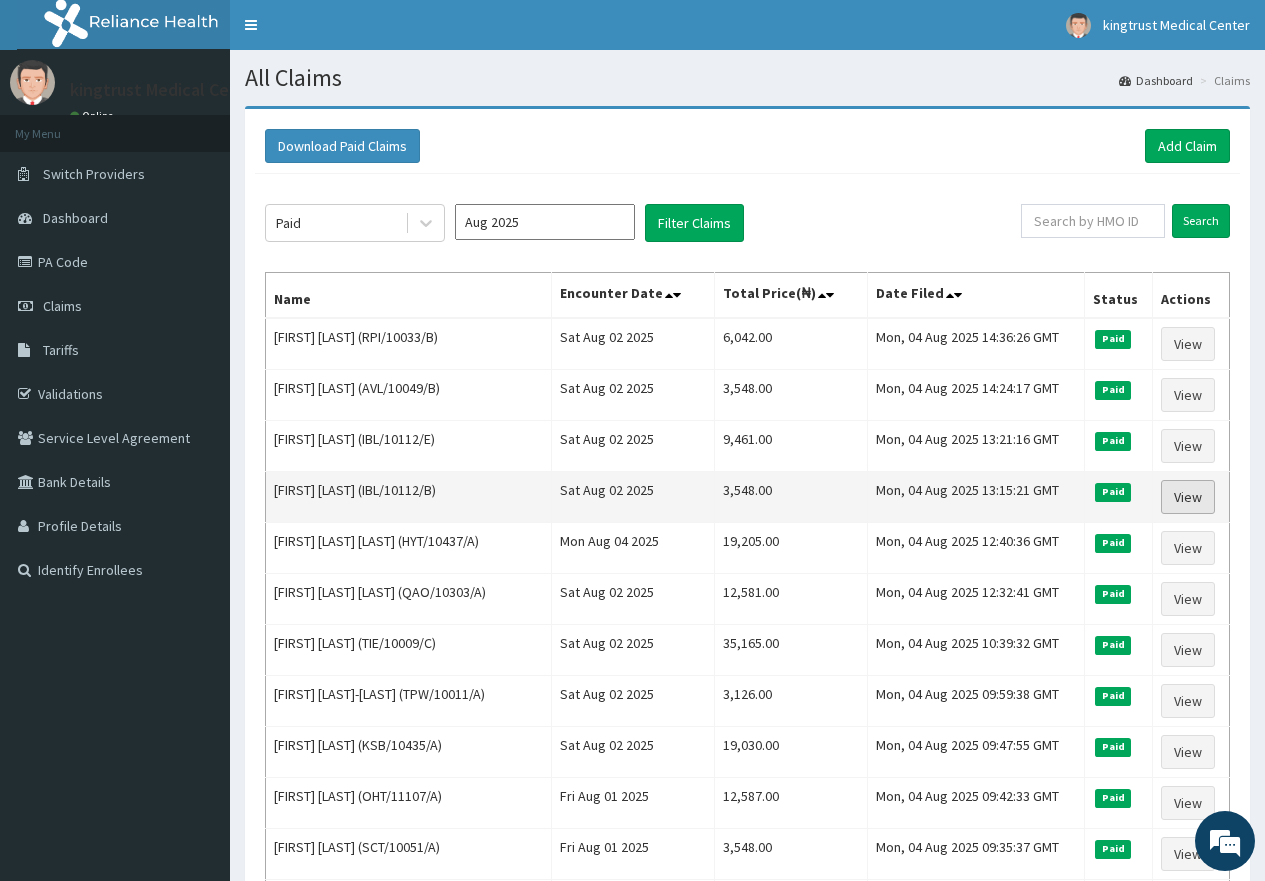 click on "View" at bounding box center [1188, 497] 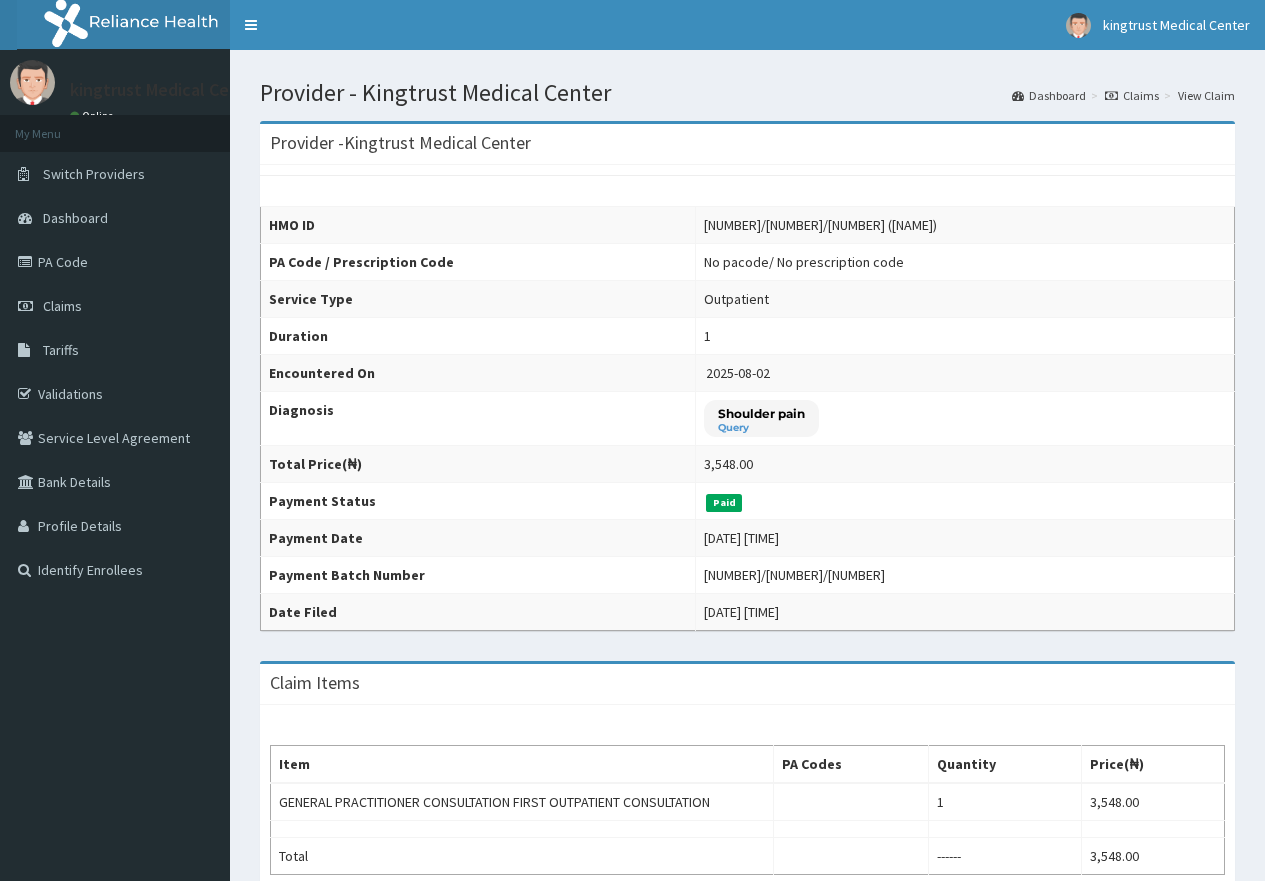 scroll, scrollTop: 0, scrollLeft: 0, axis: both 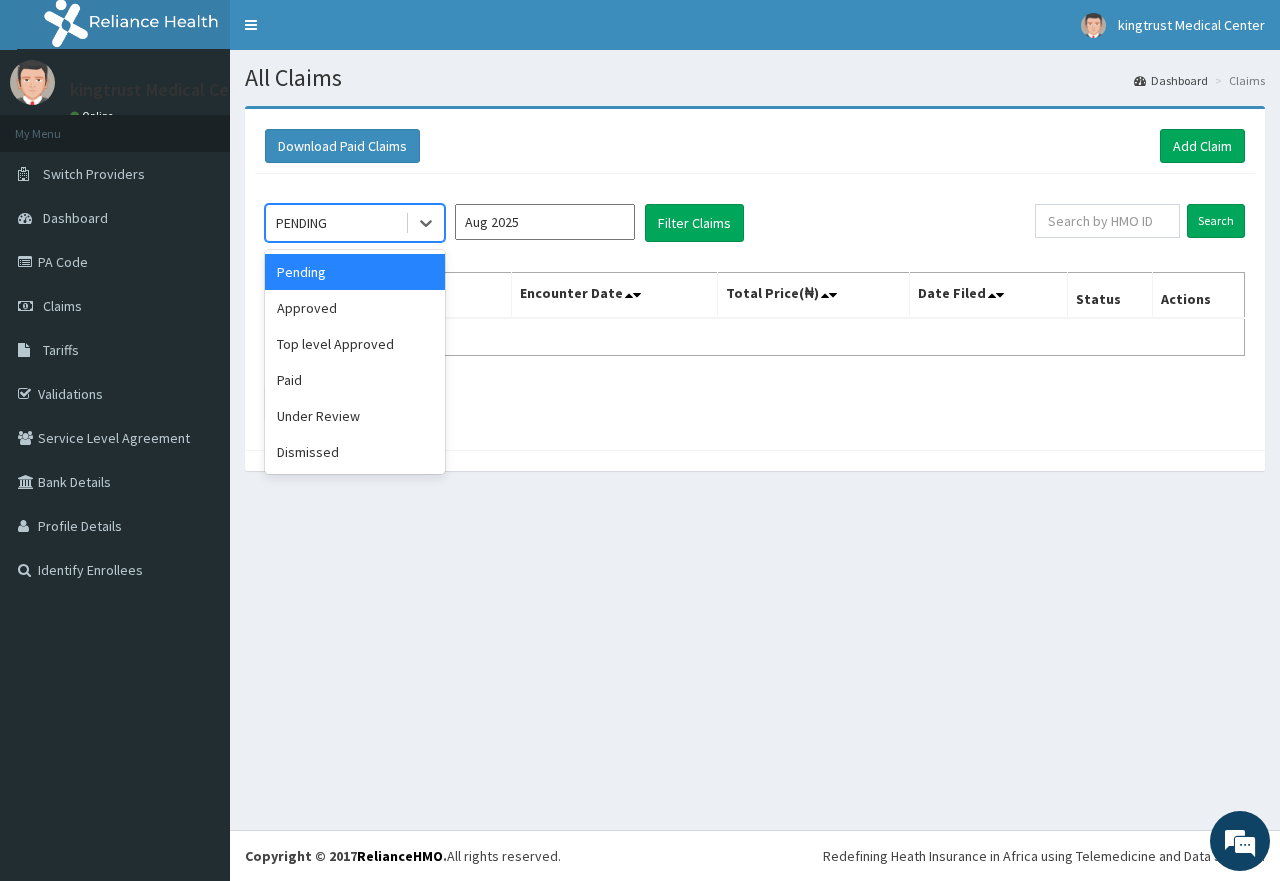 drag, startPoint x: 424, startPoint y: 220, endPoint x: 414, endPoint y: 243, distance: 25.079872 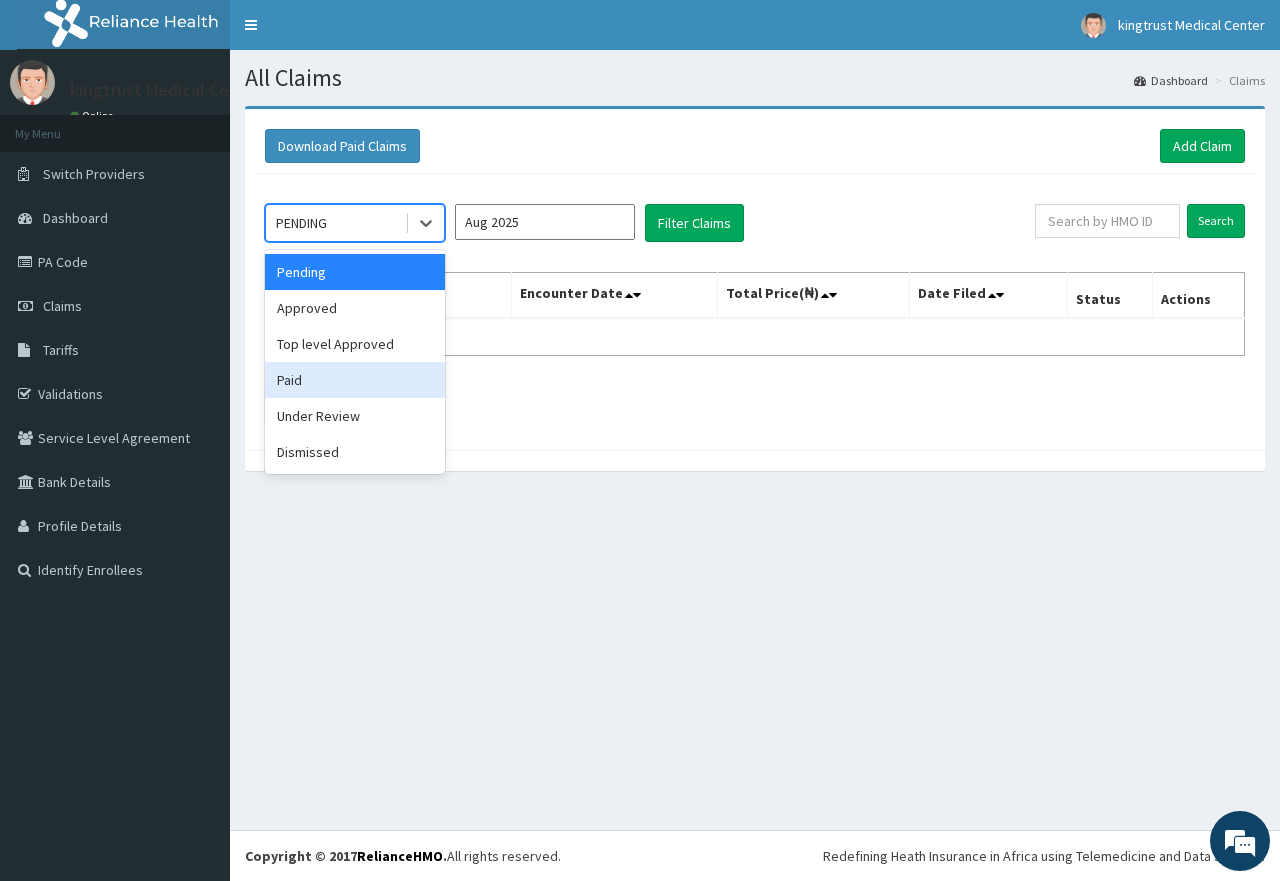 click on "Paid" at bounding box center [355, 380] 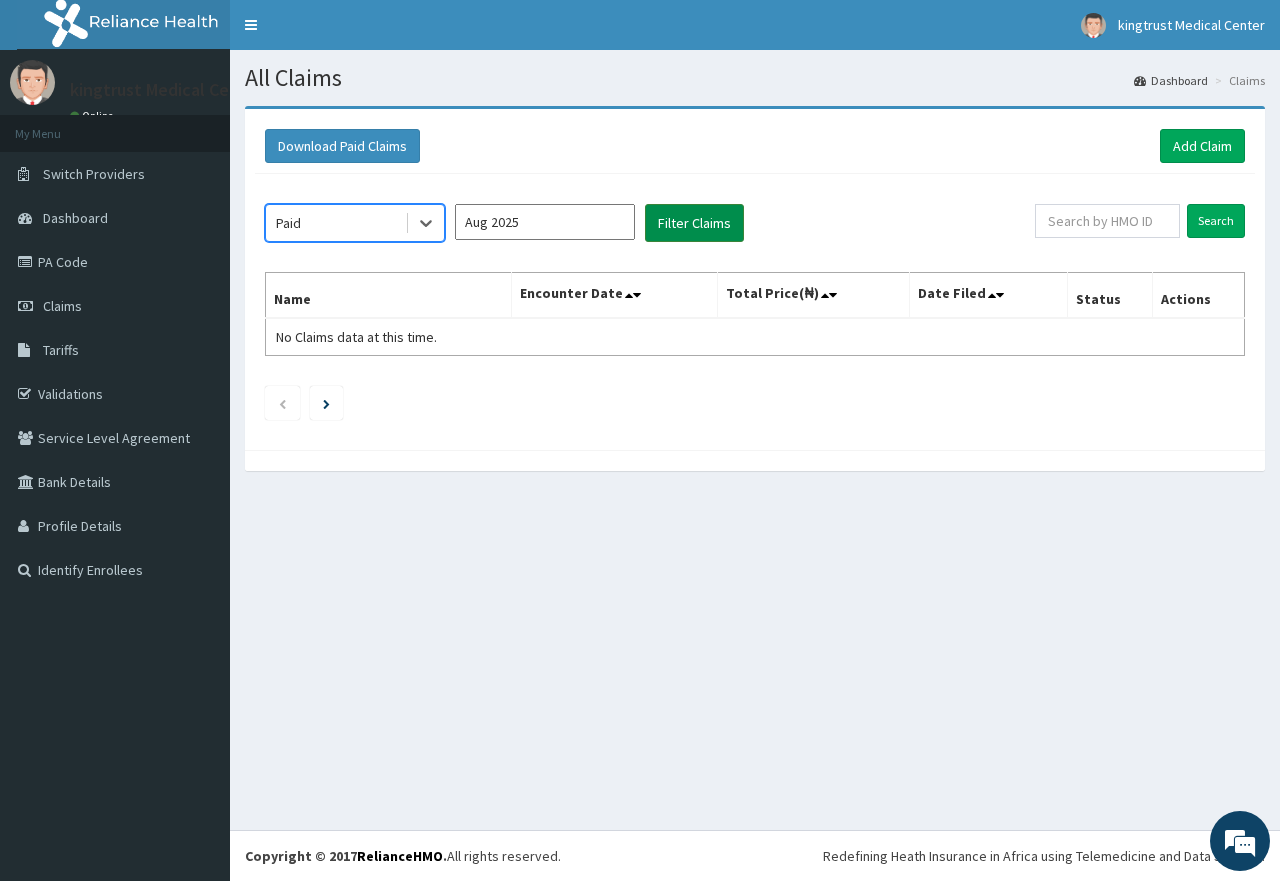 click on "Filter Claims" at bounding box center [694, 223] 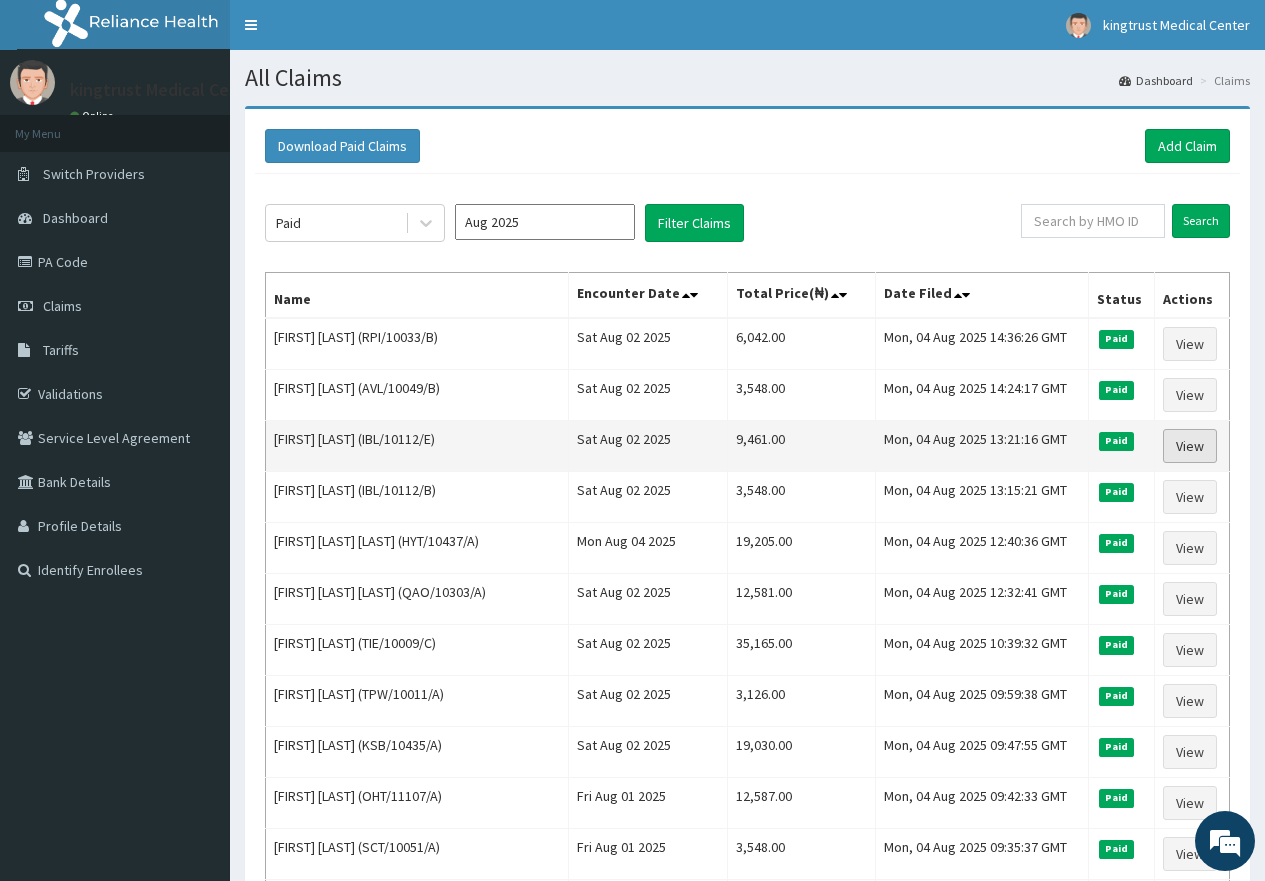 click on "View" at bounding box center (1190, 446) 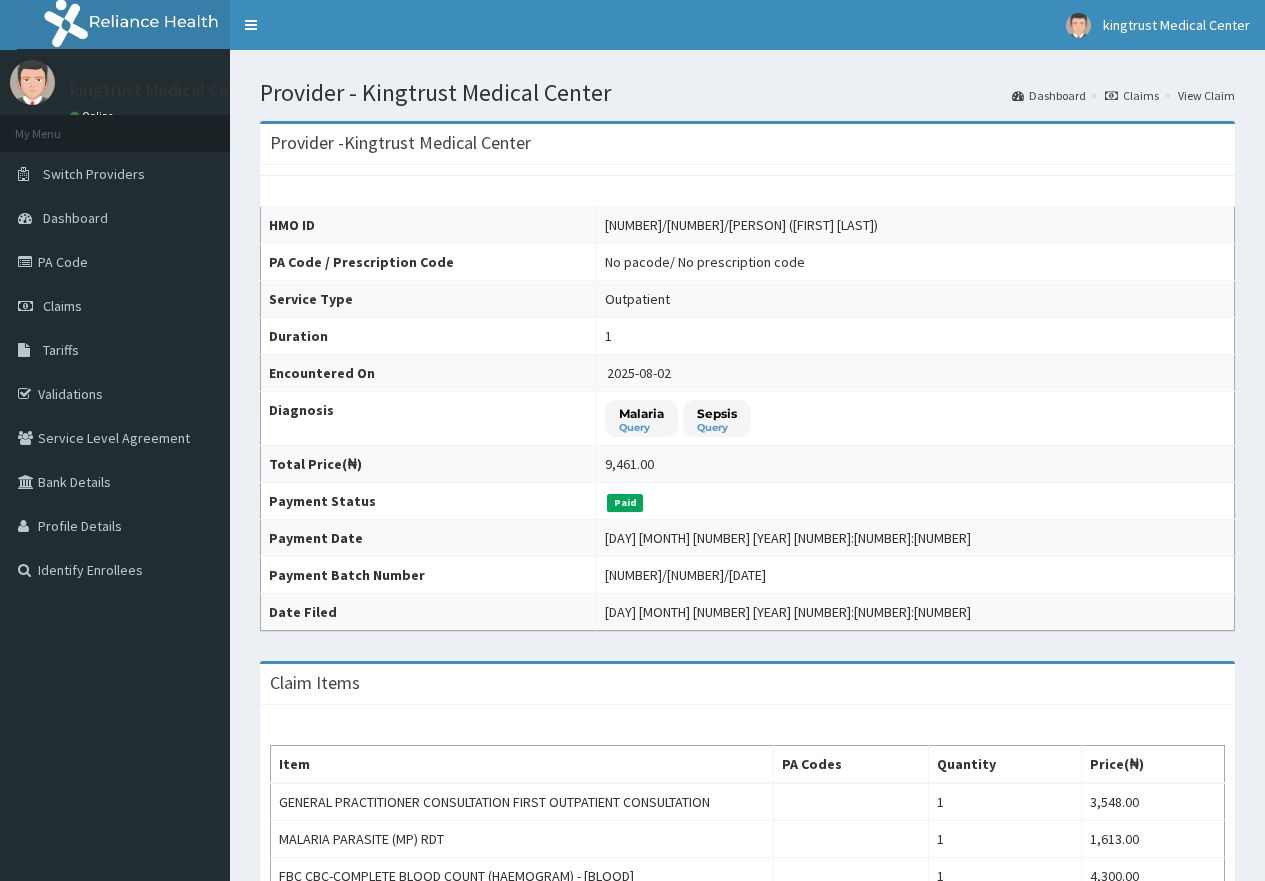 scroll, scrollTop: 0, scrollLeft: 0, axis: both 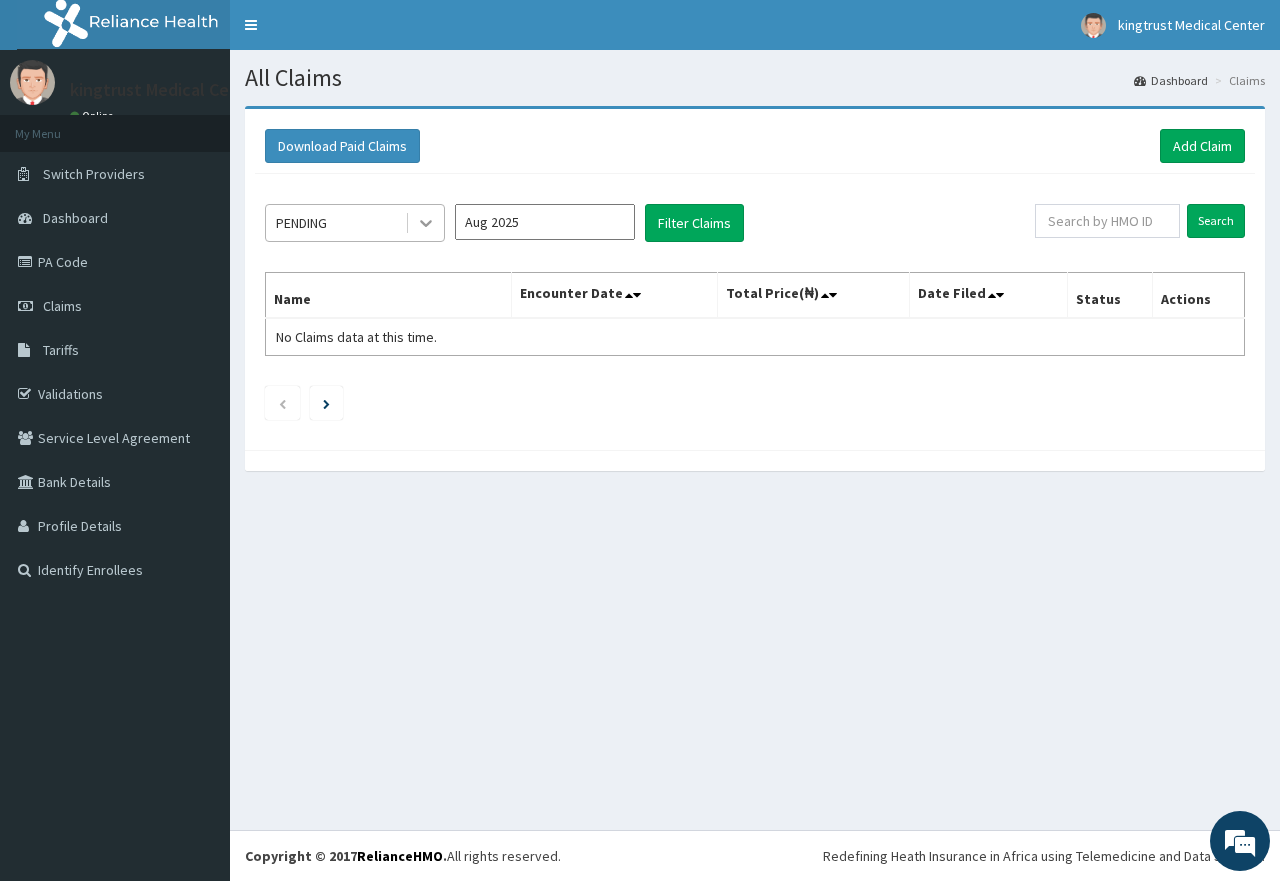 click 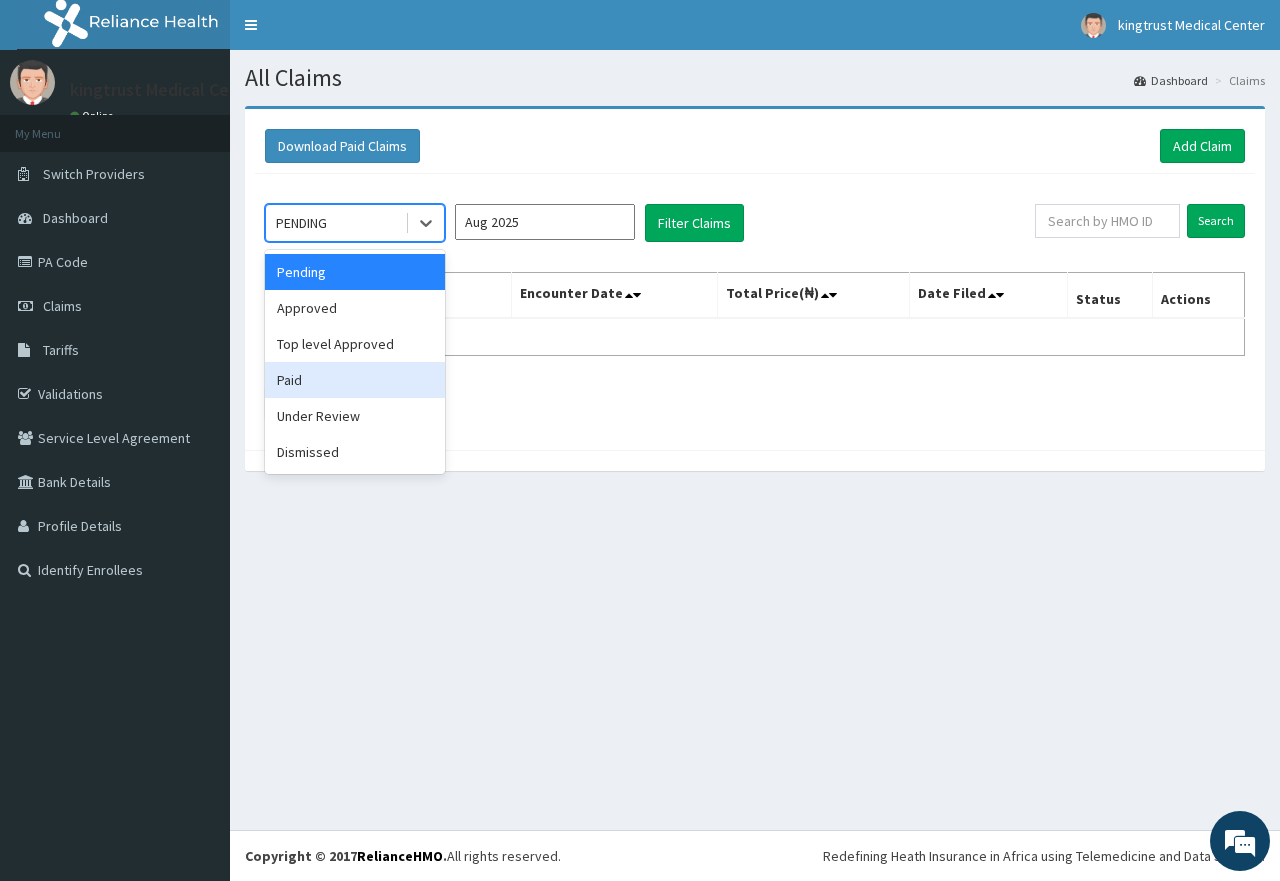 click on "Paid" at bounding box center [355, 380] 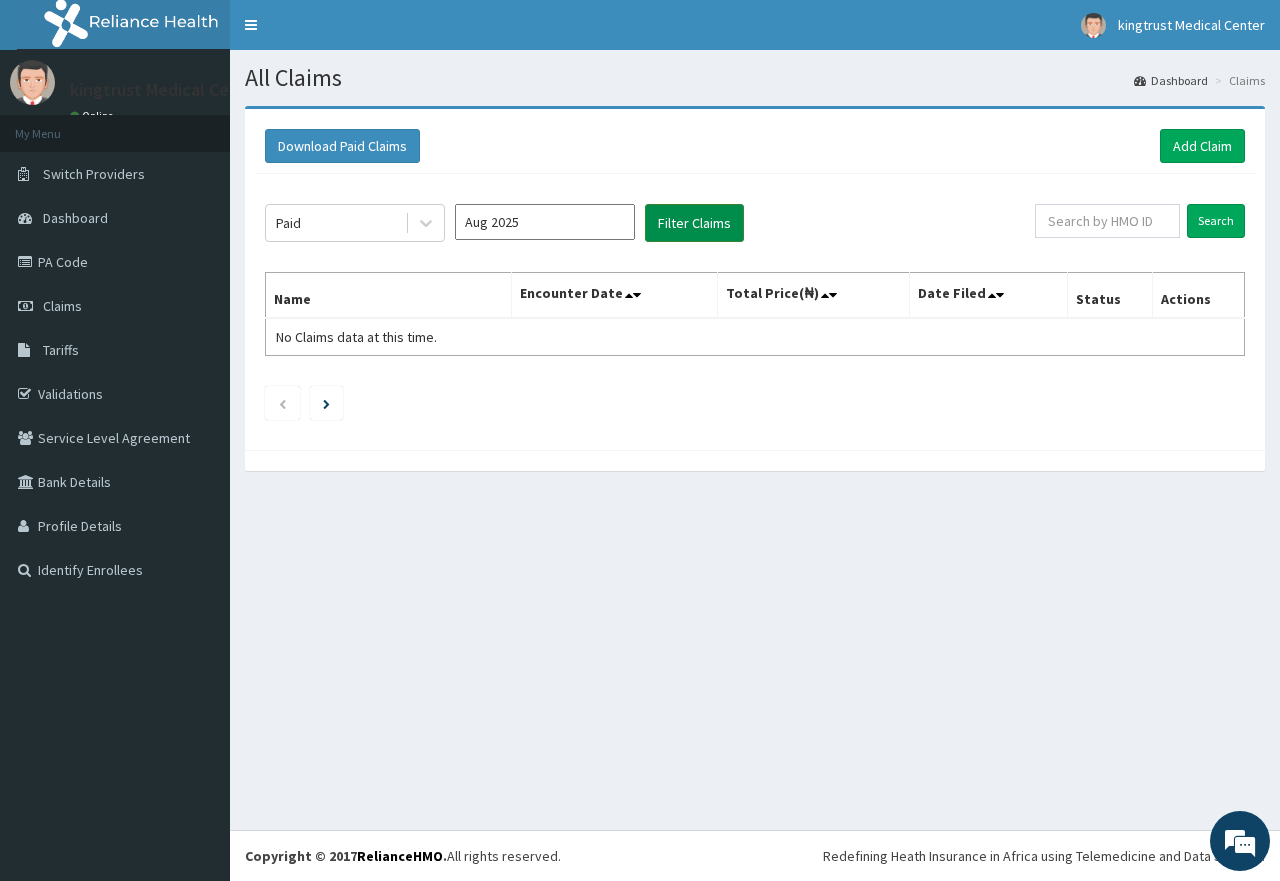 click on "Filter Claims" at bounding box center (694, 223) 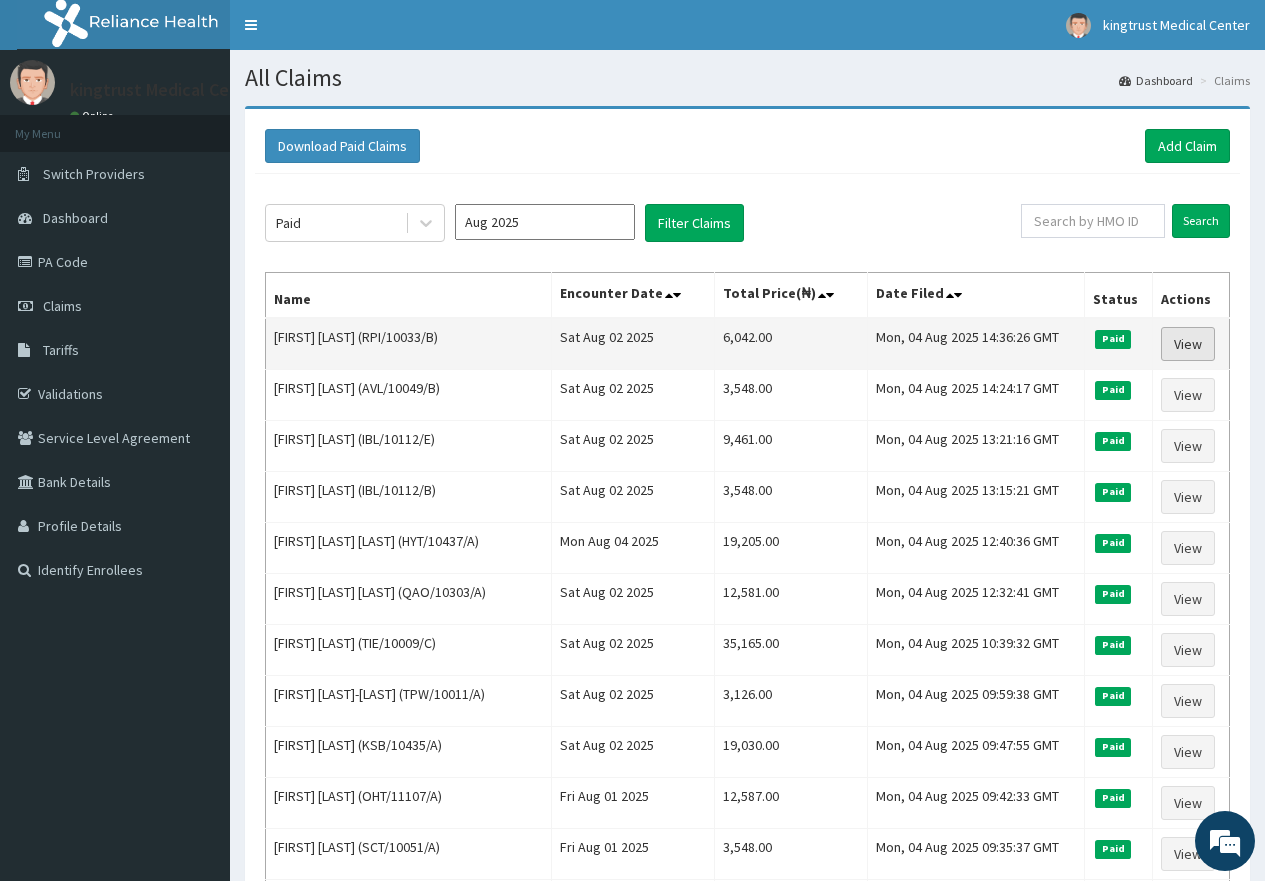 click on "View" at bounding box center [1188, 344] 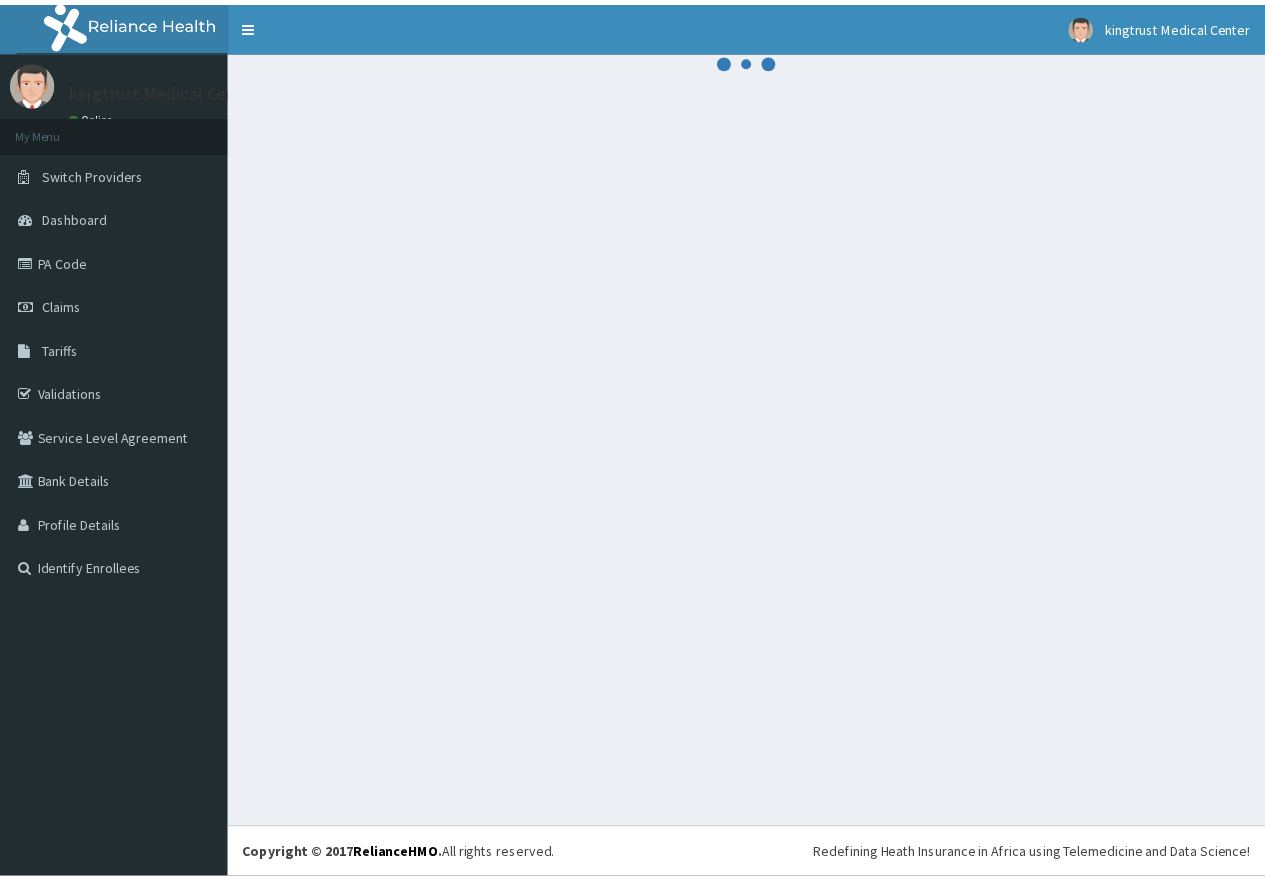 scroll, scrollTop: 0, scrollLeft: 0, axis: both 